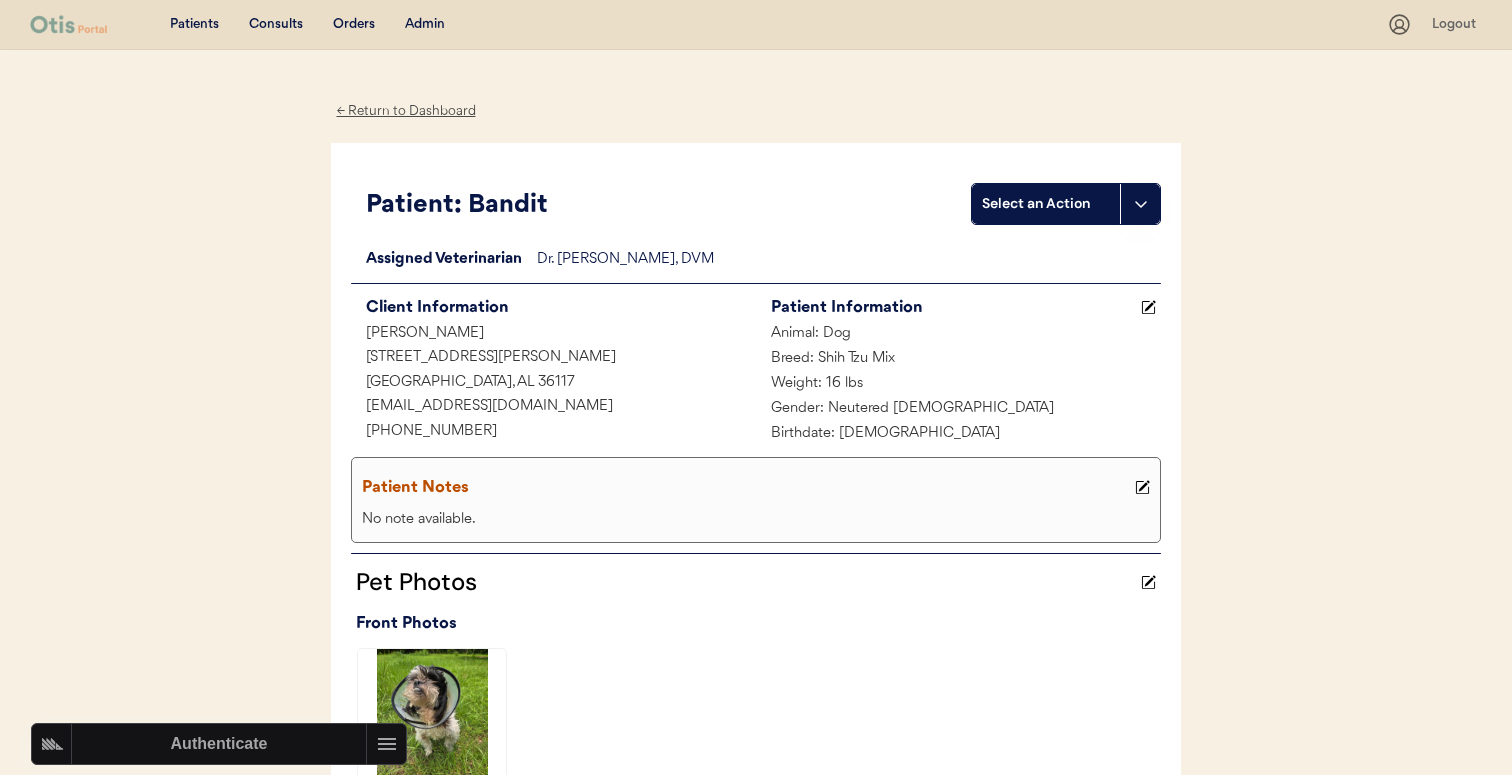 scroll, scrollTop: 0, scrollLeft: 0, axis: both 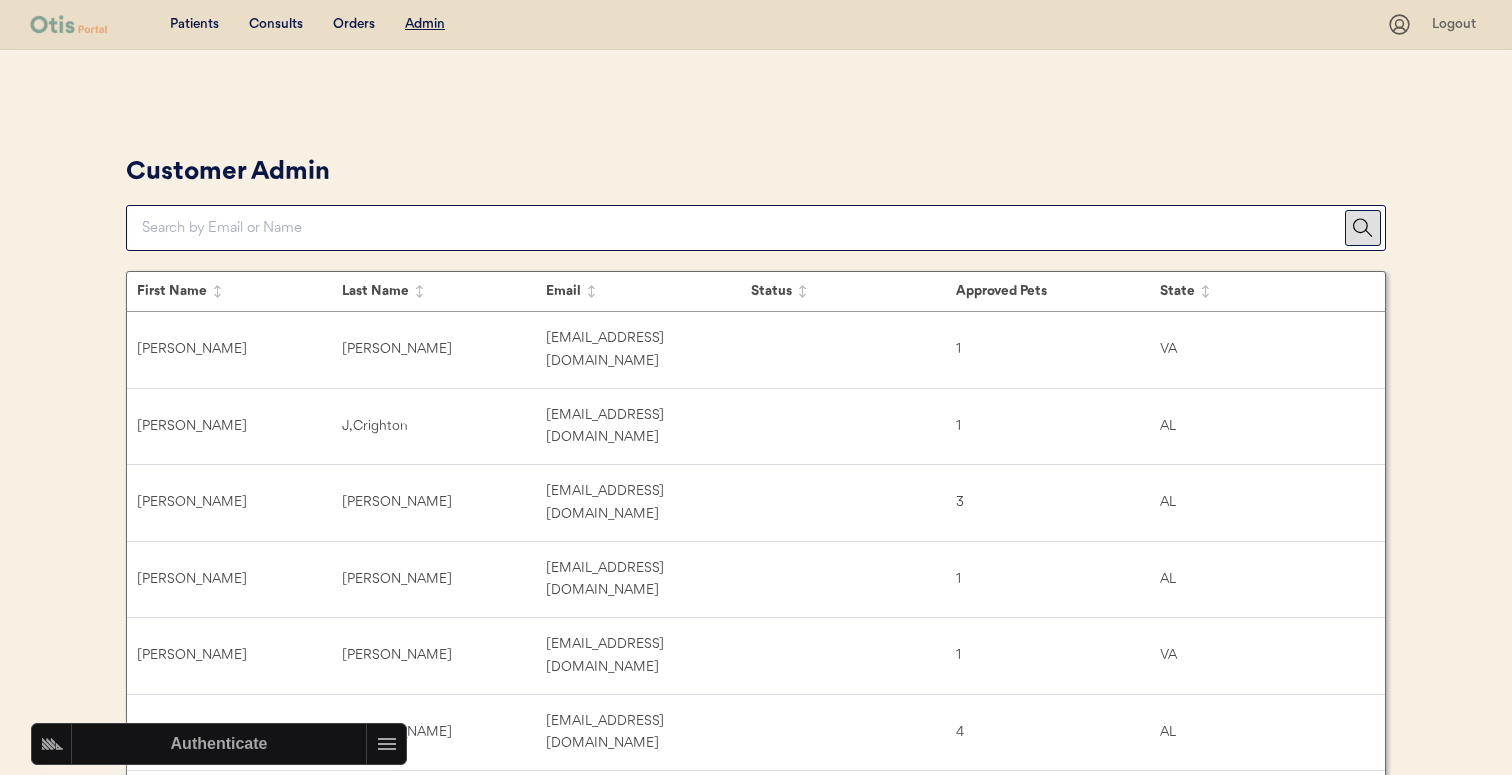 click on "Customer Admin" at bounding box center [756, 200] 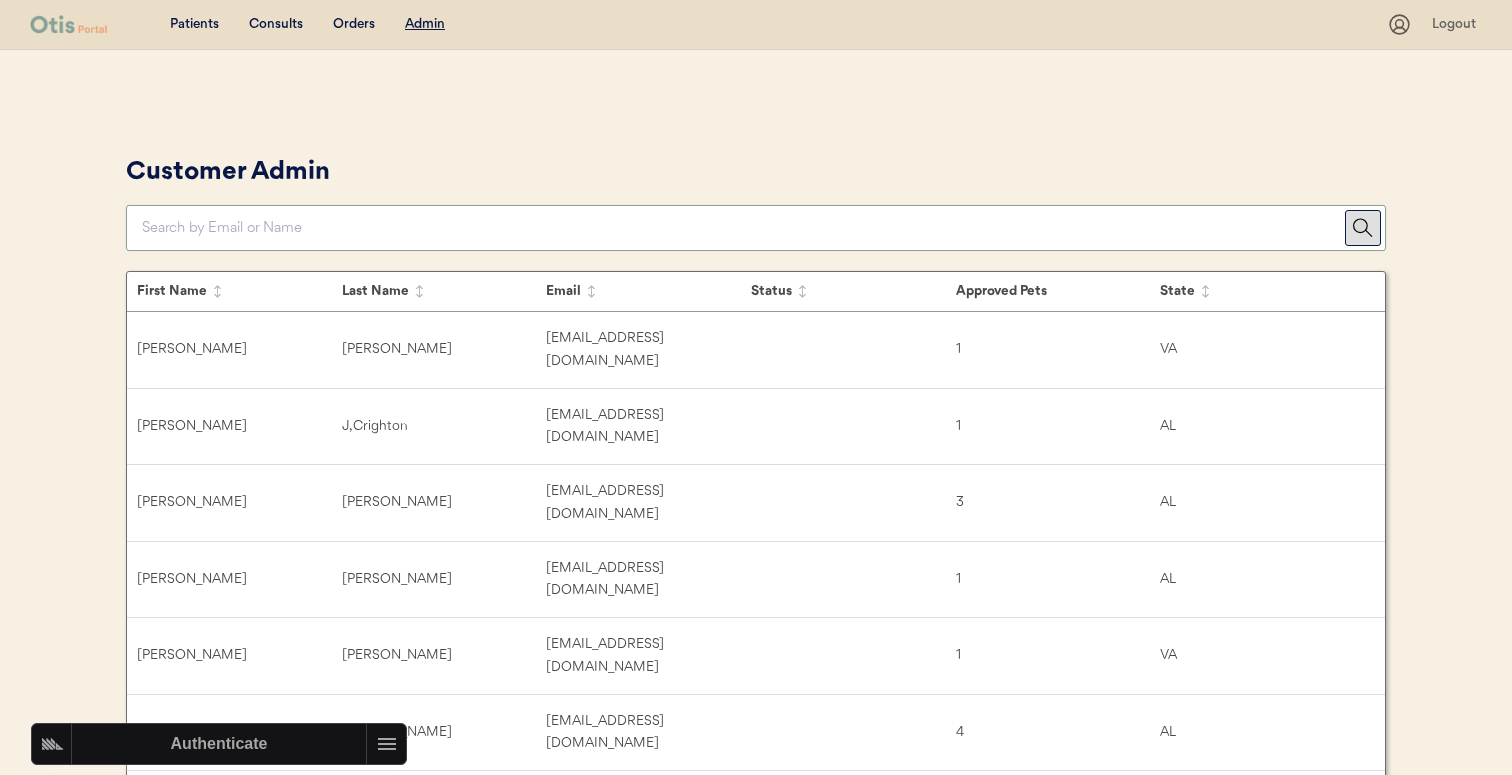 paste on "rosa_mccall@yahoo.com" 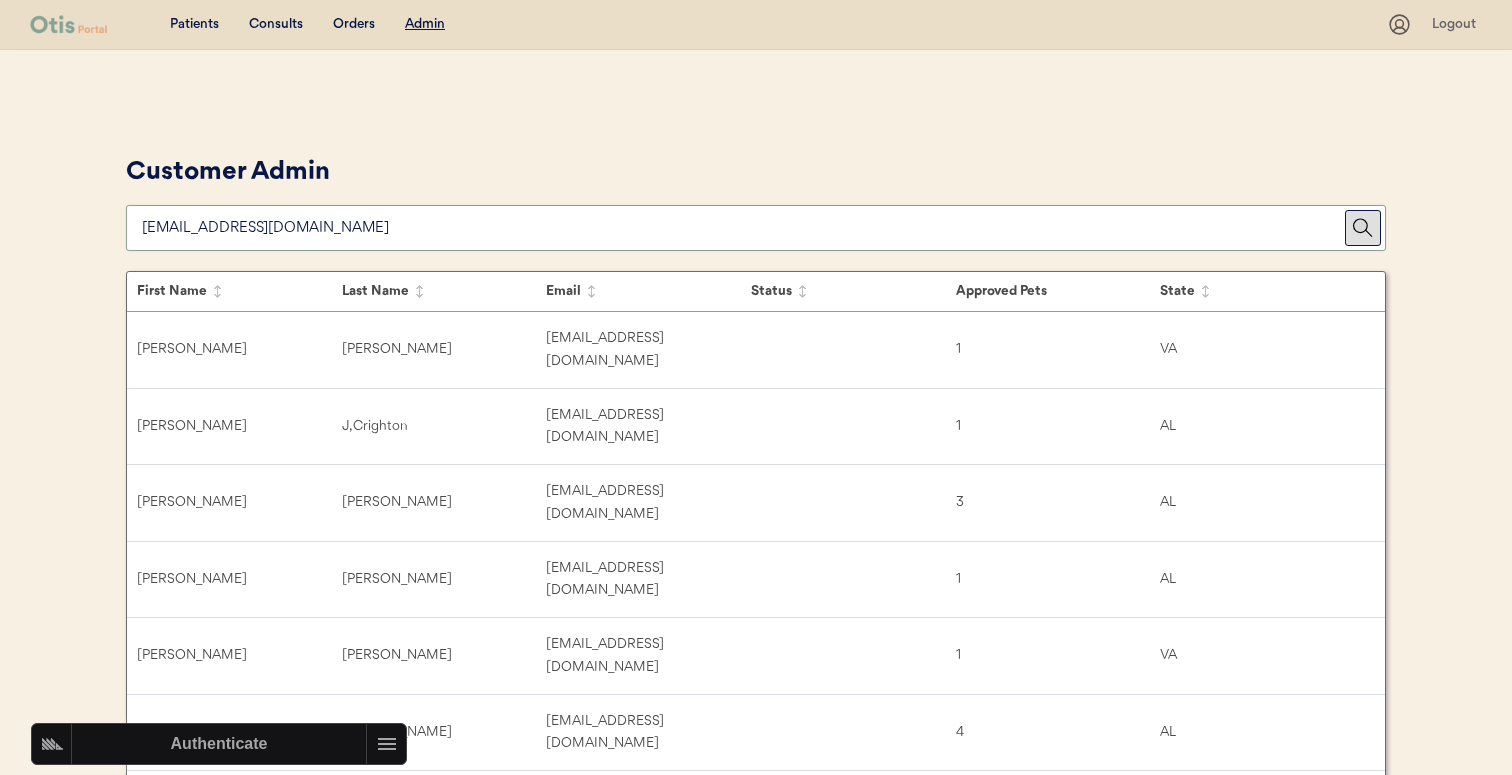 click on "Customer Admin" at bounding box center [756, 200] 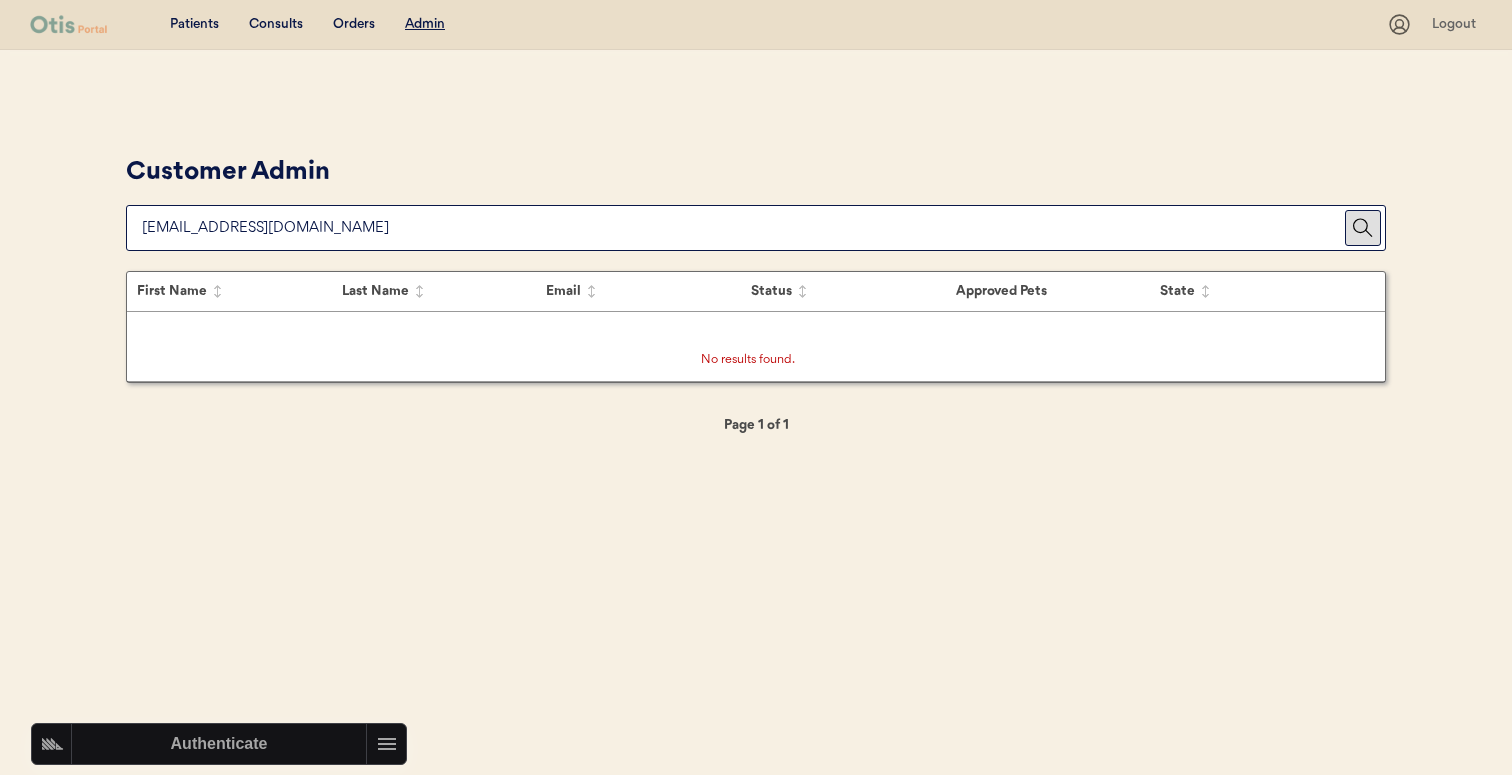 click at bounding box center (743, 228) 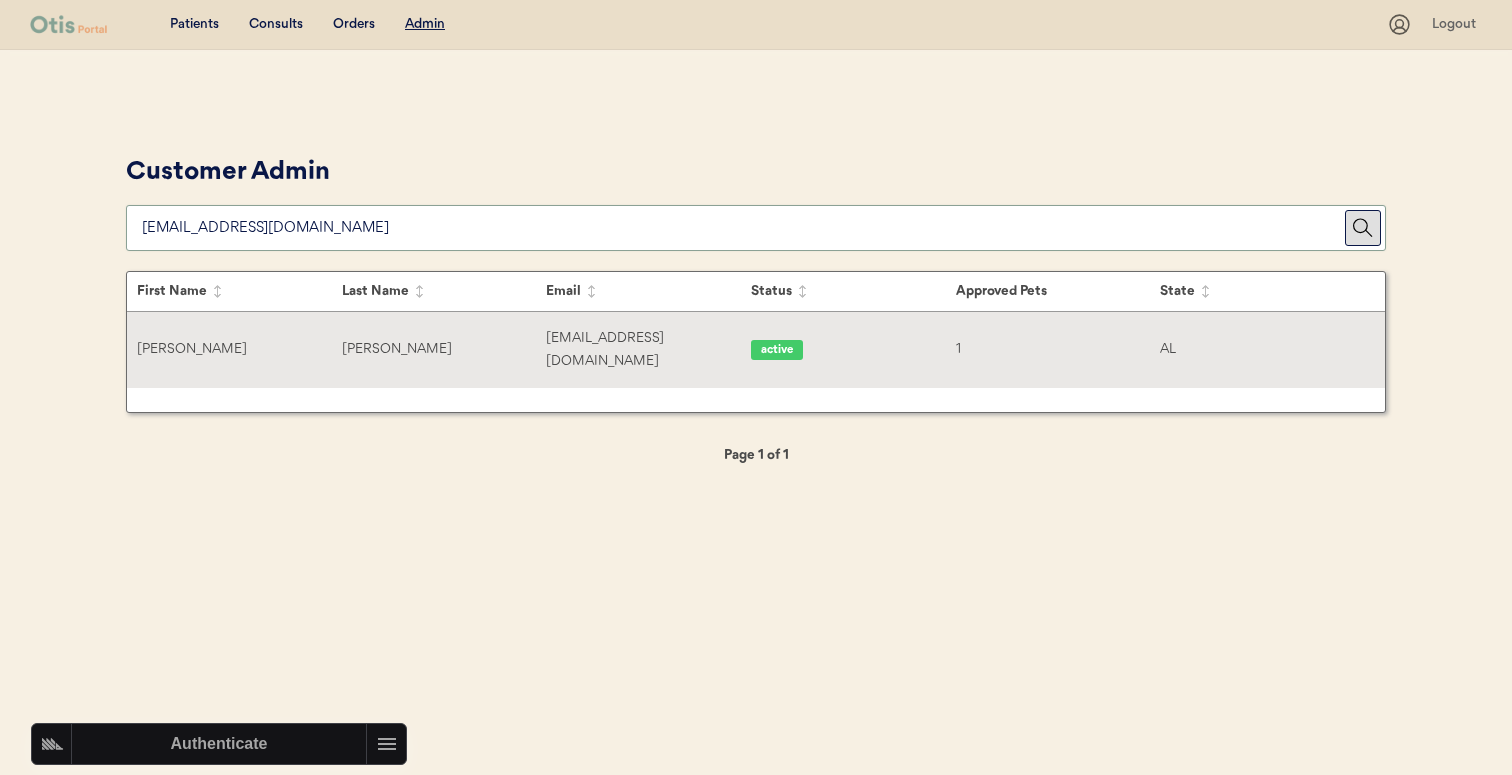 type on "rosa_mccall@yahoo.co" 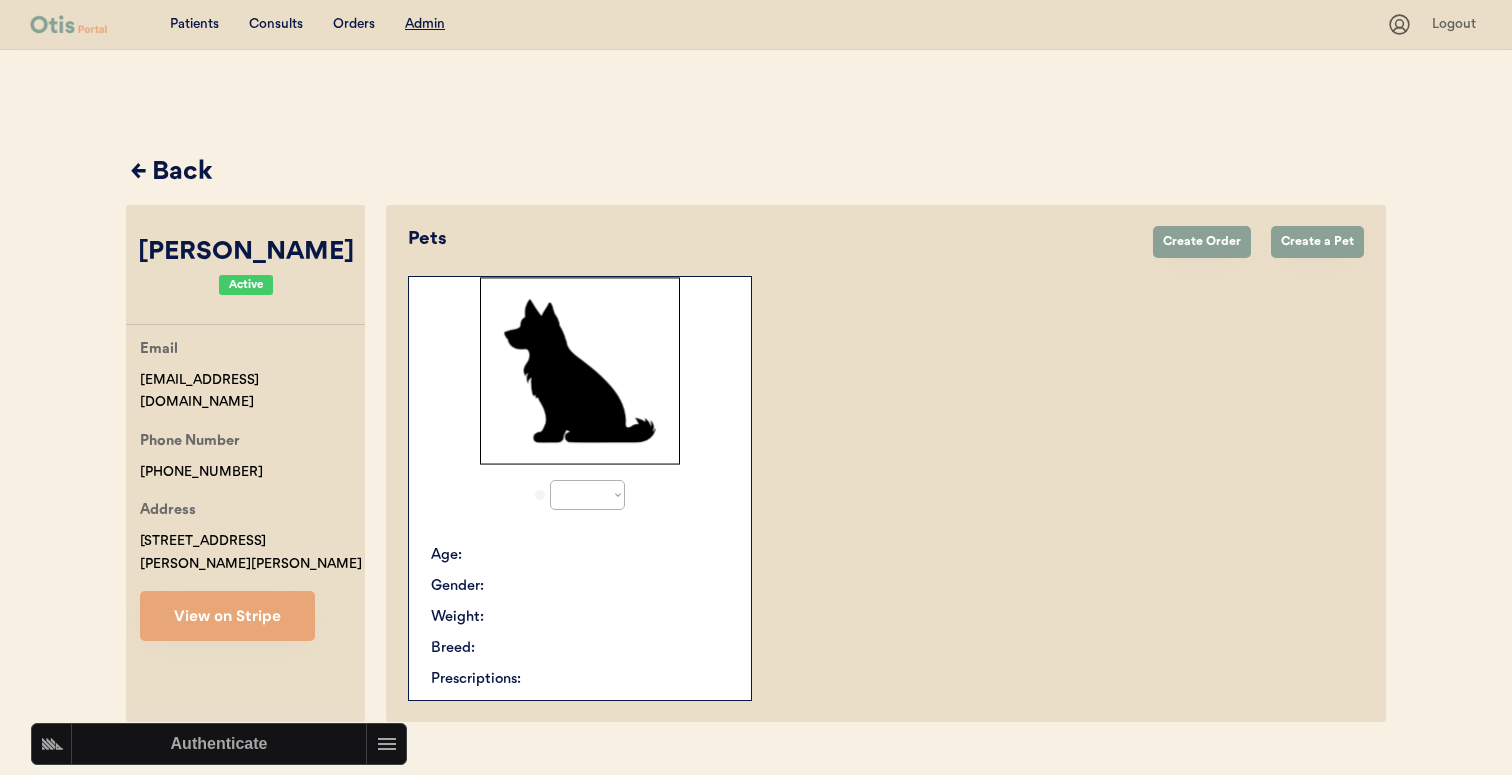 select on "true" 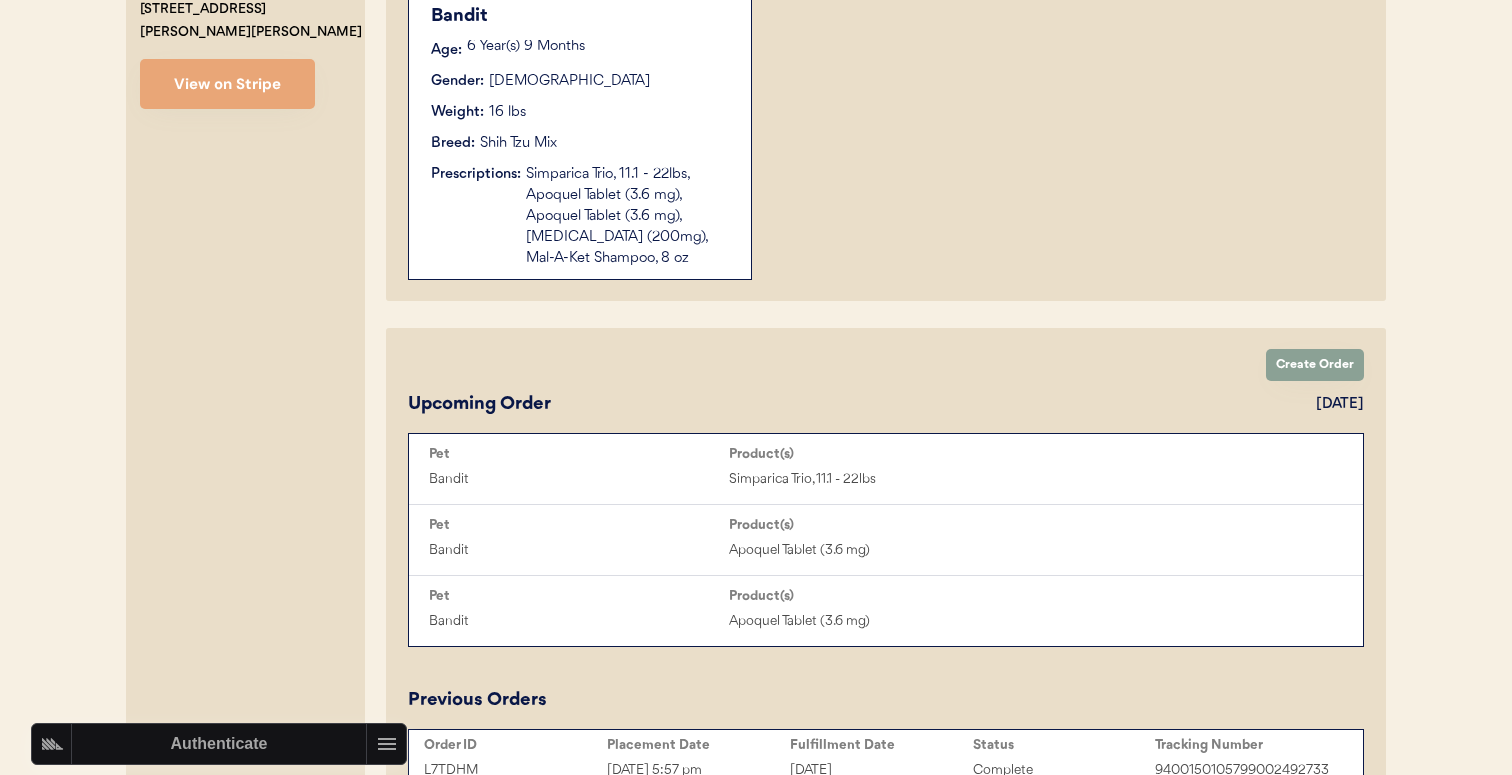 scroll, scrollTop: 661, scrollLeft: 0, axis: vertical 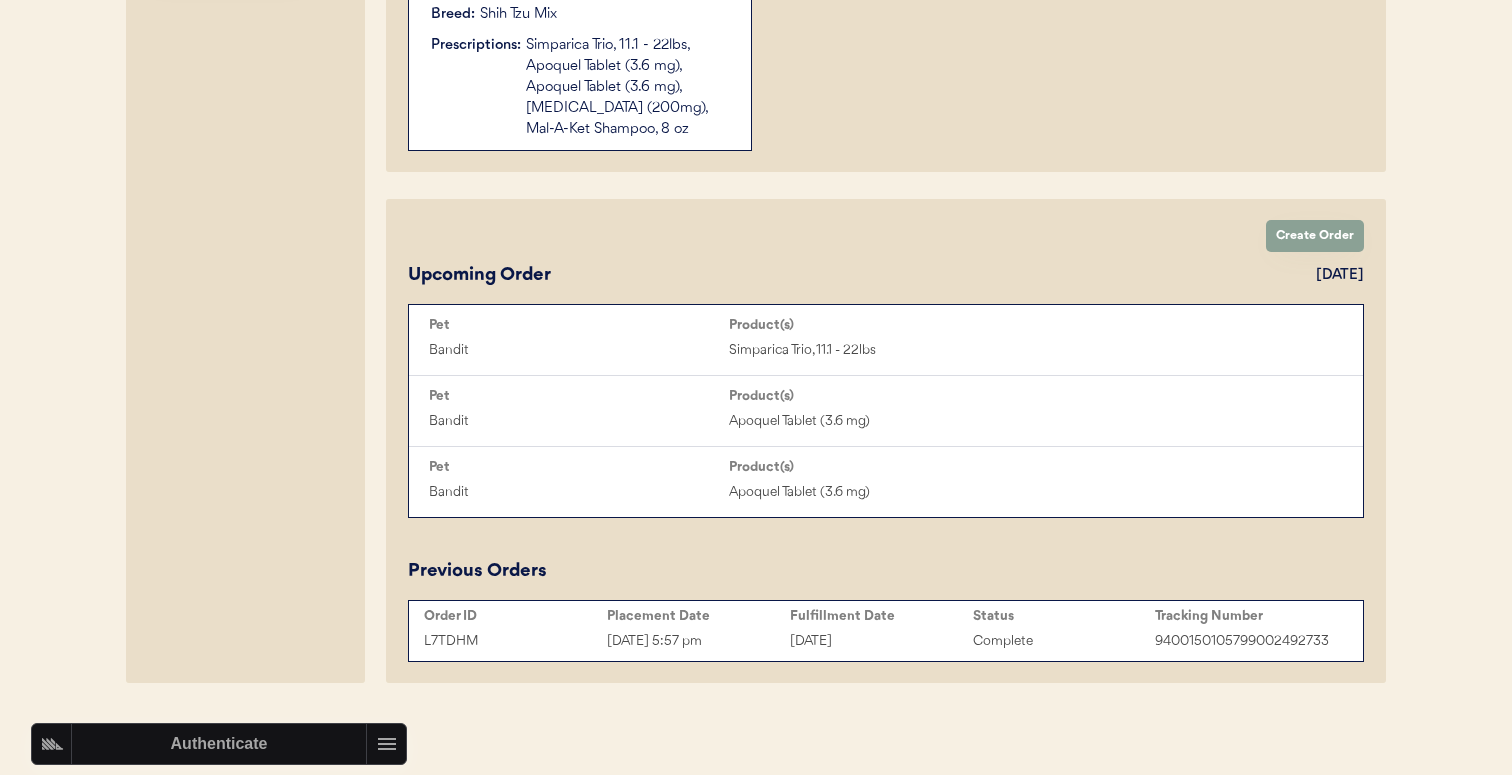 click on "Fulfillment Date" at bounding box center [881, 616] 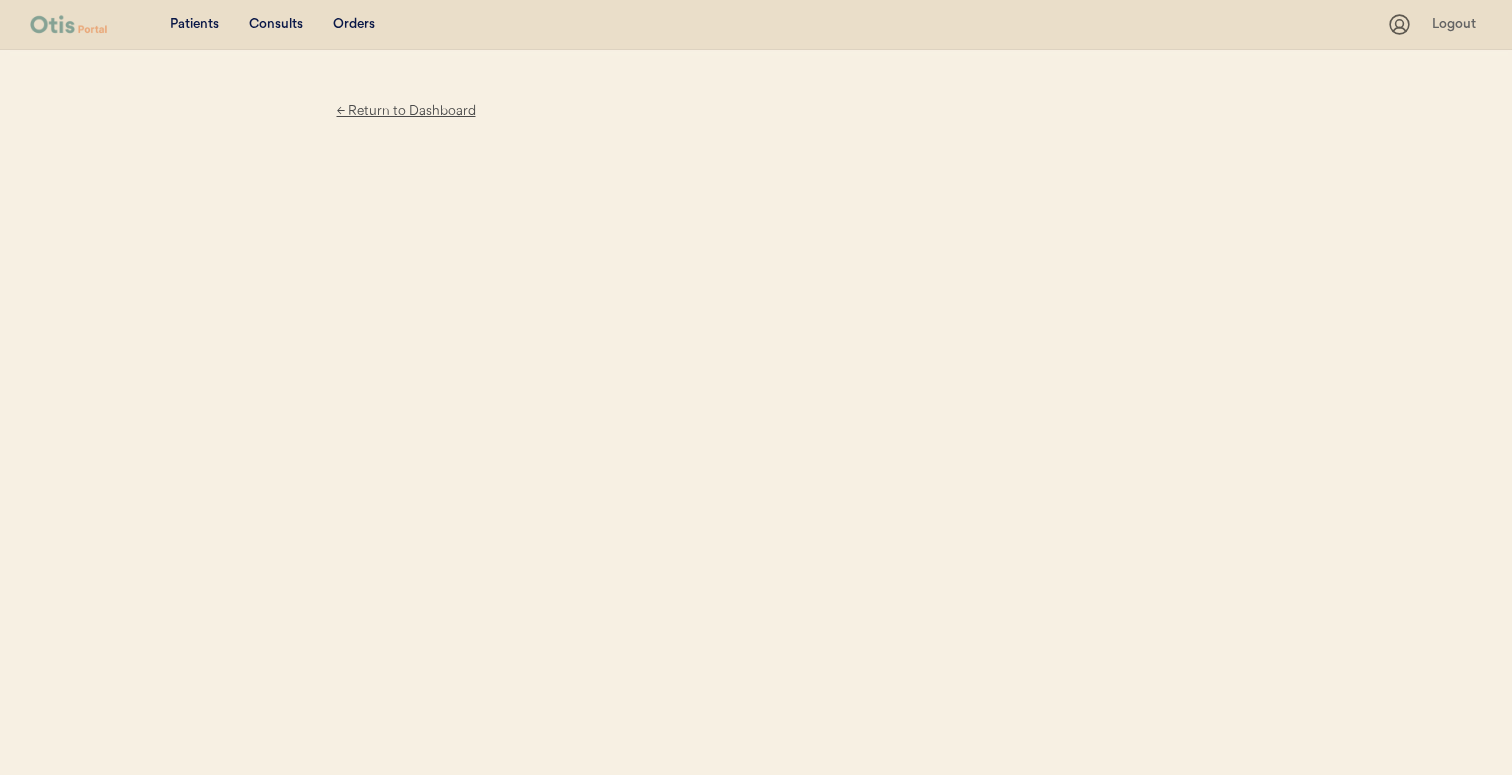 scroll, scrollTop: 0, scrollLeft: 0, axis: both 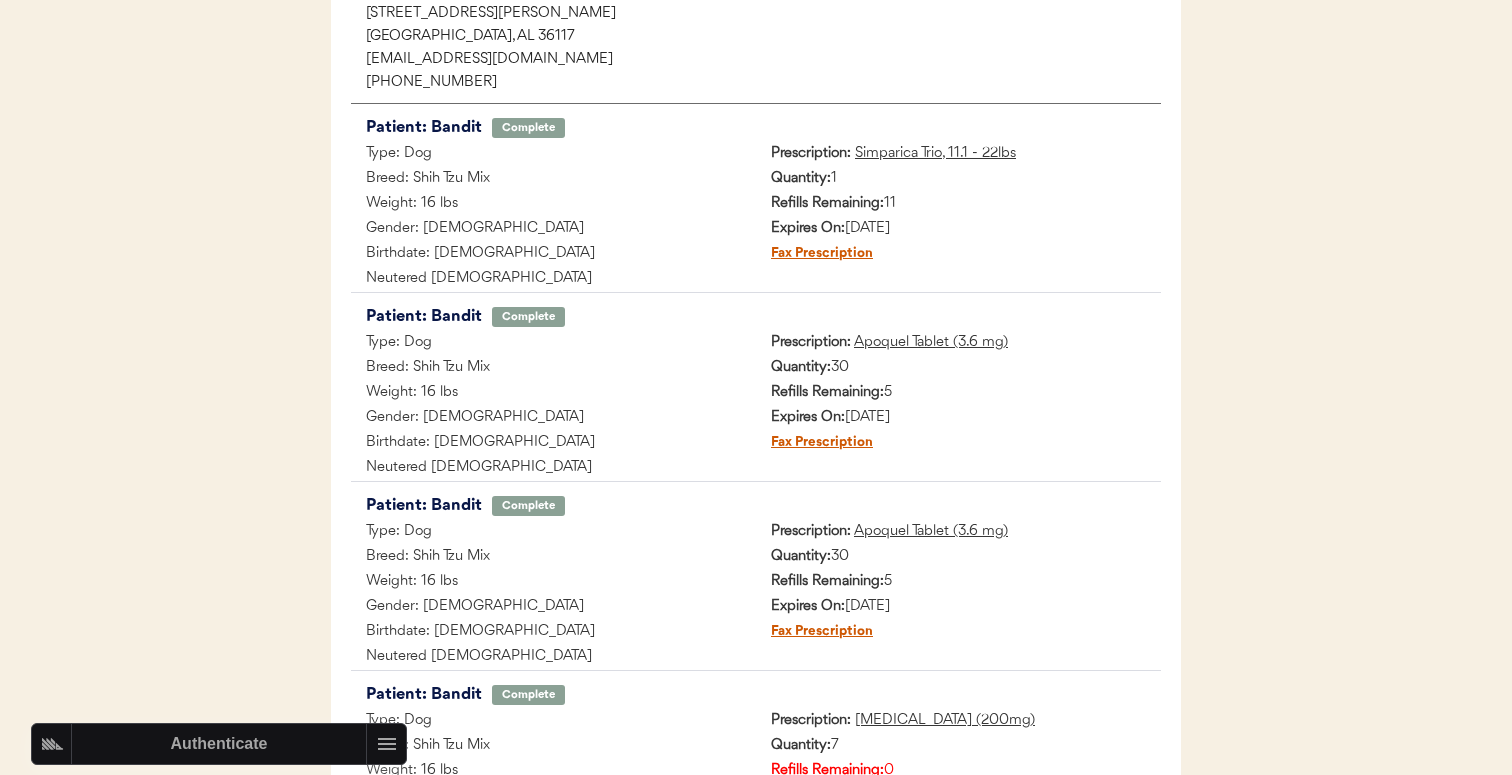 click on "Apoquel Tablet (3.6 mg)" at bounding box center (931, 531) 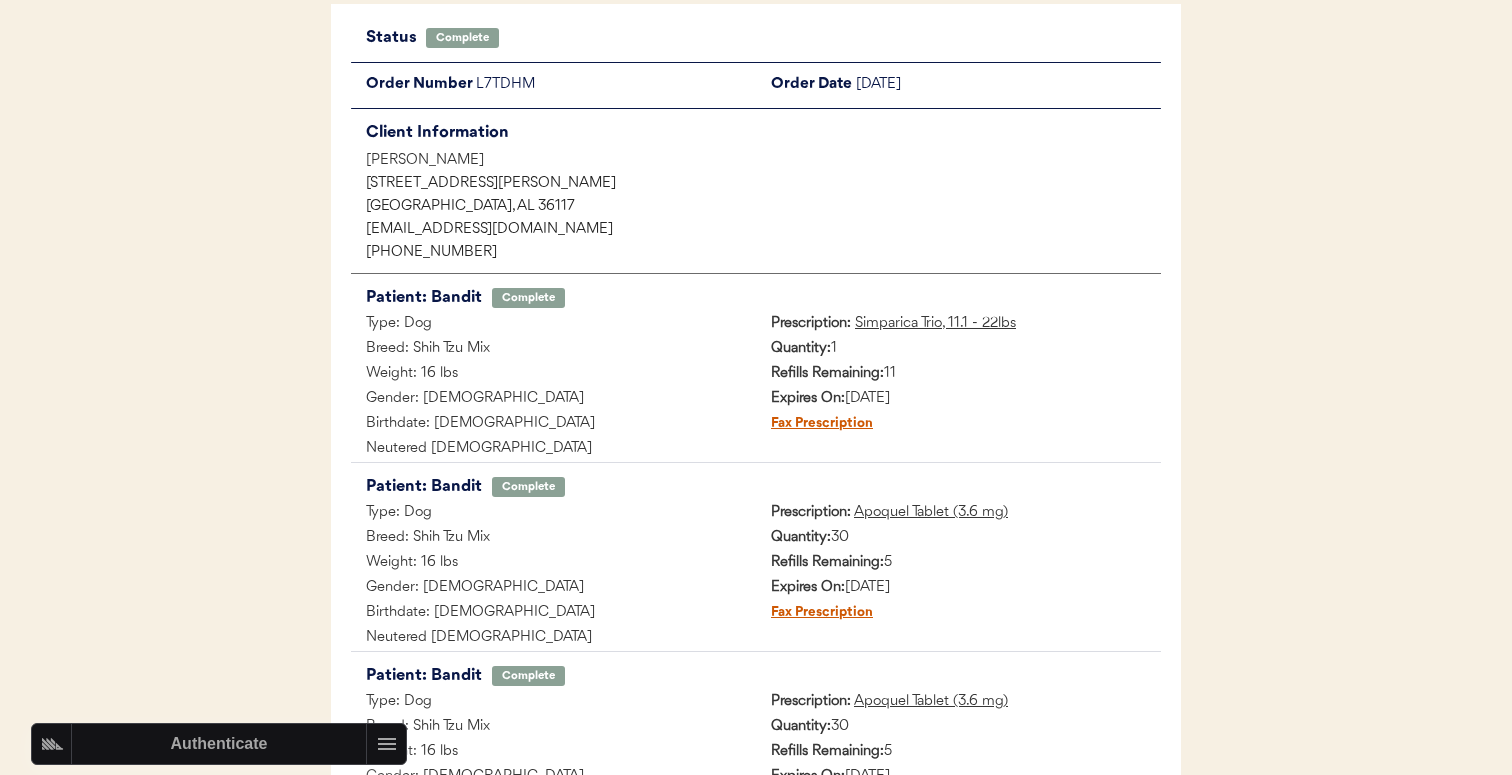 scroll, scrollTop: 0, scrollLeft: 0, axis: both 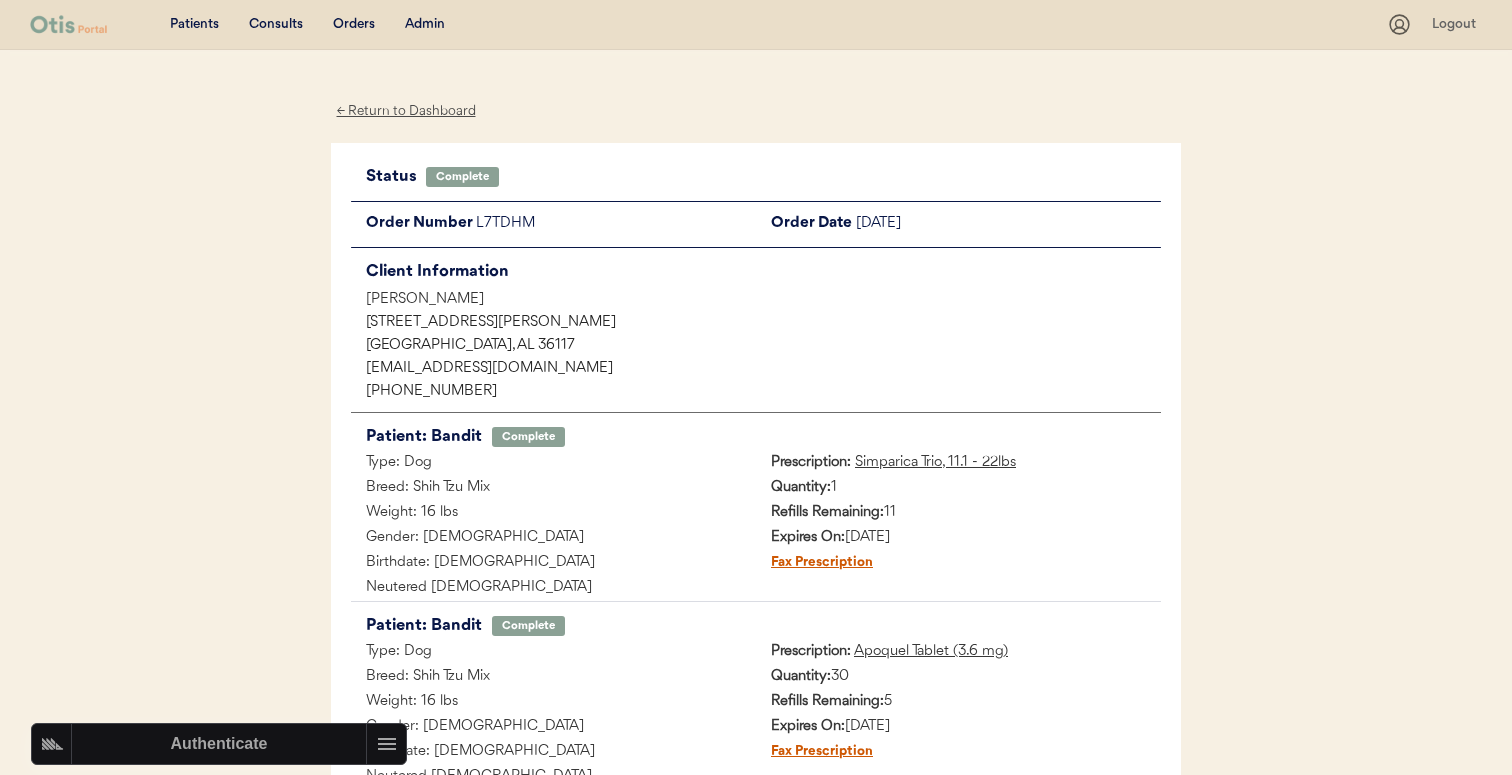 click on "Admin" at bounding box center (425, 25) 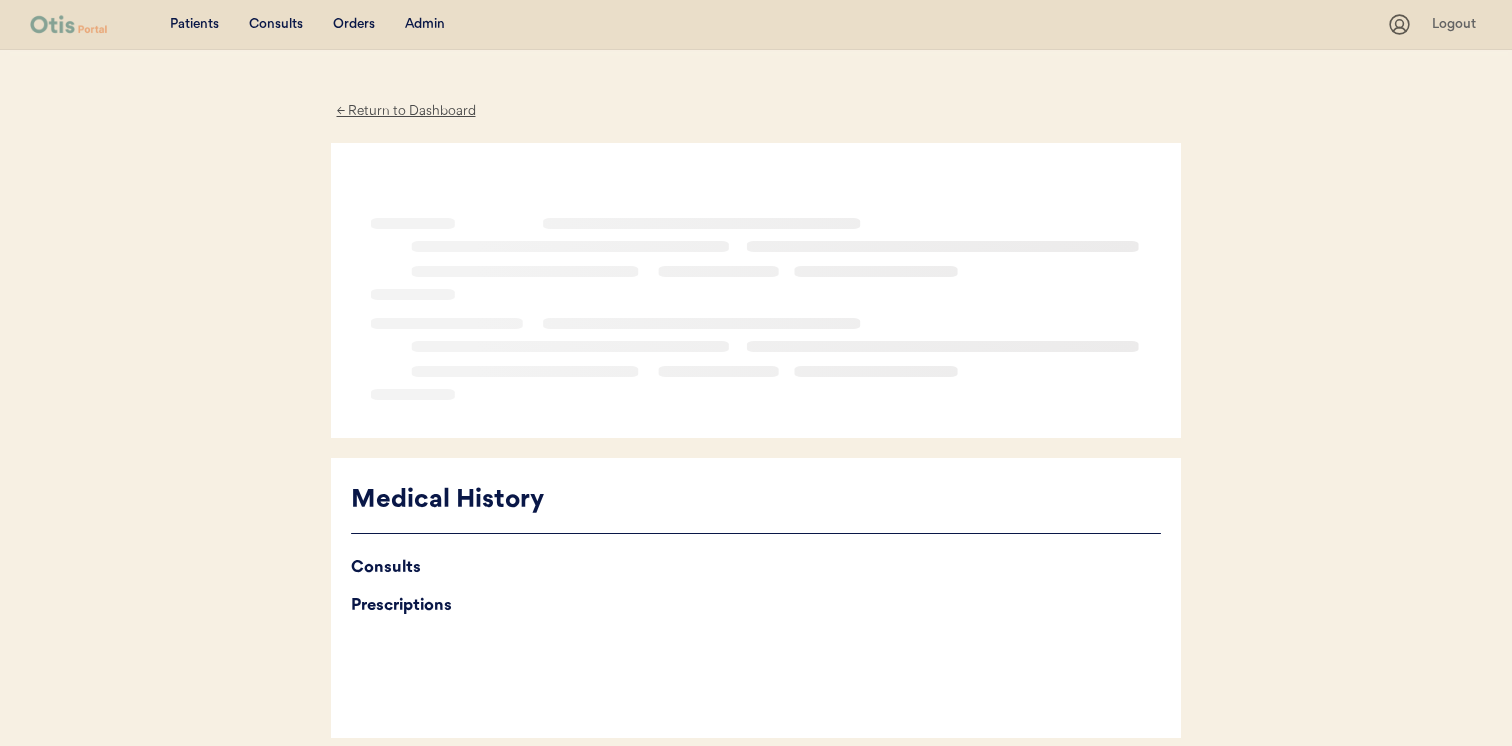 scroll, scrollTop: 0, scrollLeft: 0, axis: both 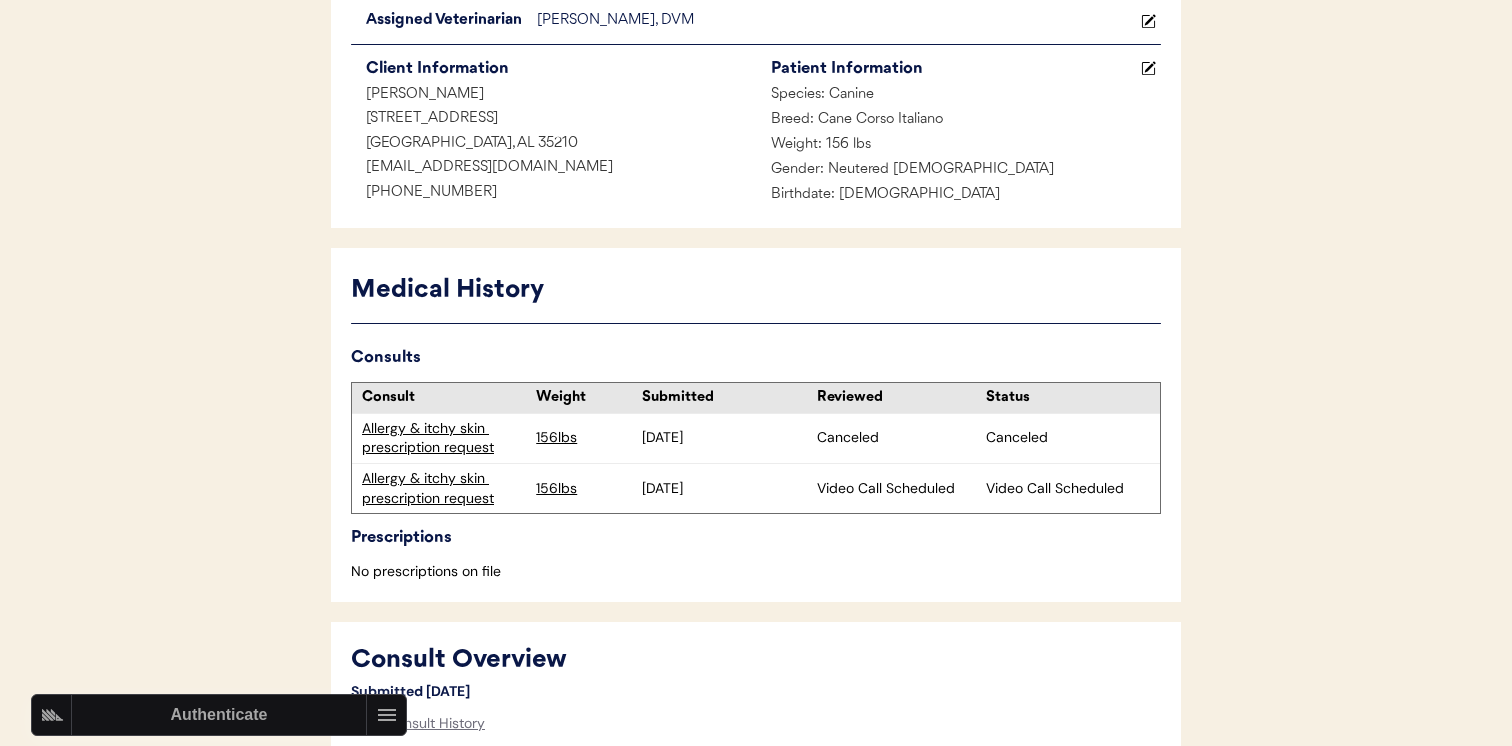 click on "Allergy & itchy skin prescription request" at bounding box center [444, 488] 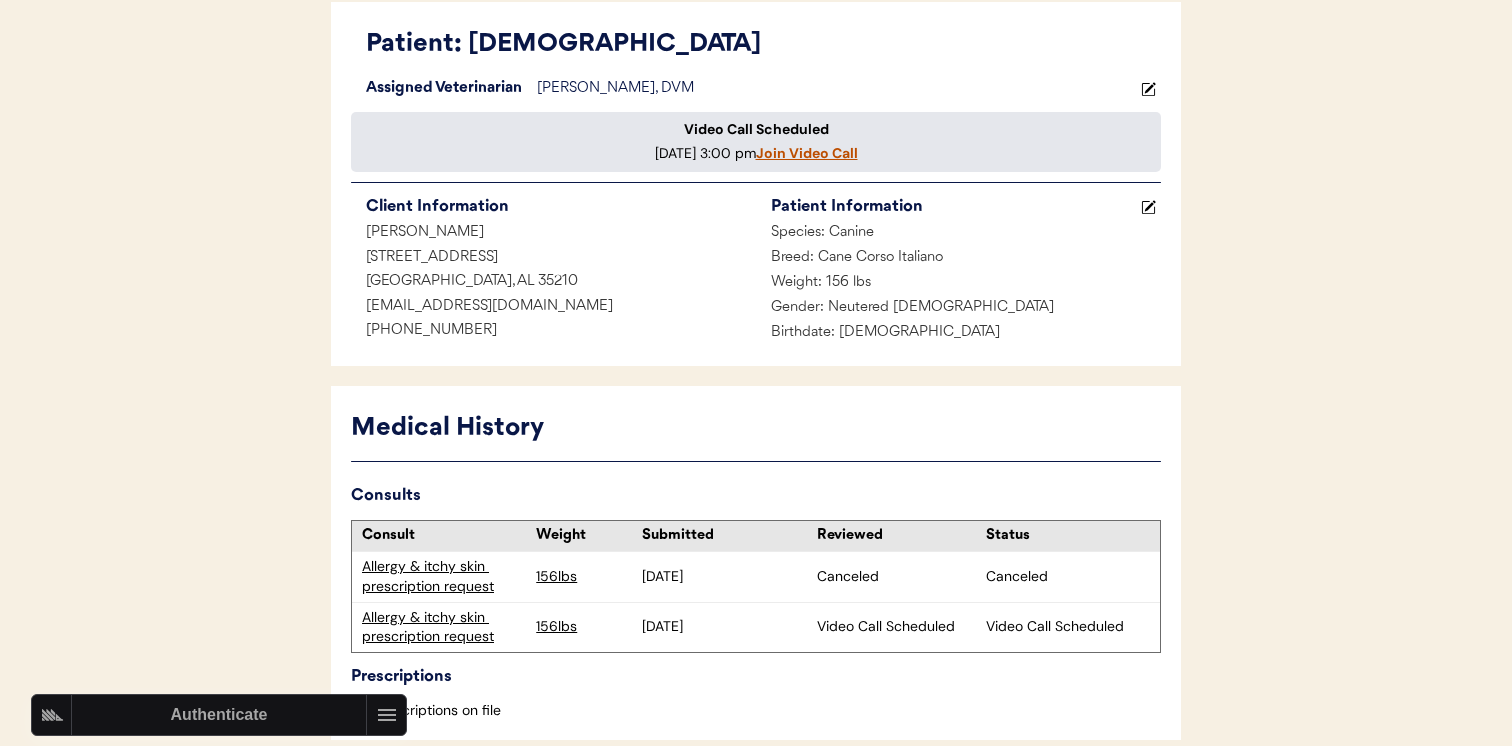 scroll, scrollTop: 126, scrollLeft: 0, axis: vertical 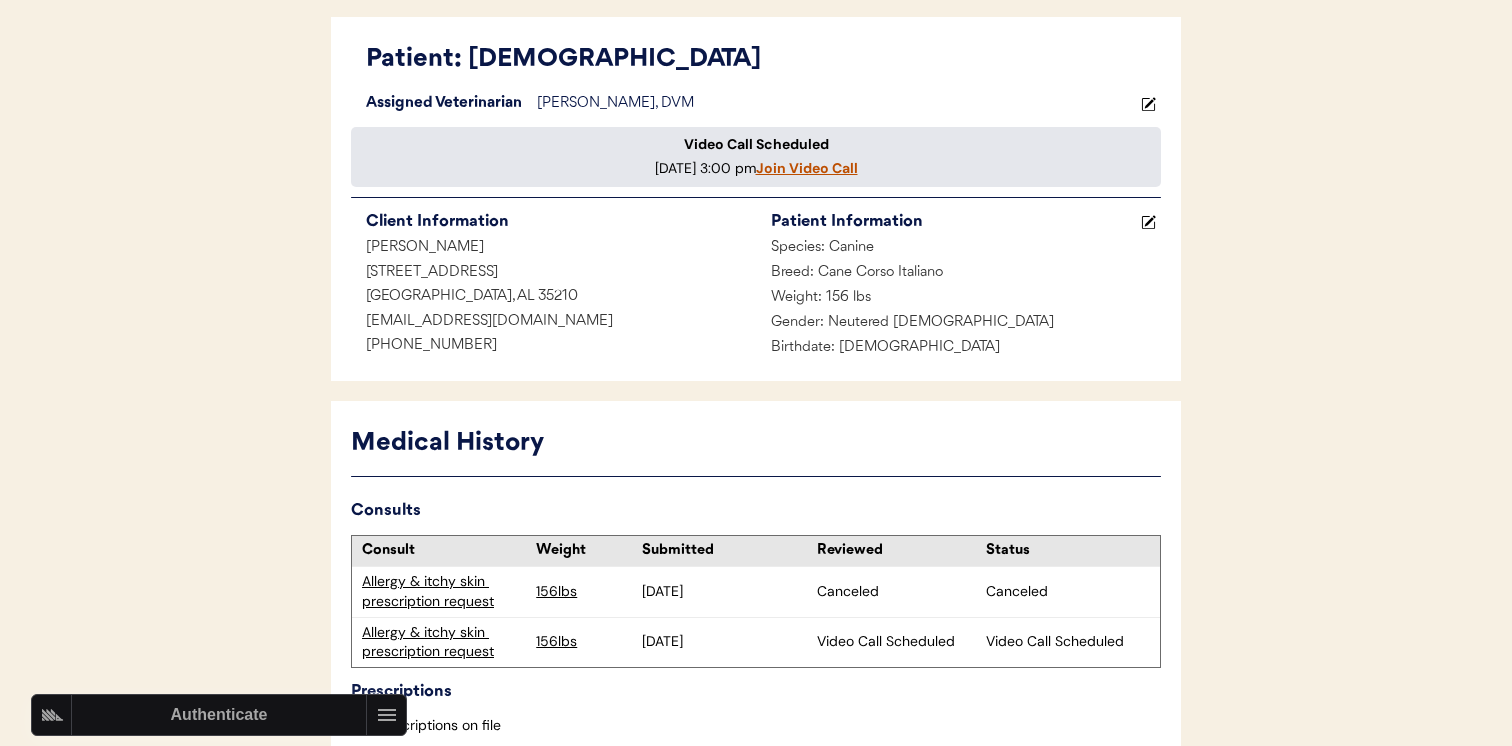 click on "Teresa Maddox" at bounding box center [553, 248] 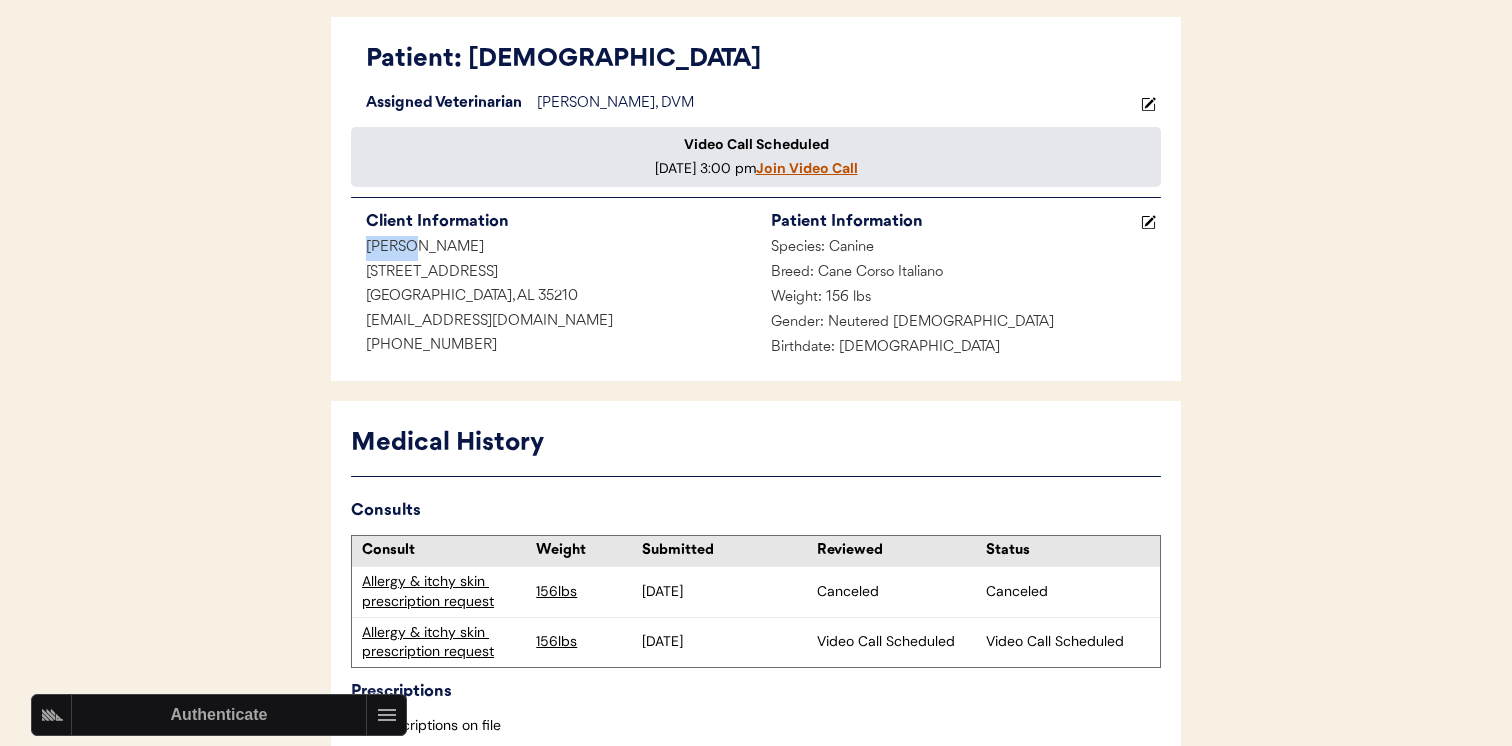 click on "Teresa Maddox" at bounding box center (553, 248) 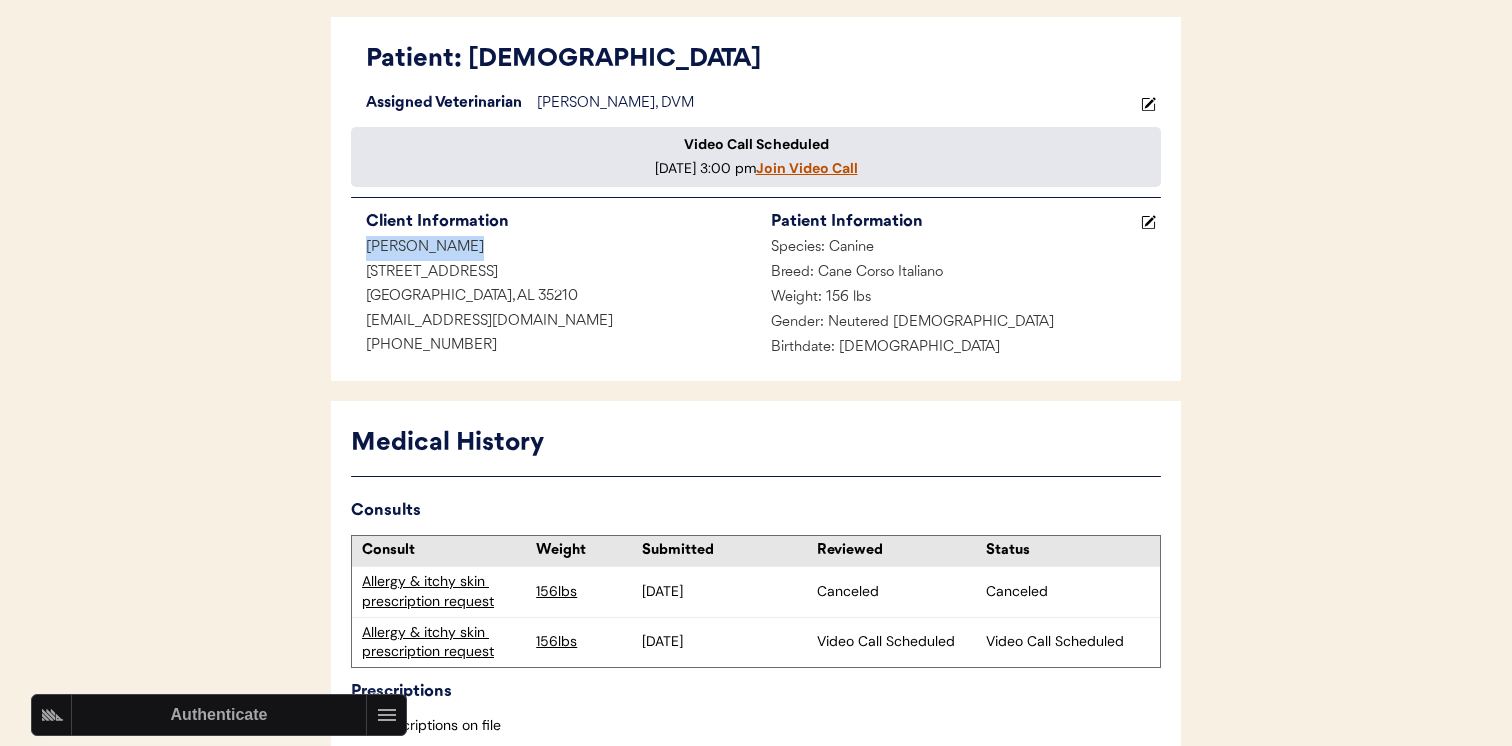 click on "Teresa Maddox" at bounding box center [553, 248] 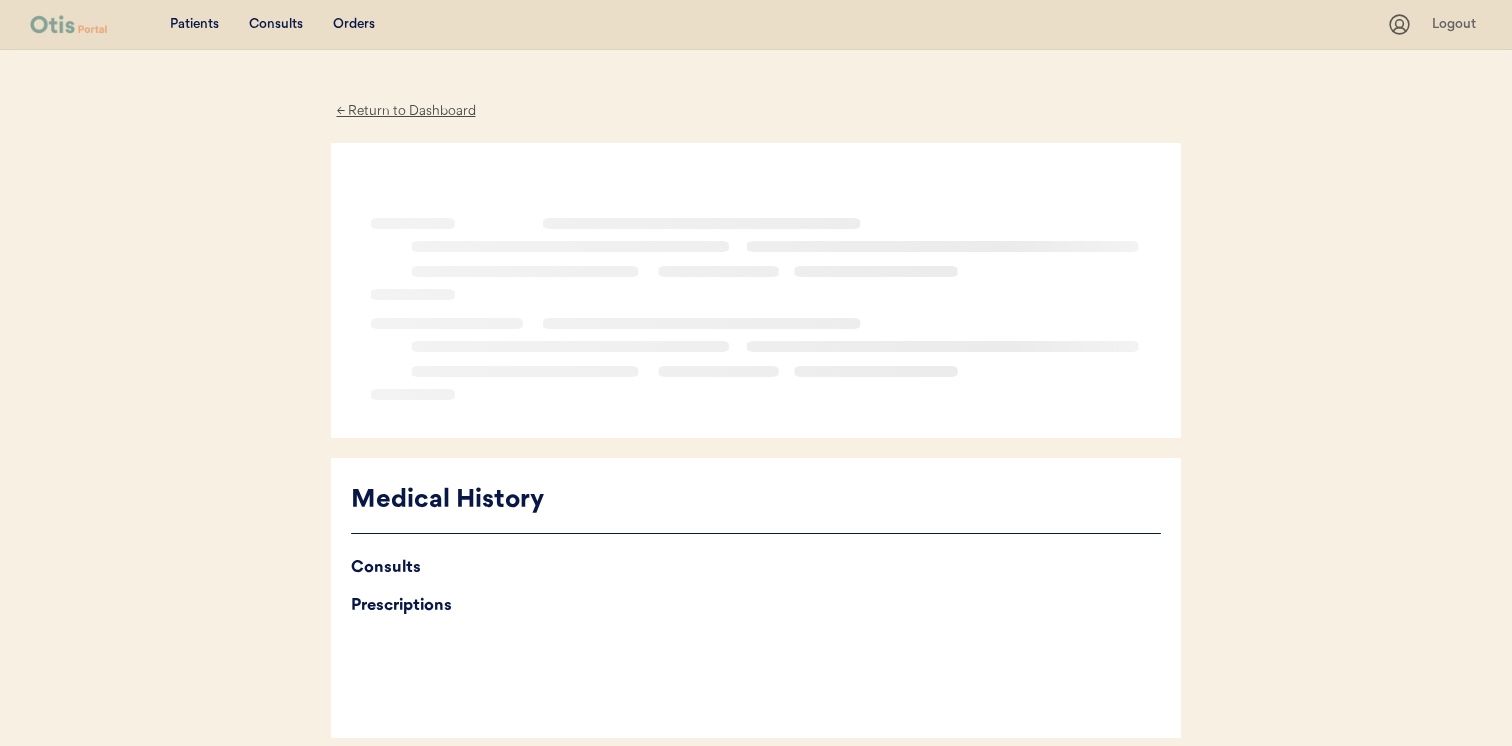 scroll, scrollTop: 0, scrollLeft: 0, axis: both 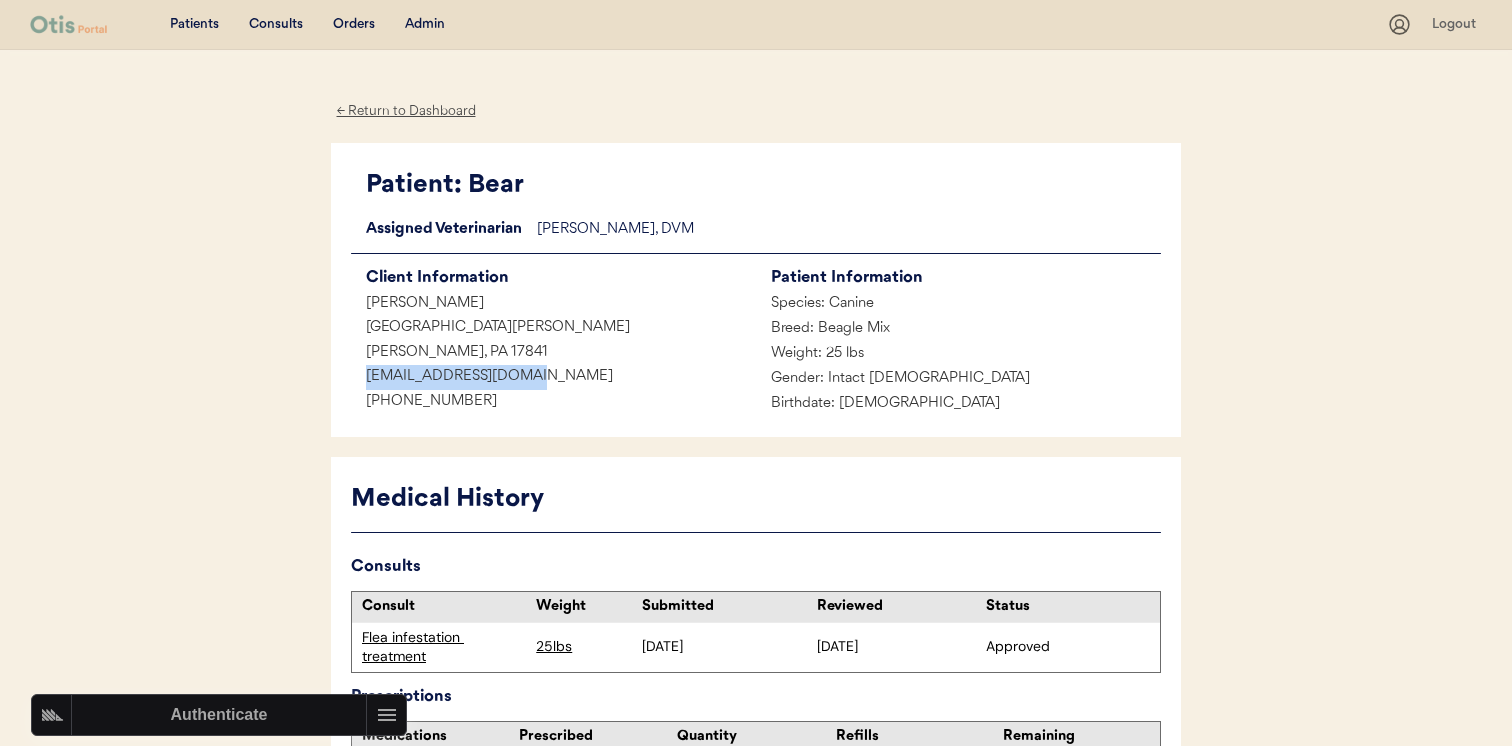 drag, startPoint x: 540, startPoint y: 387, endPoint x: 288, endPoint y: 380, distance: 252.0972 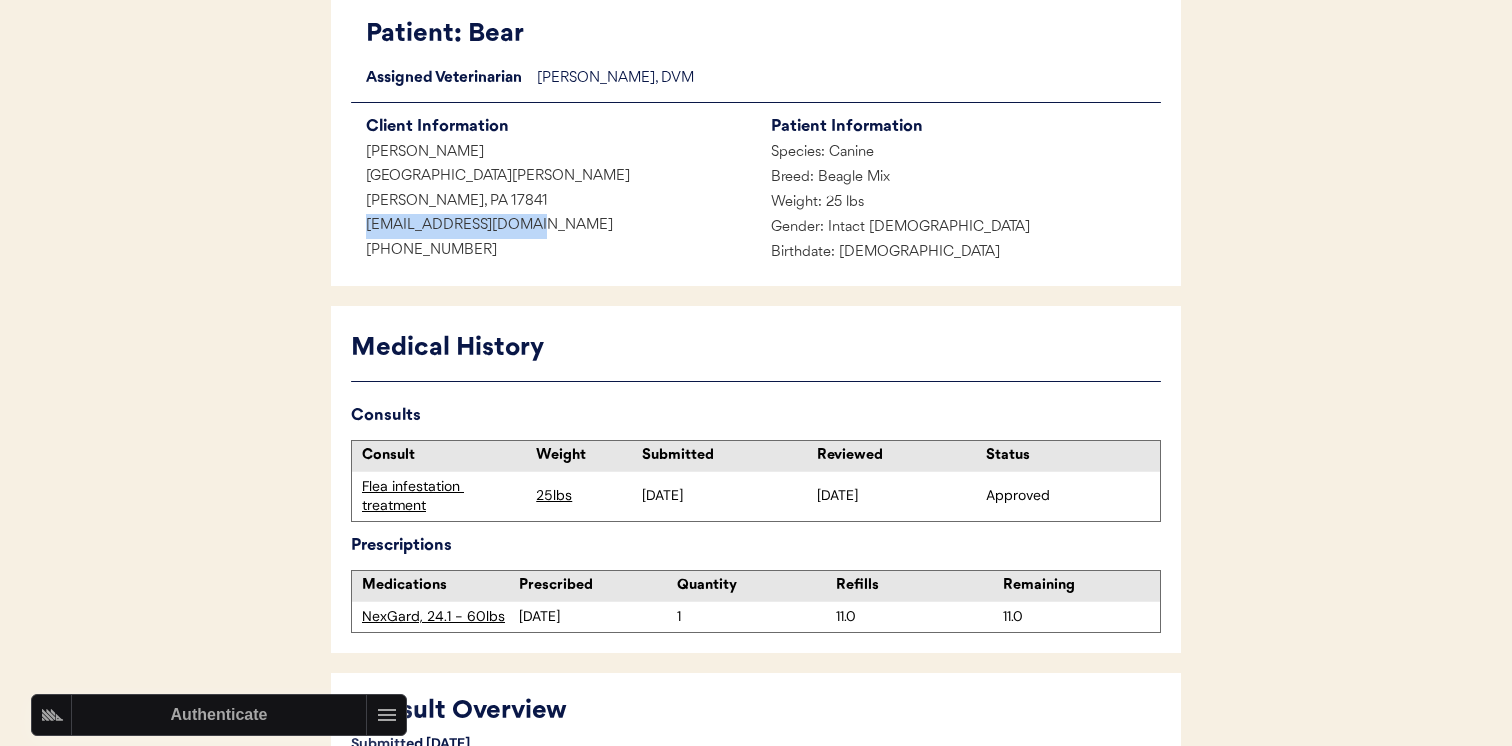 scroll, scrollTop: 170, scrollLeft: 0, axis: vertical 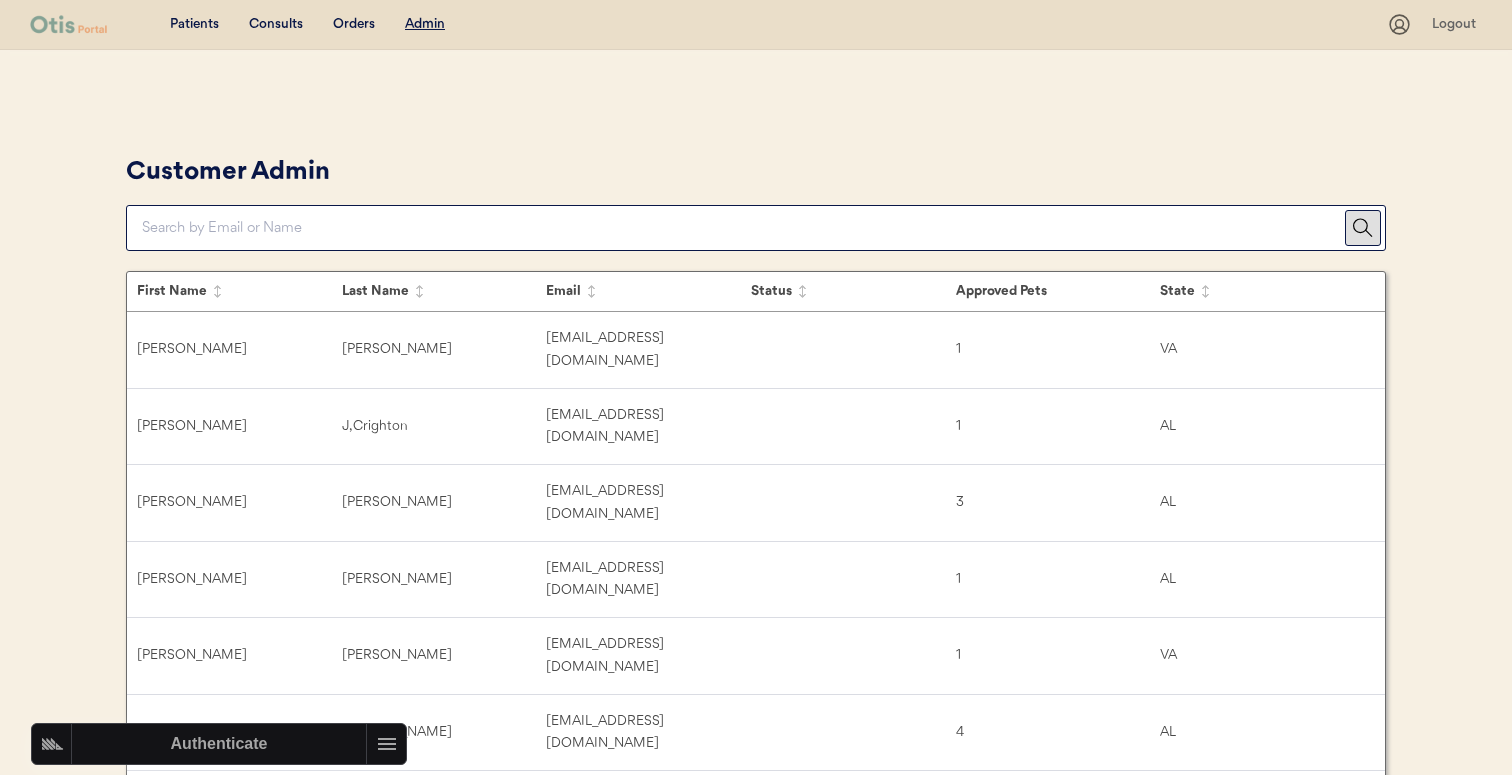 click at bounding box center [743, 228] 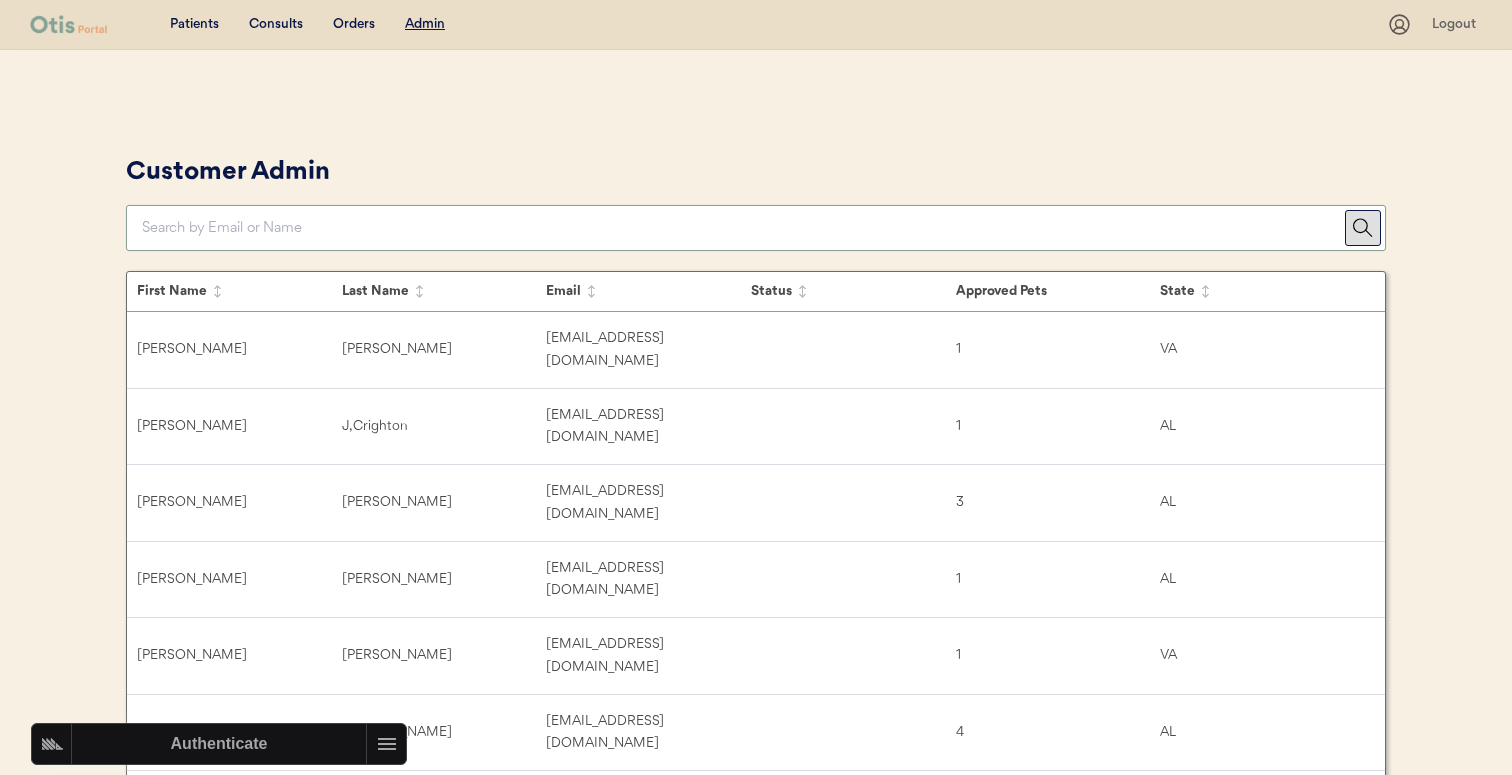 paste on "tpjones98@gmail.com" 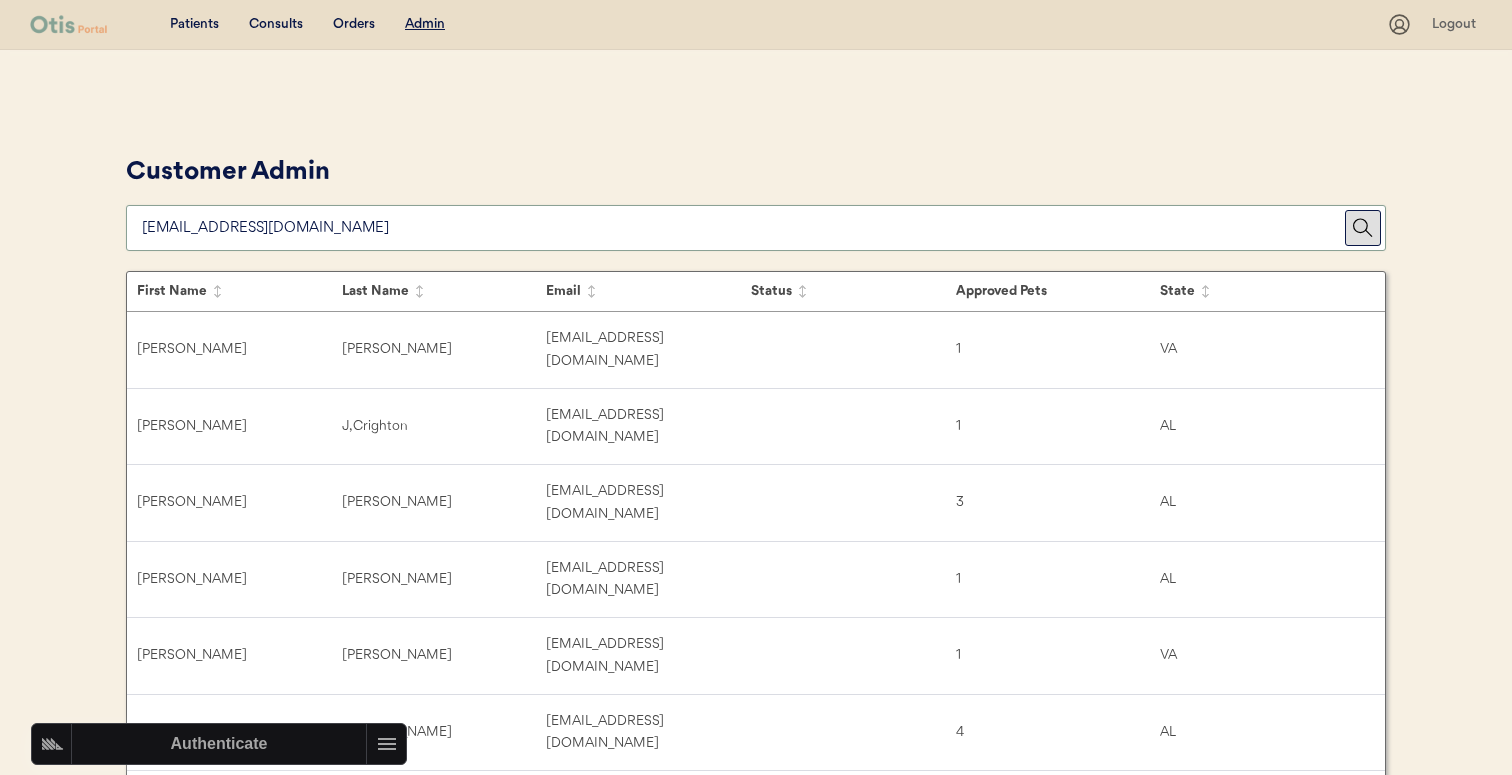 click on "Customer Admin" at bounding box center (756, 200) 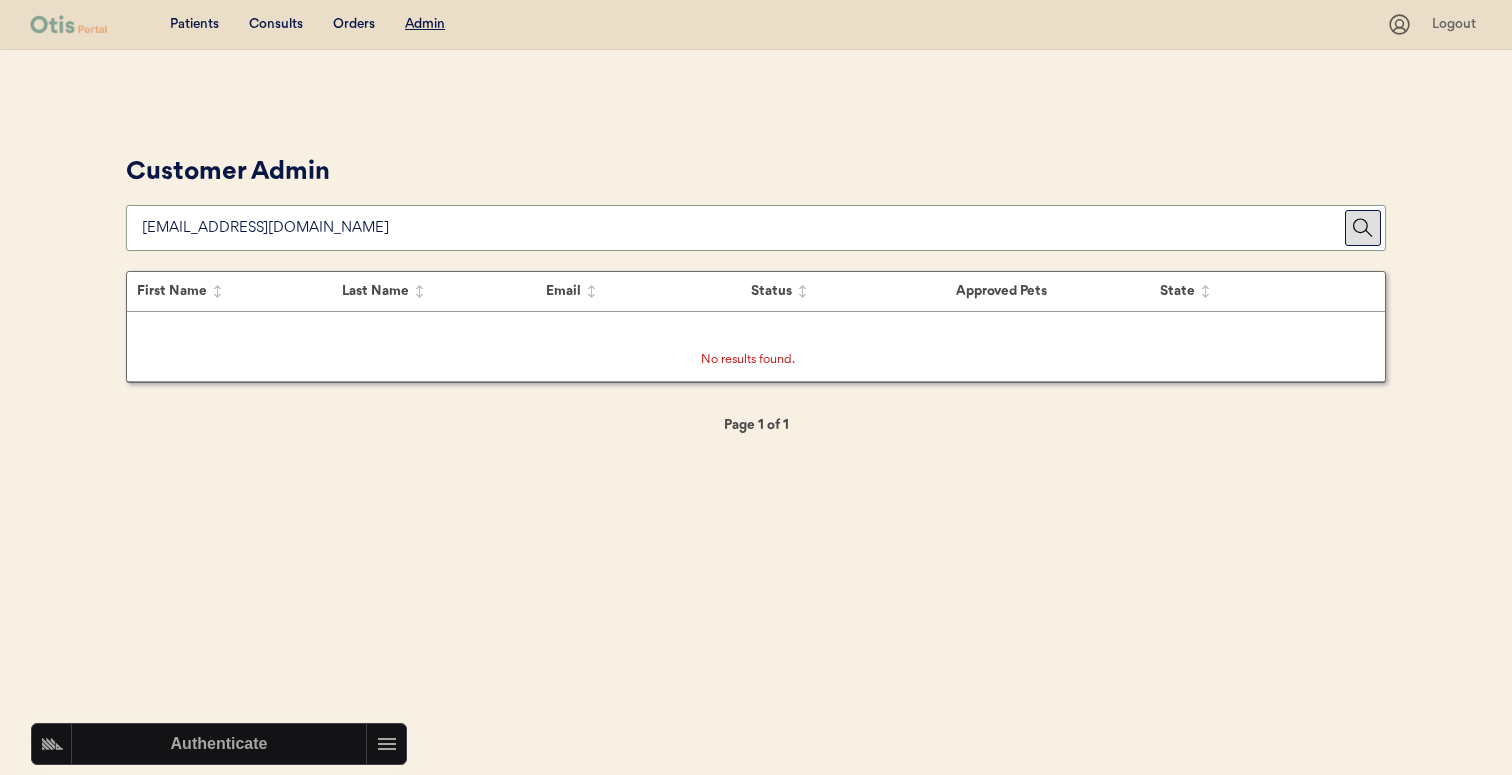 click at bounding box center [743, 228] 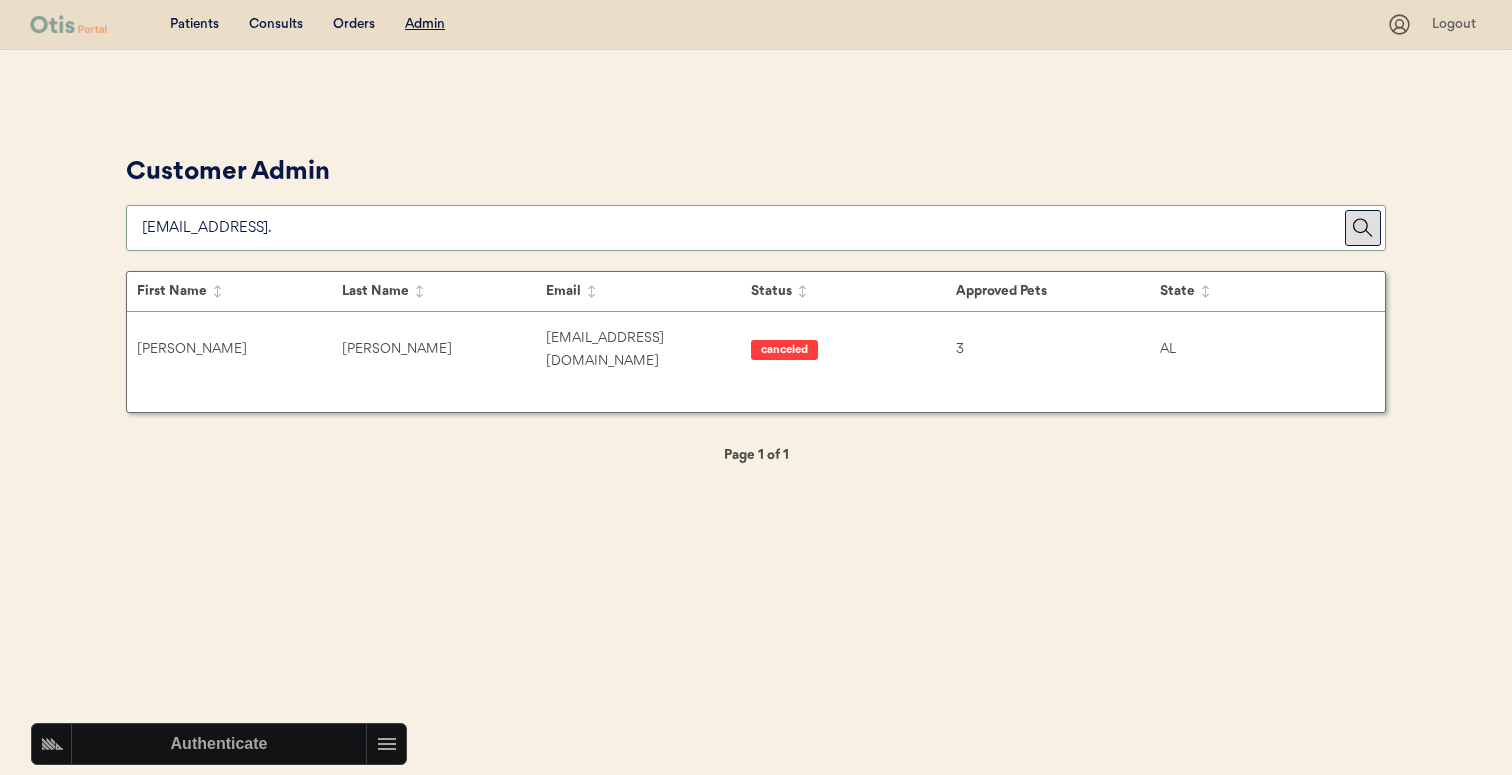 type on "tpjones98@gmail." 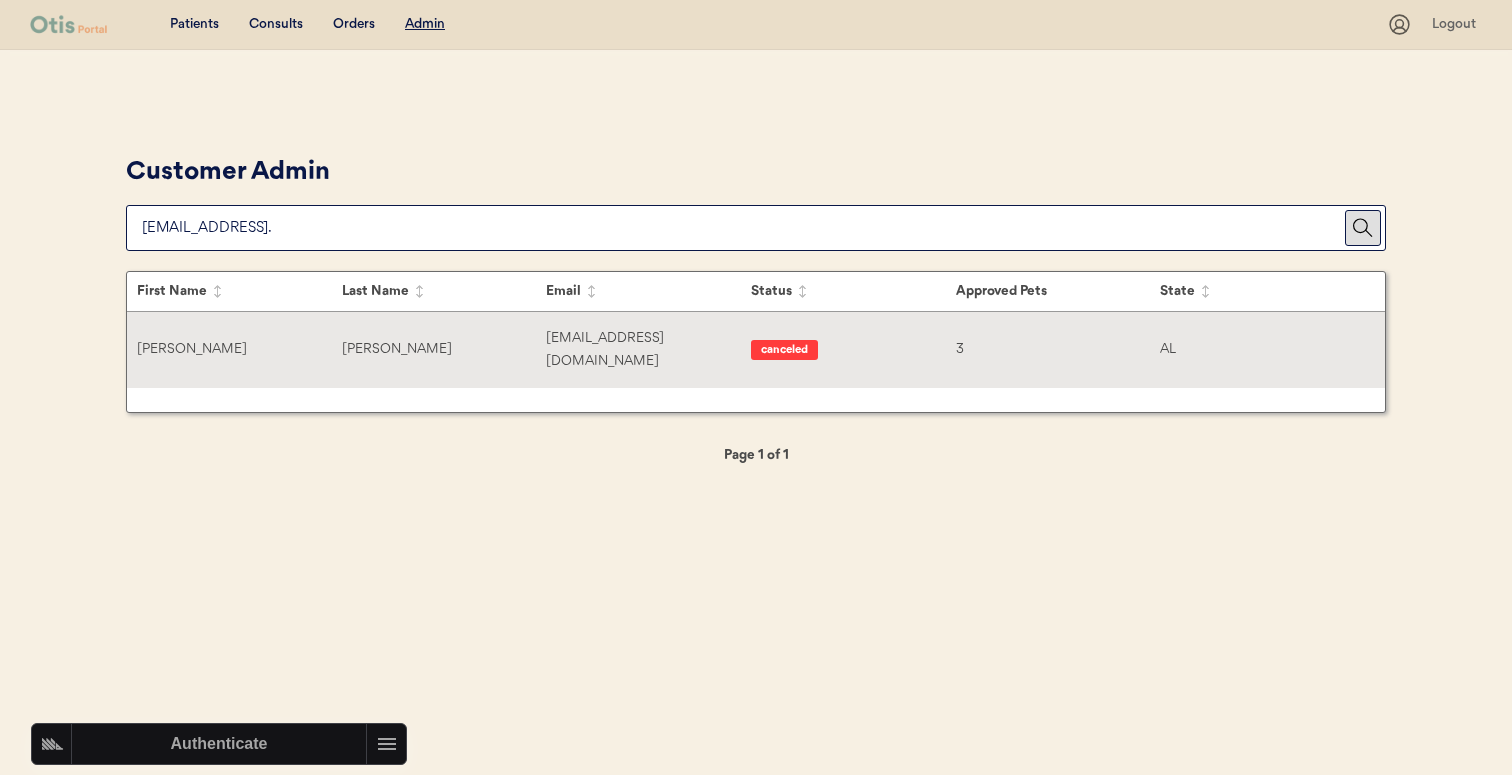 click on "Pate" at bounding box center (444, 349) 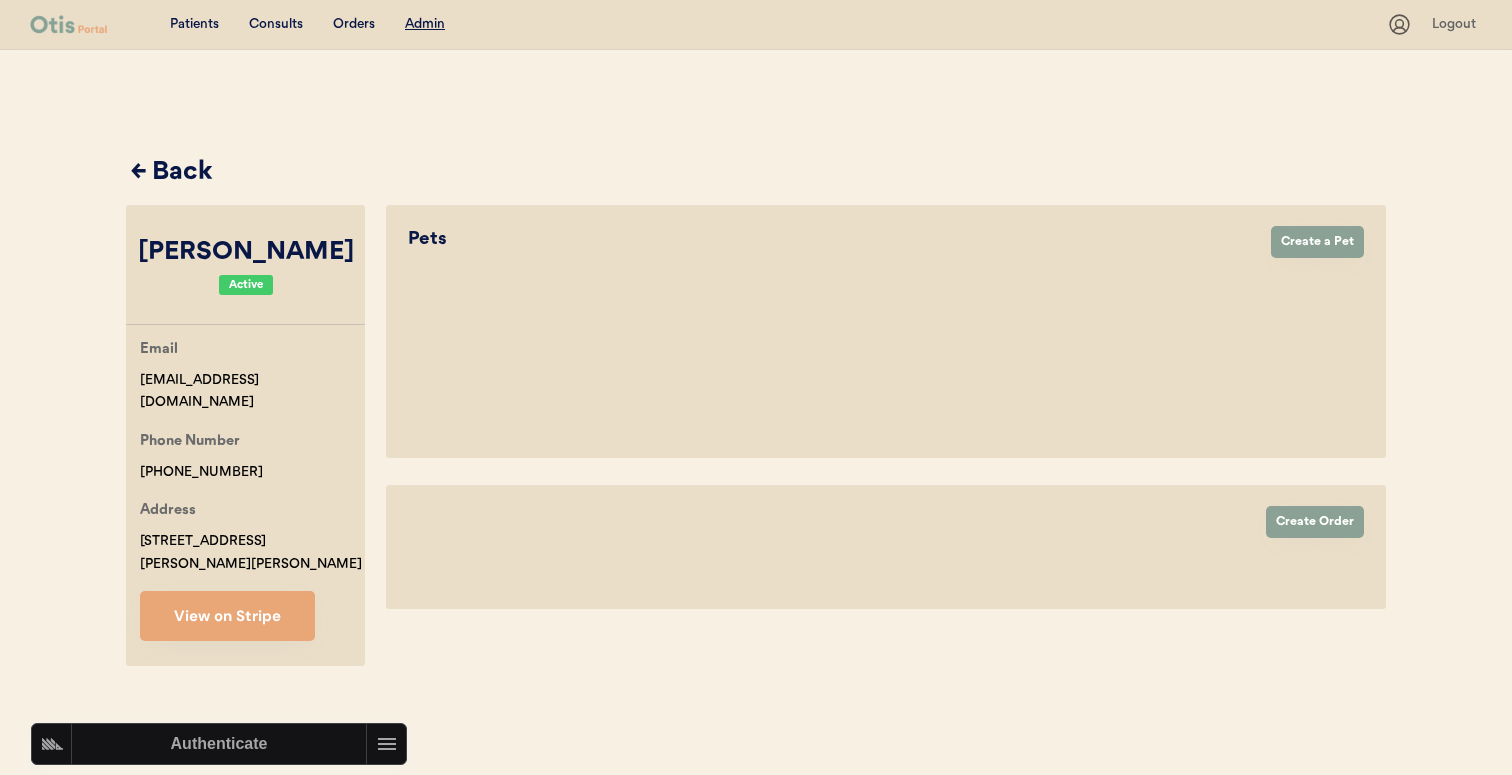 select on "true" 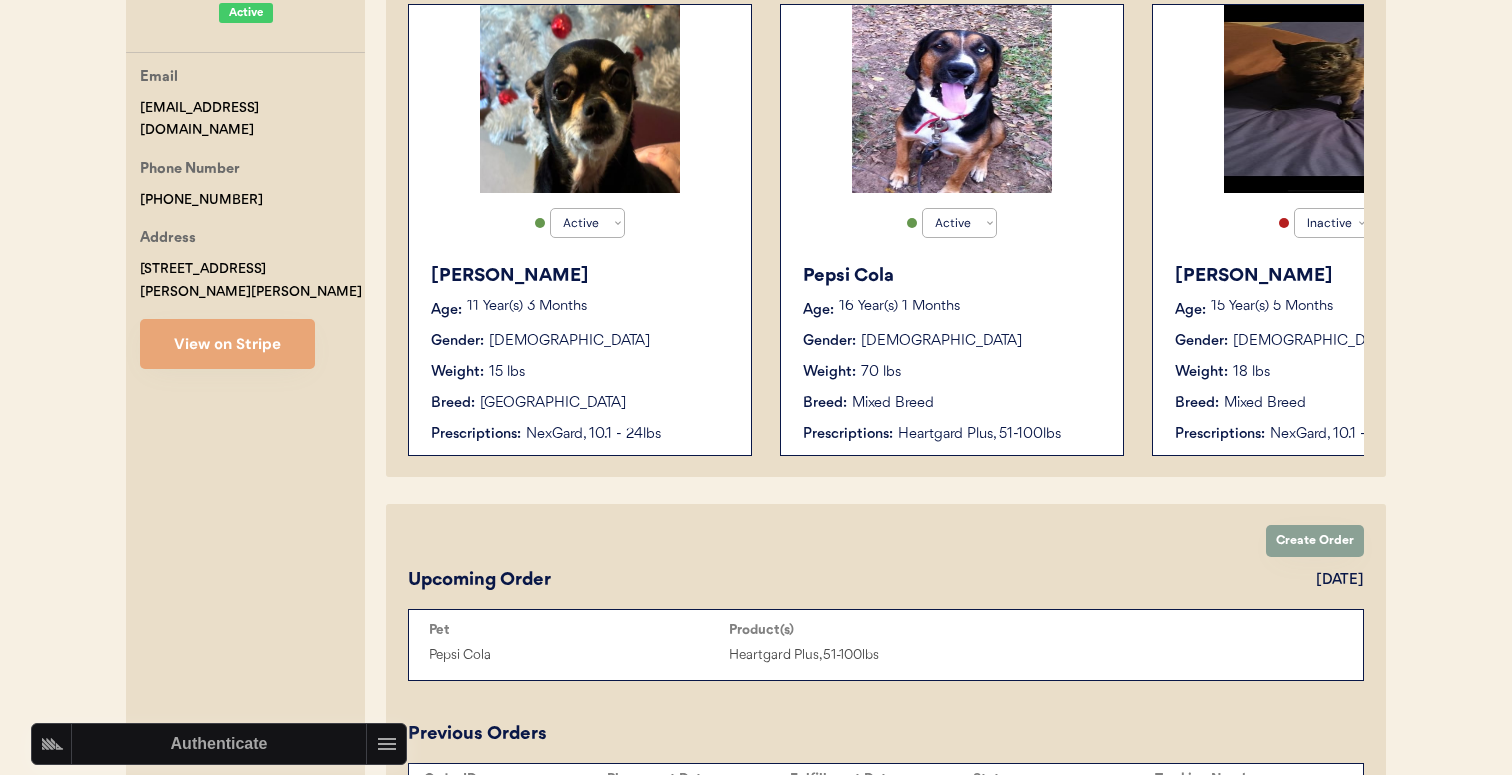 scroll, scrollTop: 253, scrollLeft: 0, axis: vertical 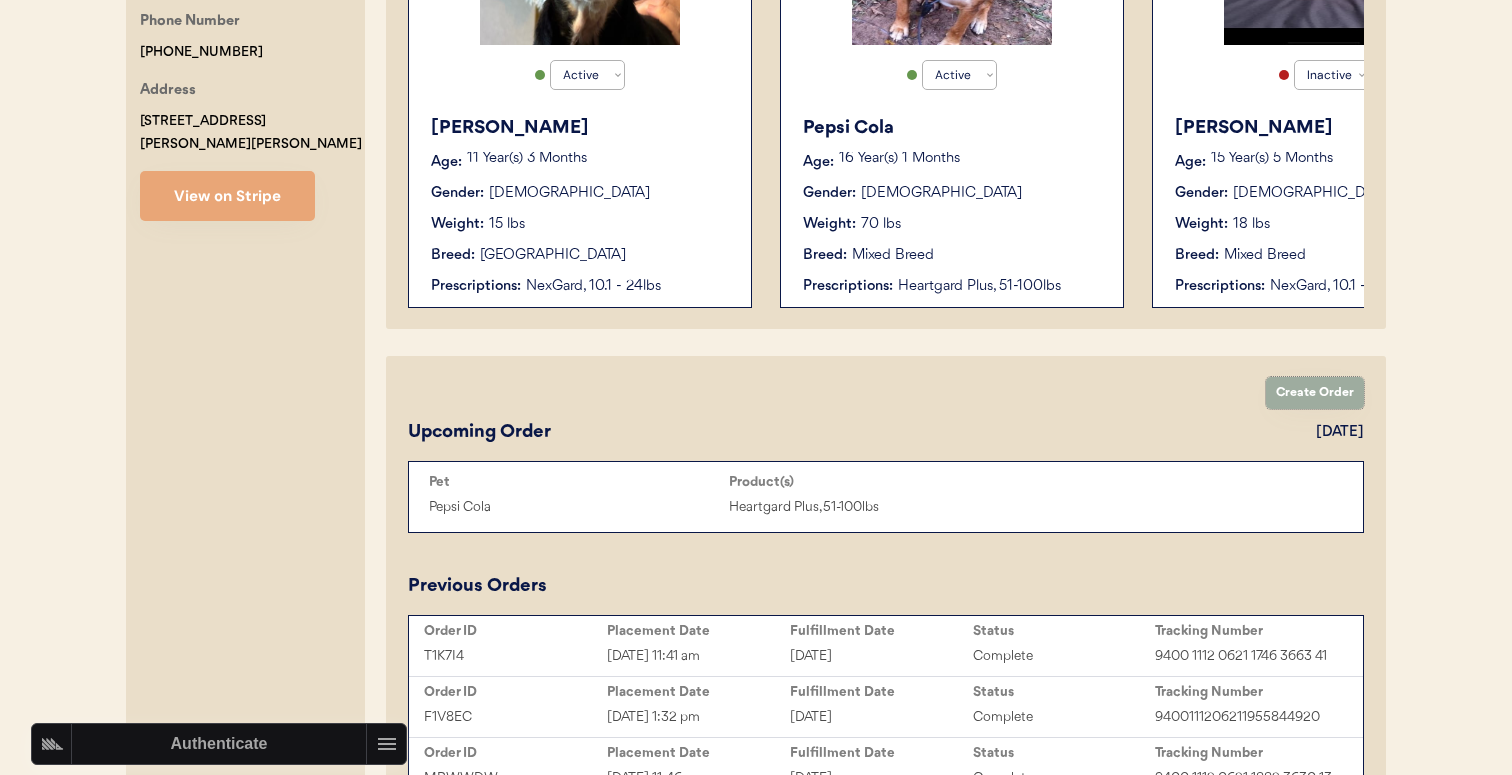 click on "Create Order" at bounding box center (1315, 393) 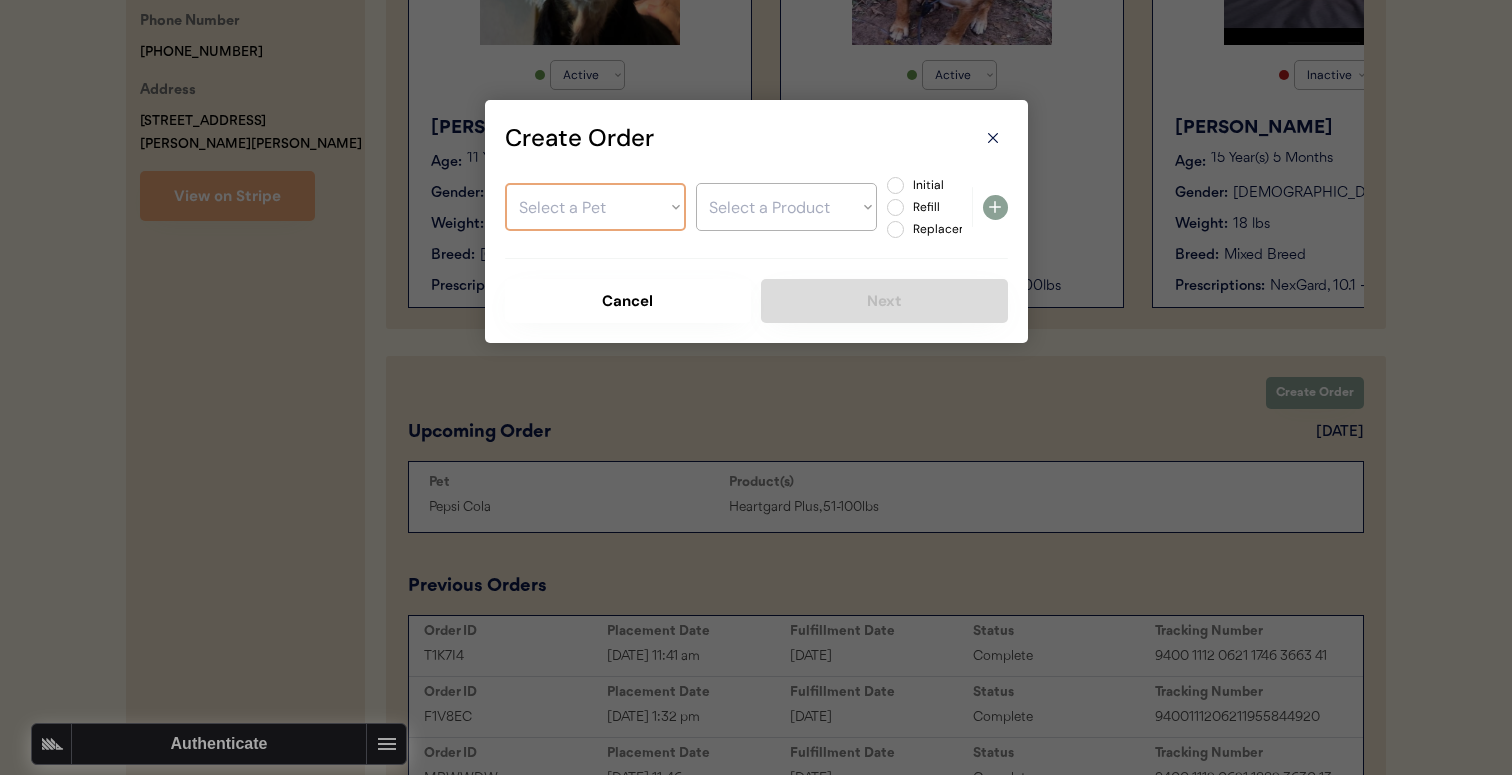 click on "Select a Pet Molly Nellie Pepsi Cola" at bounding box center (595, 207) 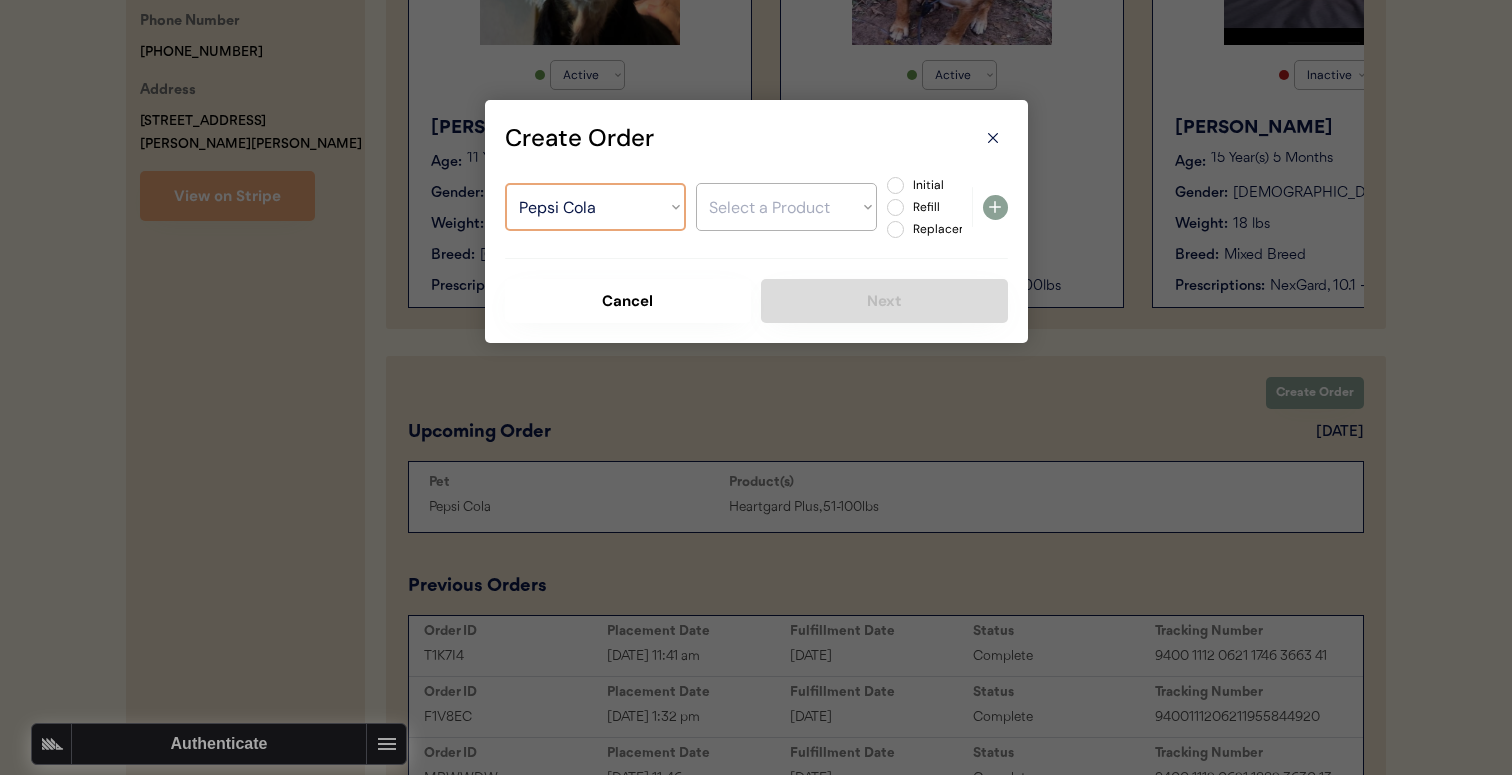 click on "Select a Product Heartgard Plus, 51-100lbs" at bounding box center (786, 207) 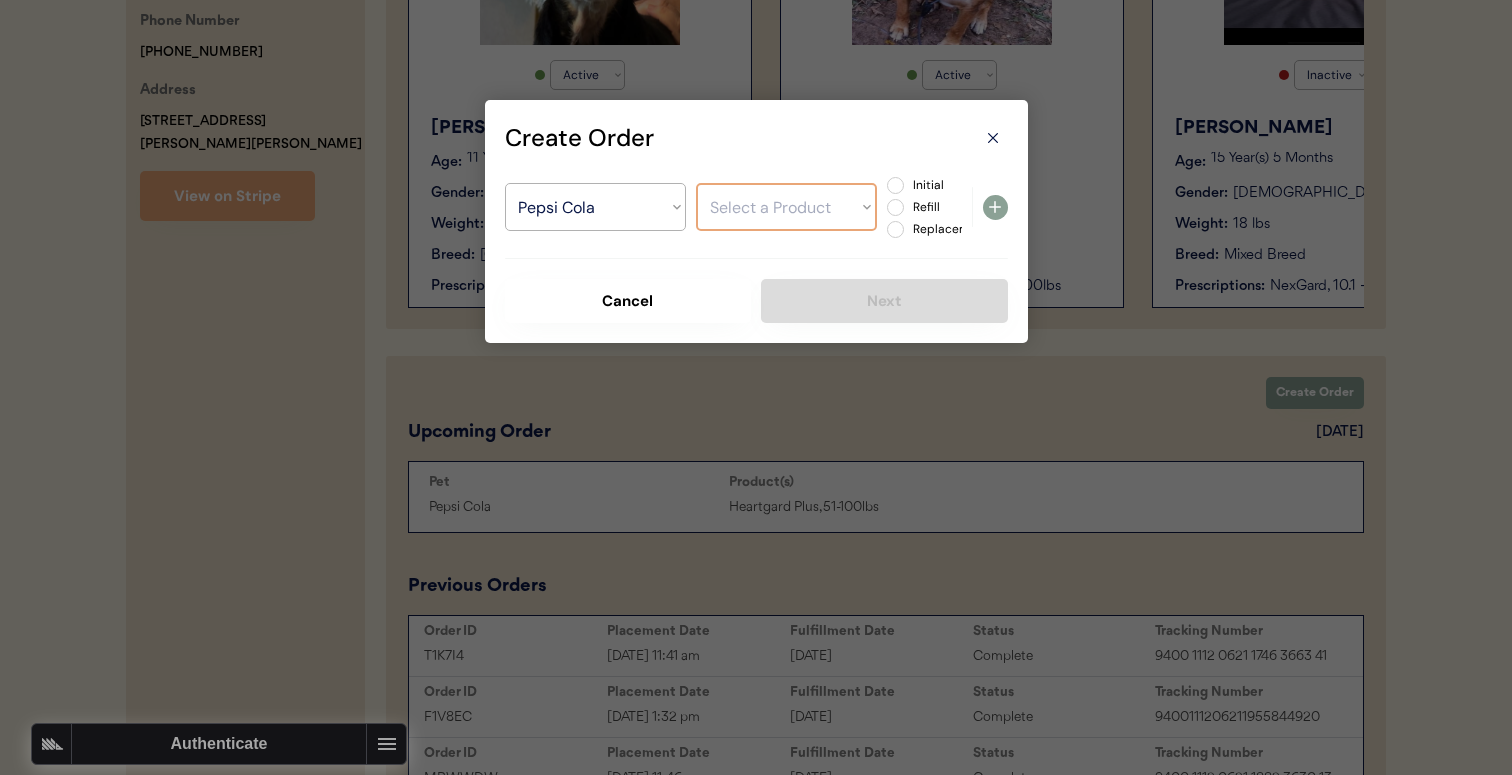 select on ""1348695171700984260__LOOKUP__1751909717036x100421077320597500"" 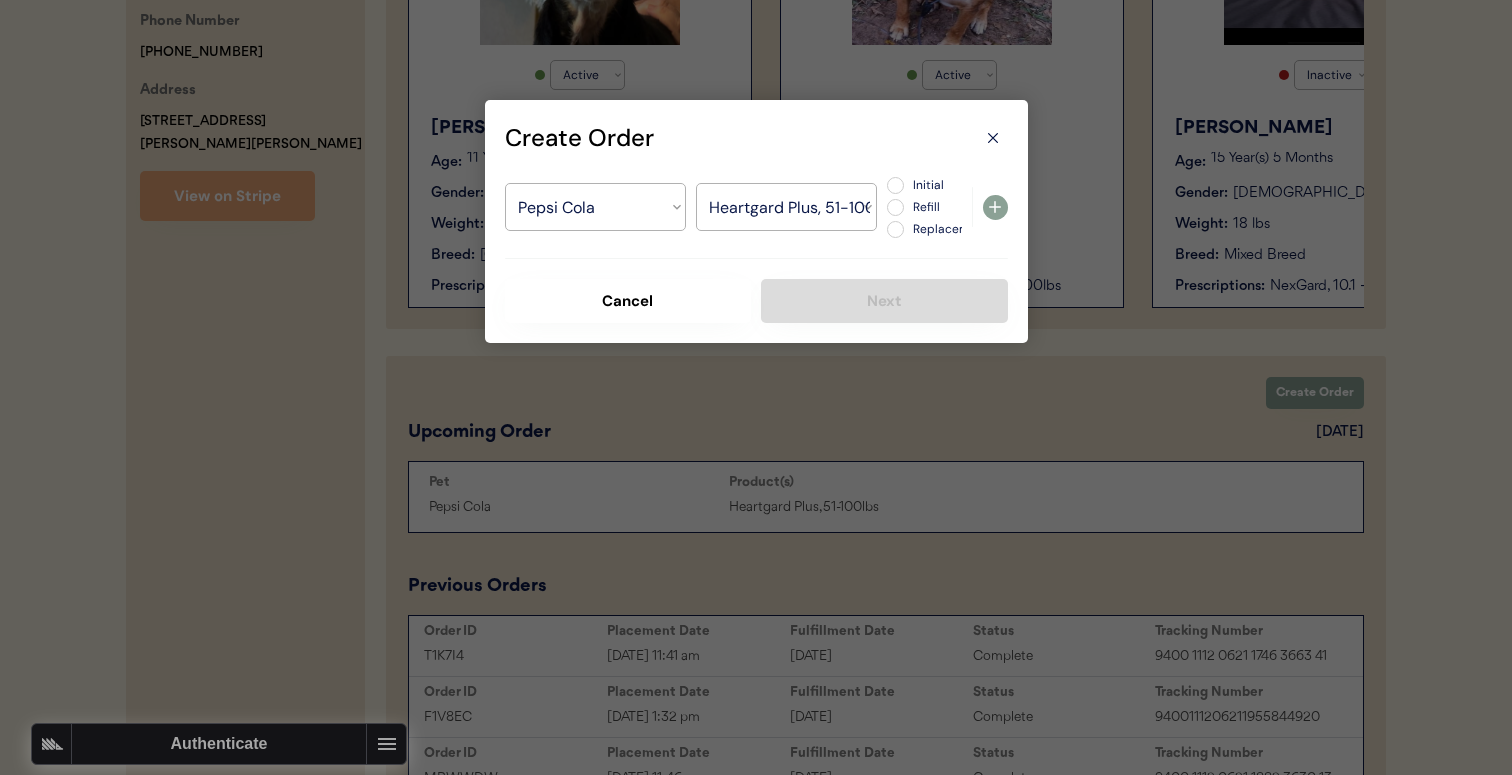 click on "Initial" at bounding box center [951, 185] 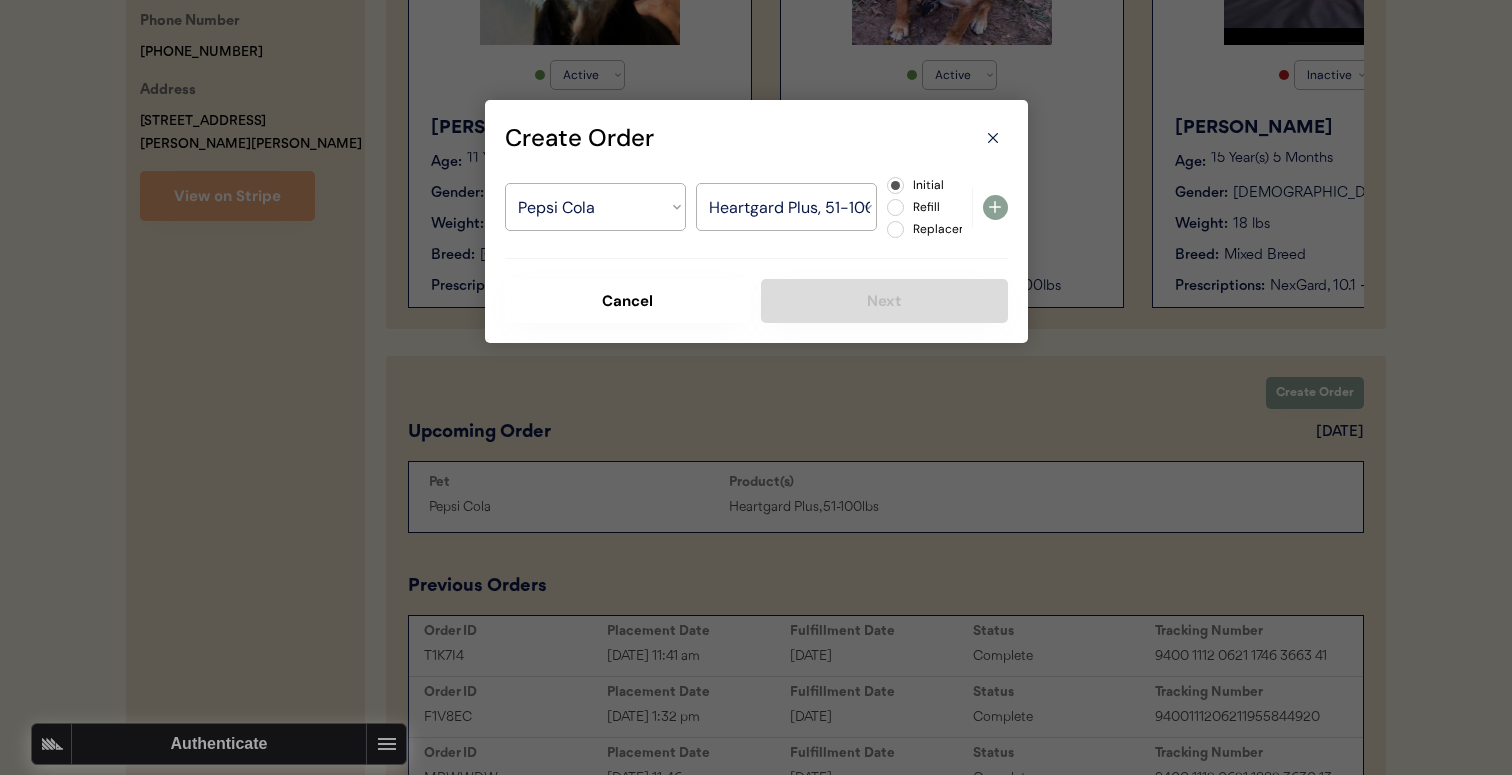 click 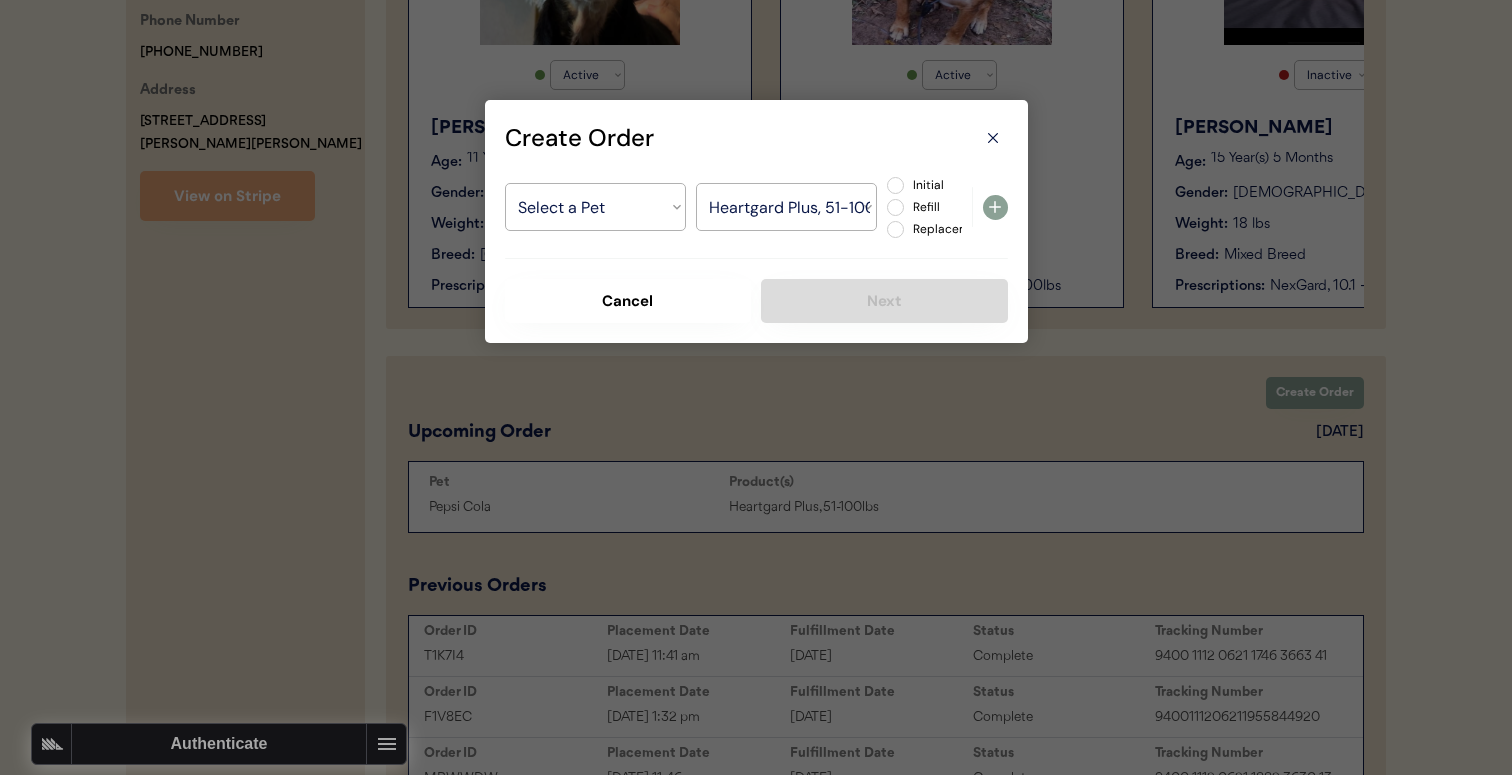 select on ""PLACEHOLDER_1427118222253"" 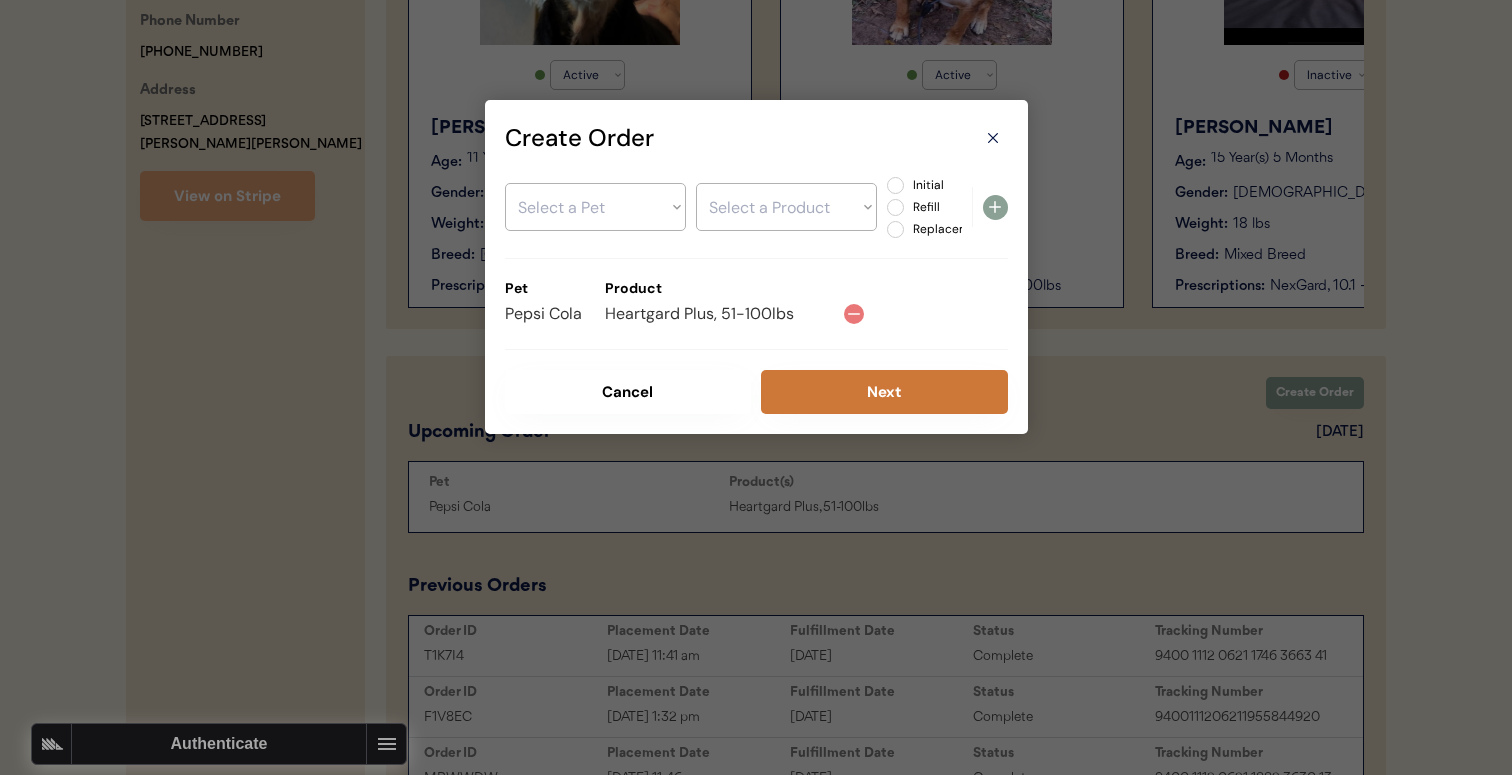 click on "Next" at bounding box center [884, 392] 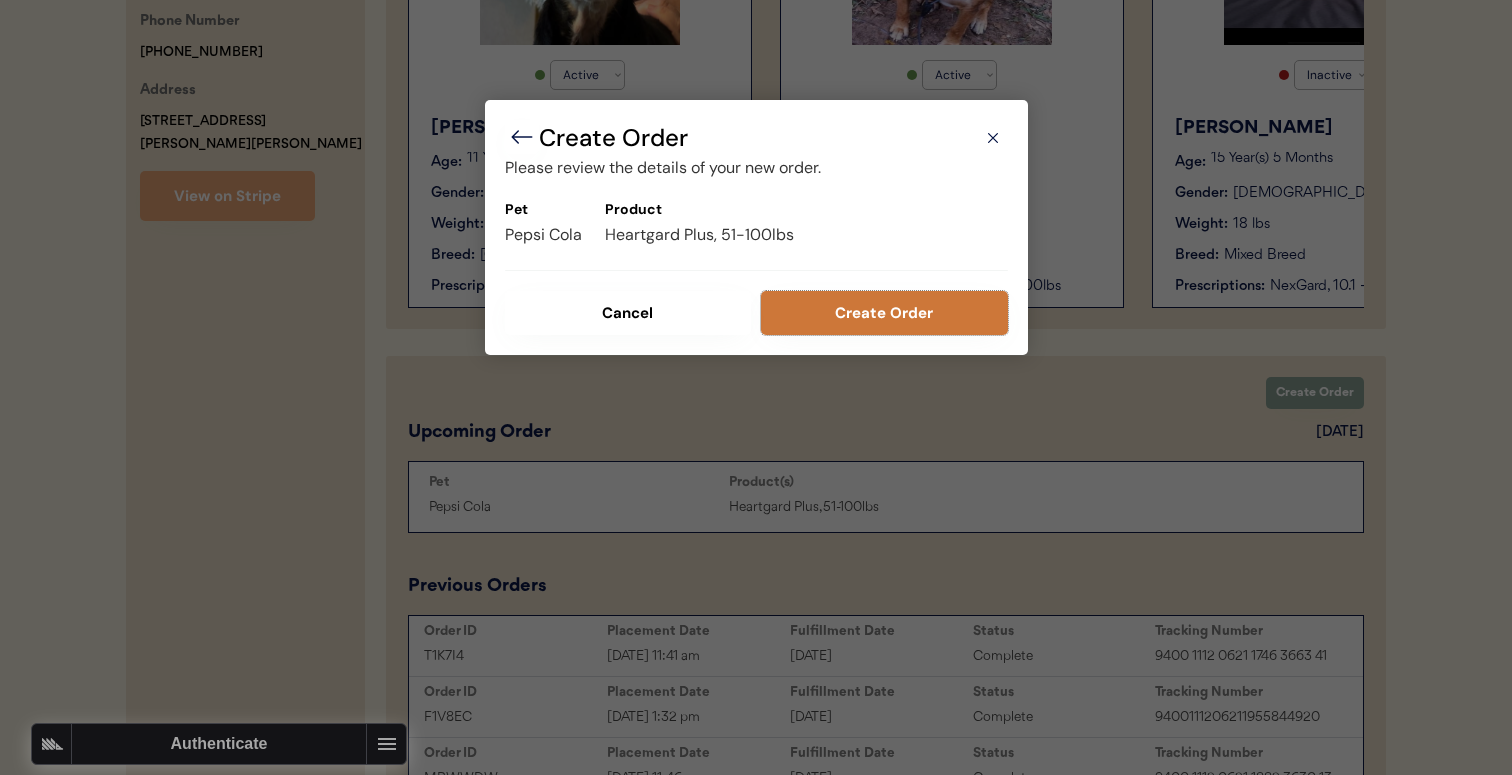 click on "Create Order" at bounding box center (884, 313) 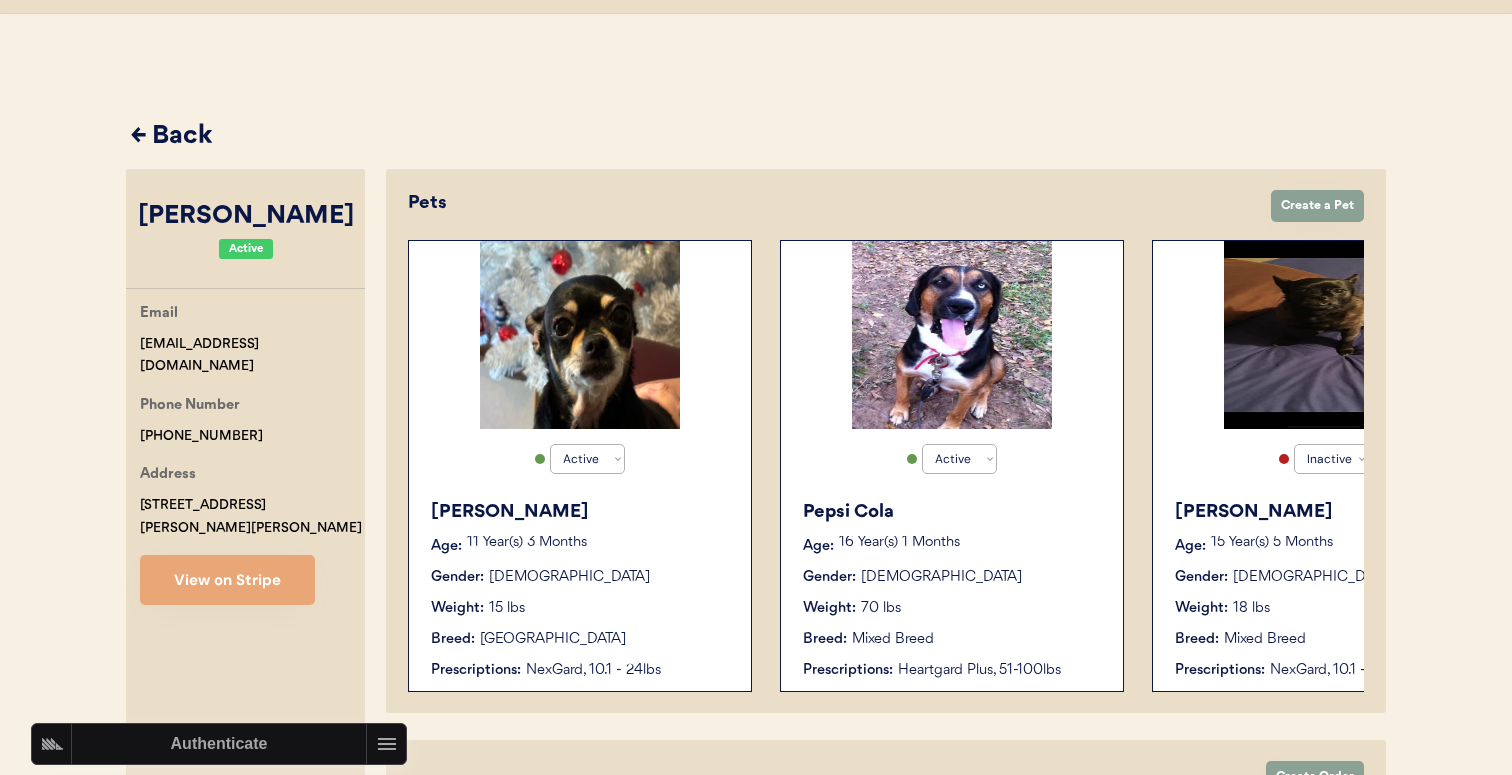 scroll, scrollTop: 0, scrollLeft: 0, axis: both 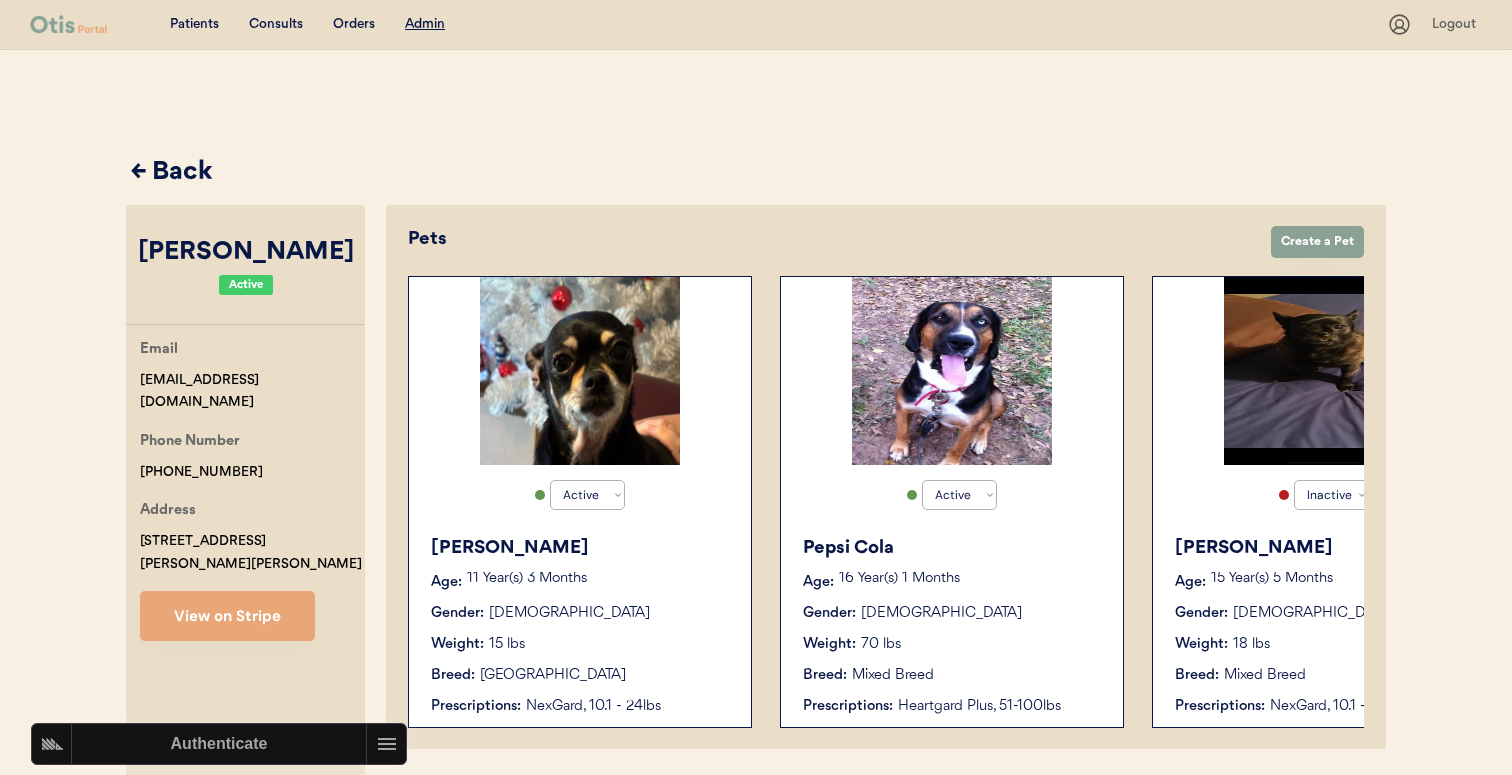 click on "Patients Consults Orders Admin Logout Customer Admin First Name Last Name Email Status Approved Pets State Thomas Pate tpjones98@gmail.com canceled 3 AL Terry J, Crighton t.crighton75@yahoo.com 1 AL Sharon Gardner cicigardner90@gmail.com 3 AL Amy Farren farrenamy@gmail.com 1 AL Rosa Chavez mlrchavez@yahoo.com 1 VA Jessica Dean mrslinley2015@icloud.com 4 AL Elizabeth , Mawyer tyson.h.little@gmail.com 1 MO LAUREN HARMAN laurenannharman@gmail.com 1 NY Bayarmaa Oyunbat obbayarmaa@yahoo.com 1 VA Amber L, Madison amber.winans@hotmail.com 4 NY Jasmine Elmore jasmine.elmore.je@gmail.com 1 AL Yuxuan Dong dianadong2000@gmail.com 1 NY Velma Mason velma.mason@gmail.com 1 VA Trevor Vice trevorvice25@gmail.com 1 AL Tiffany Tillman tiffany.tillman2017@gmail.com 3 AL Ashley , Spencer,  ashleynspencer91@gmail.com 1 VA Taylor Lefebvre monarch_timbres4d@icloud.com 1 VA Justin P, Ratti jusratt3@gmail.com 1 PA Ashley Morrison mbrooke2528@gmail.com active 4 AL Tanya Hostetter thostetter86@yahoo.com 2 PA Ryan Setzer 1 VA Rochelle 1" at bounding box center (756, 773) 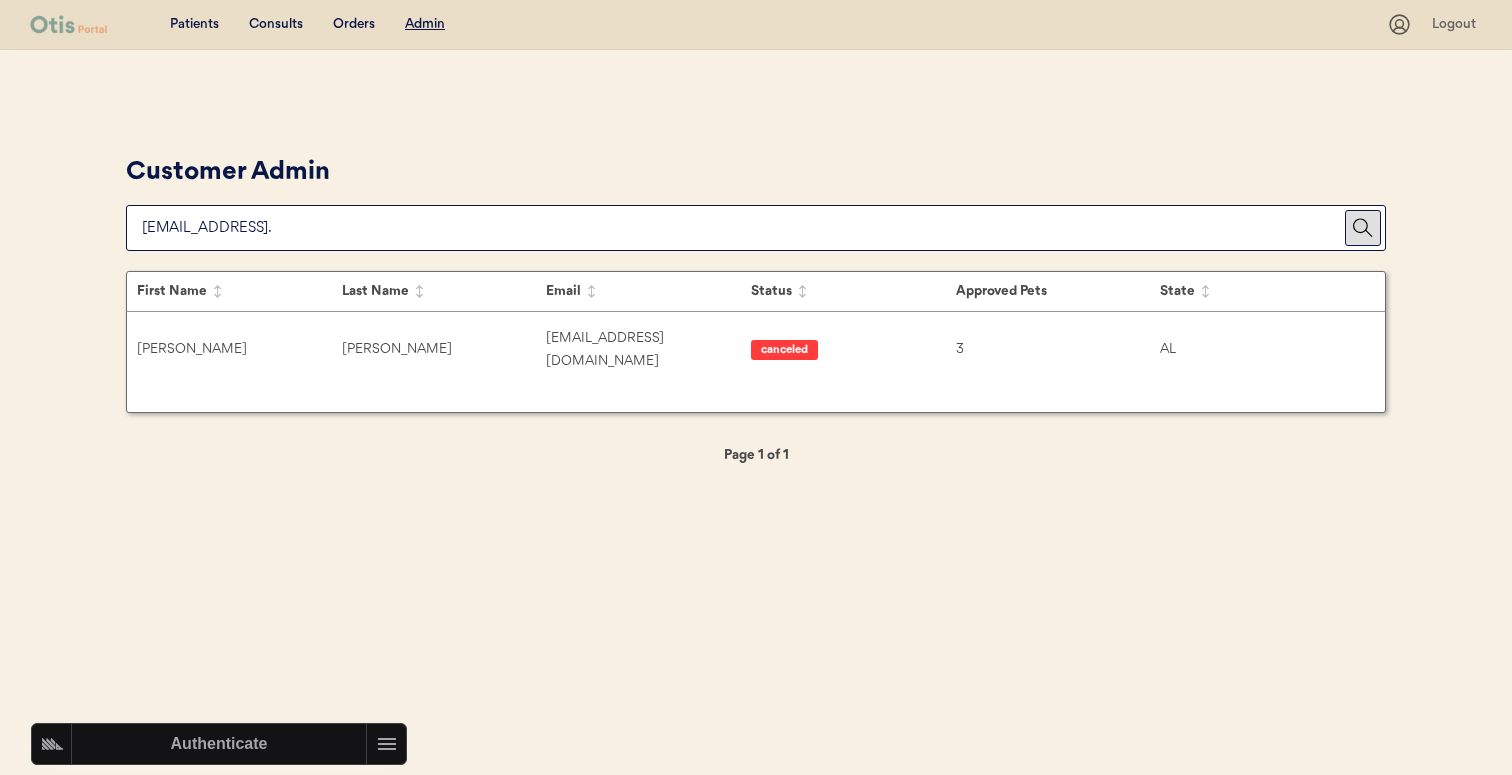 click at bounding box center [743, 228] 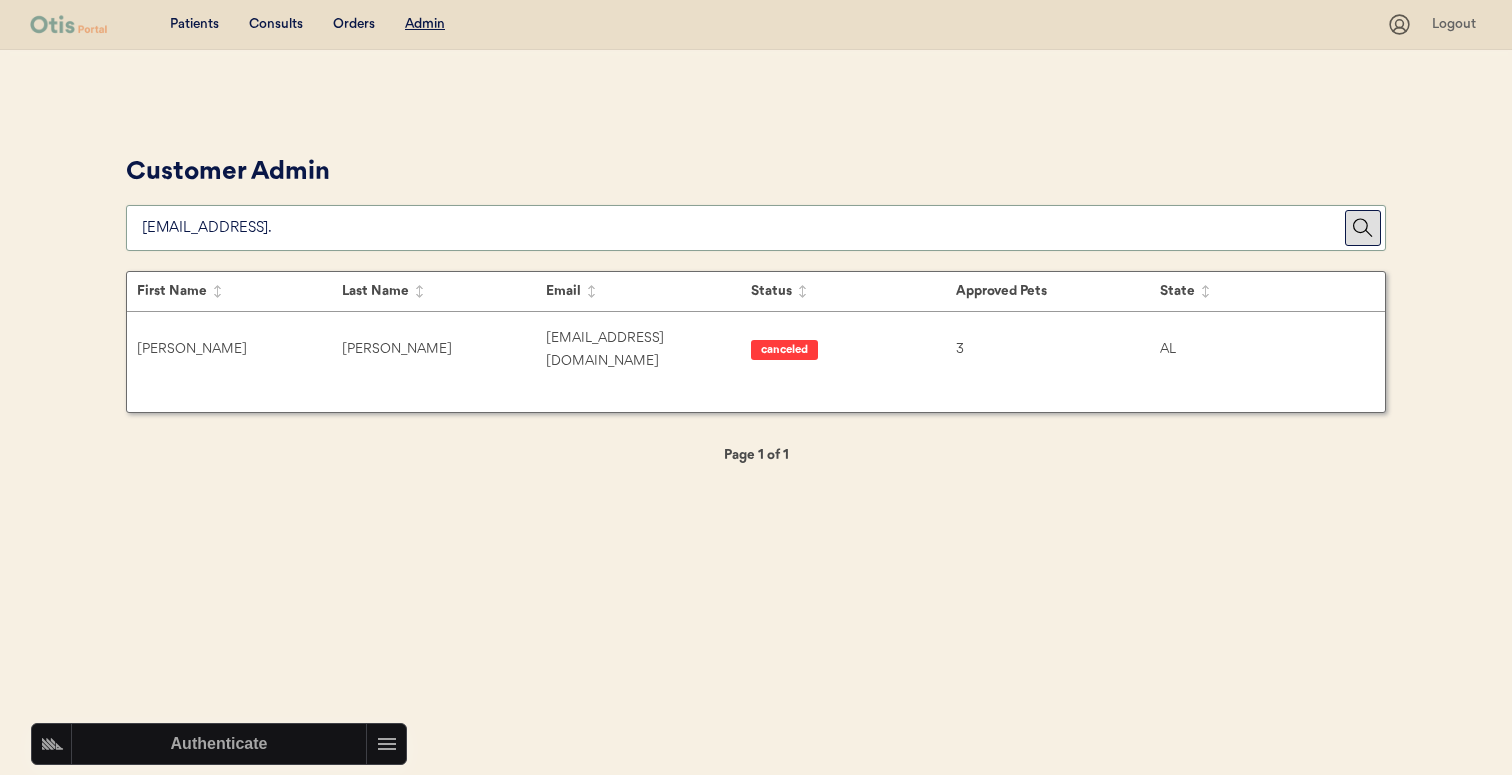 paste on "prichardjeanie@gmail.com" 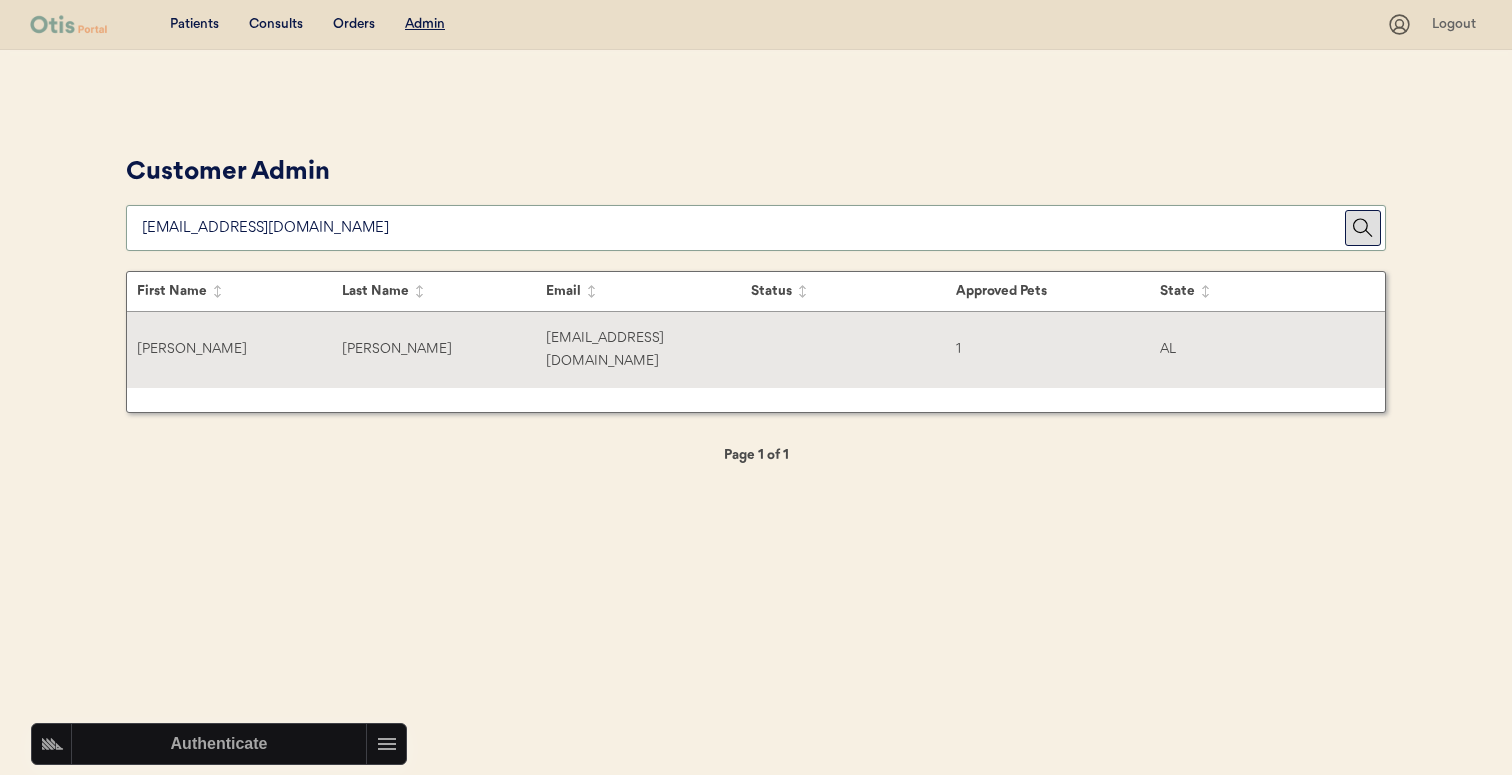 type on "prichardjeanie@gmail.com" 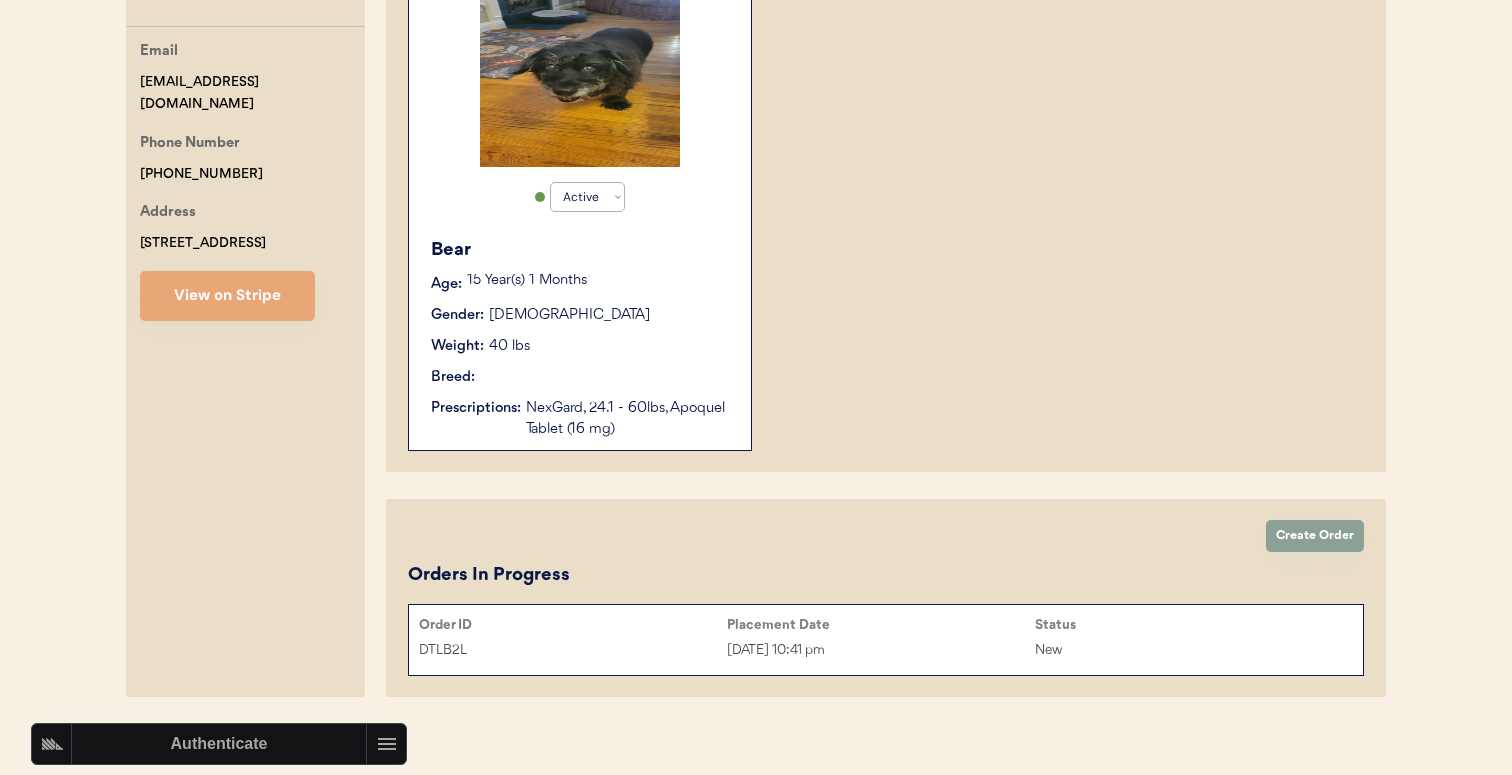 scroll, scrollTop: 312, scrollLeft: 0, axis: vertical 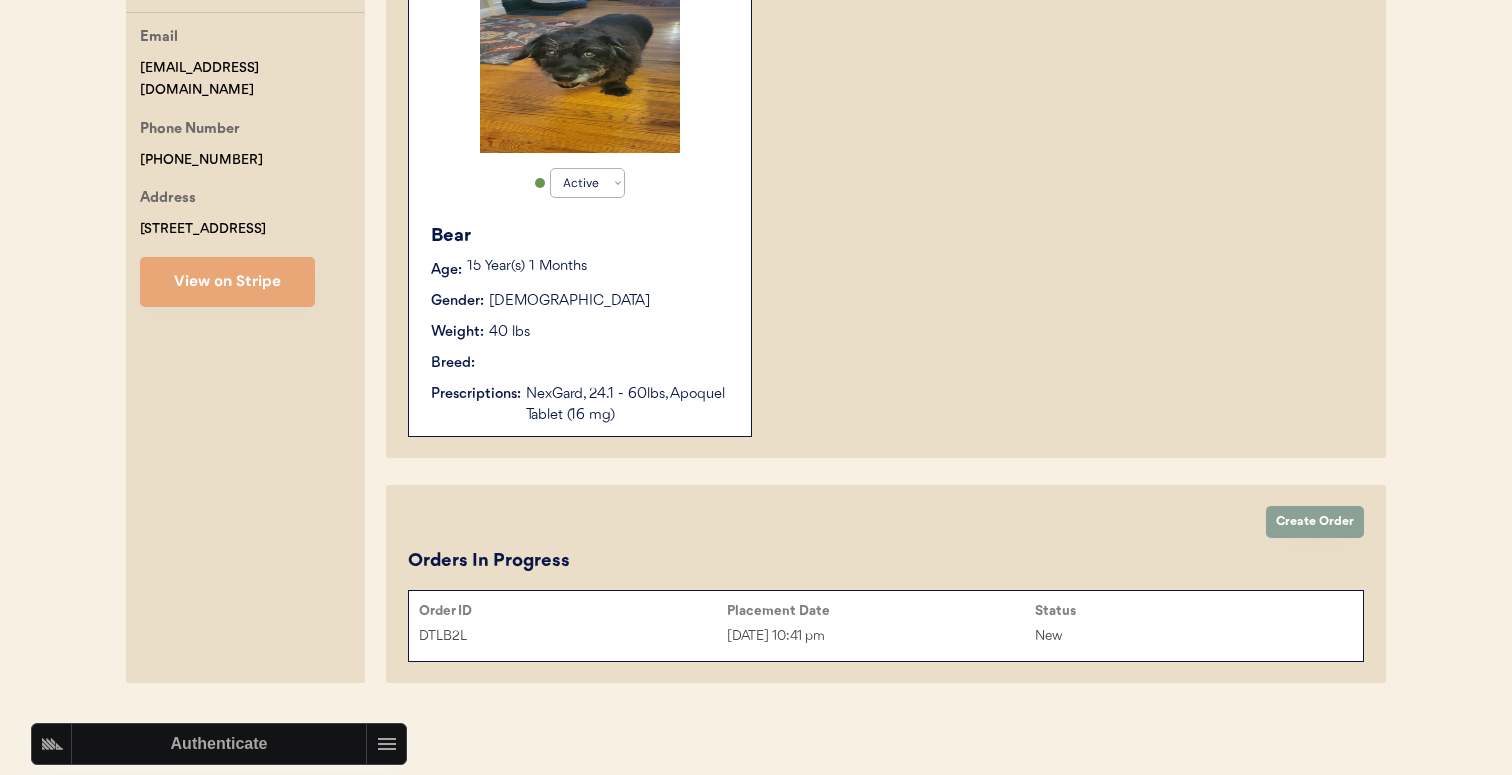 click on "Placement Date" at bounding box center (881, 611) 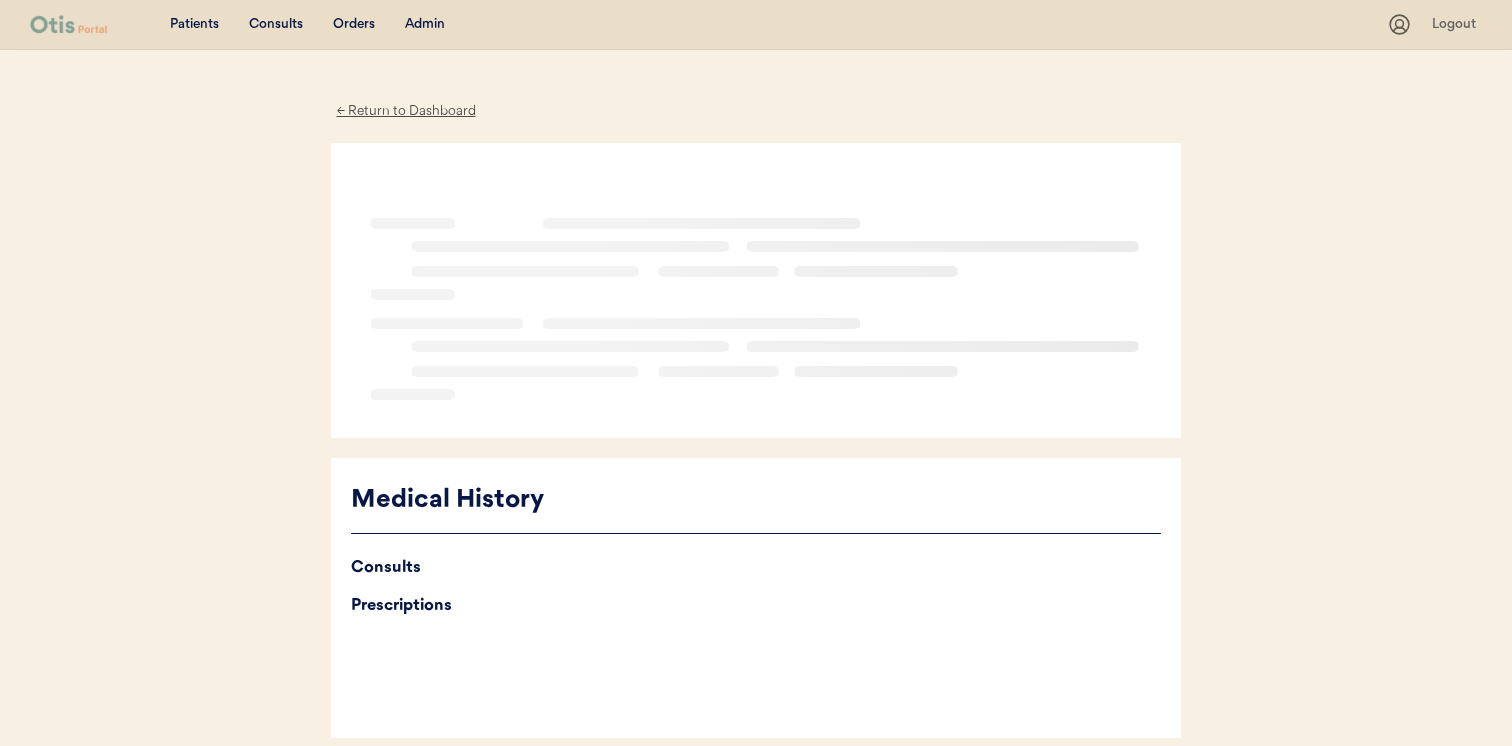 scroll, scrollTop: 0, scrollLeft: 0, axis: both 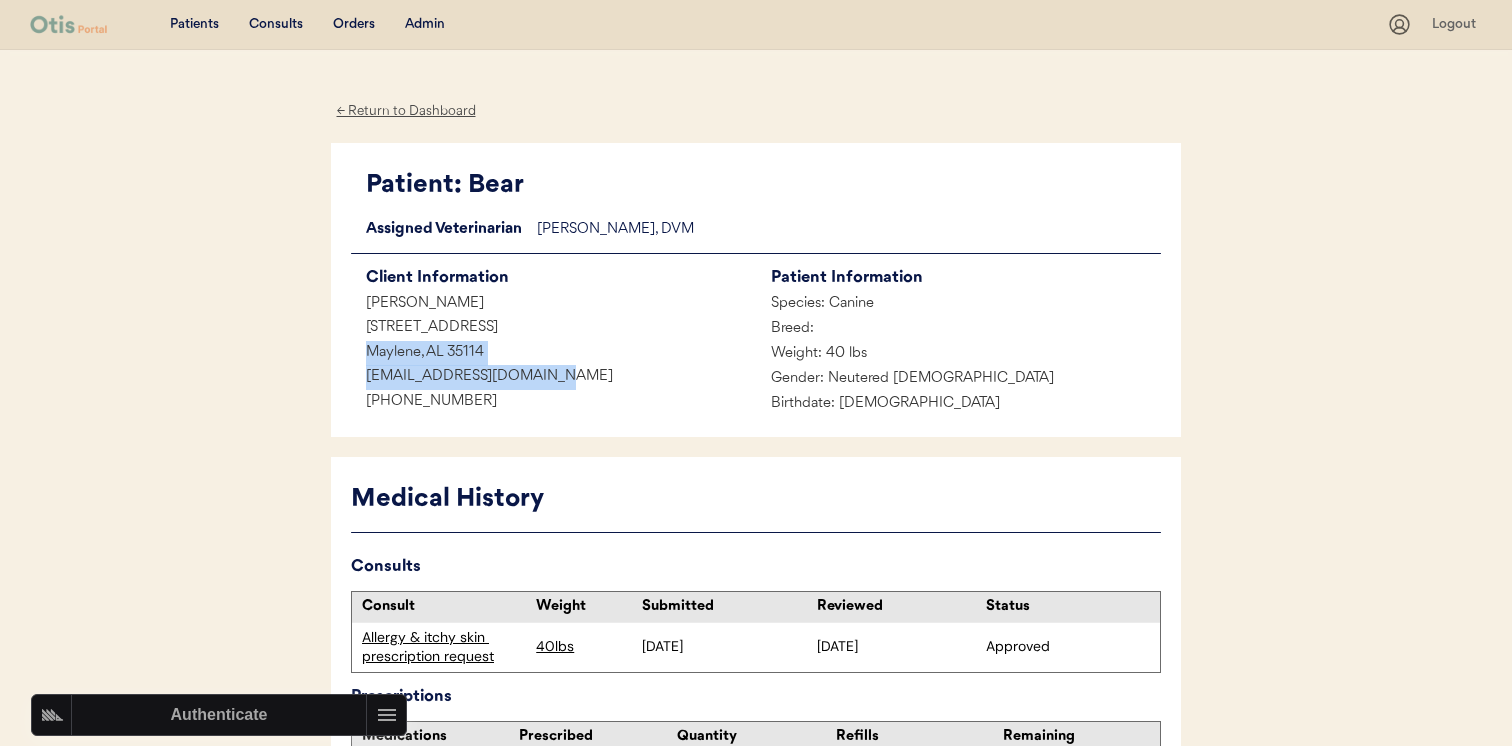 drag, startPoint x: 553, startPoint y: 372, endPoint x: 285, endPoint y: 364, distance: 268.1194 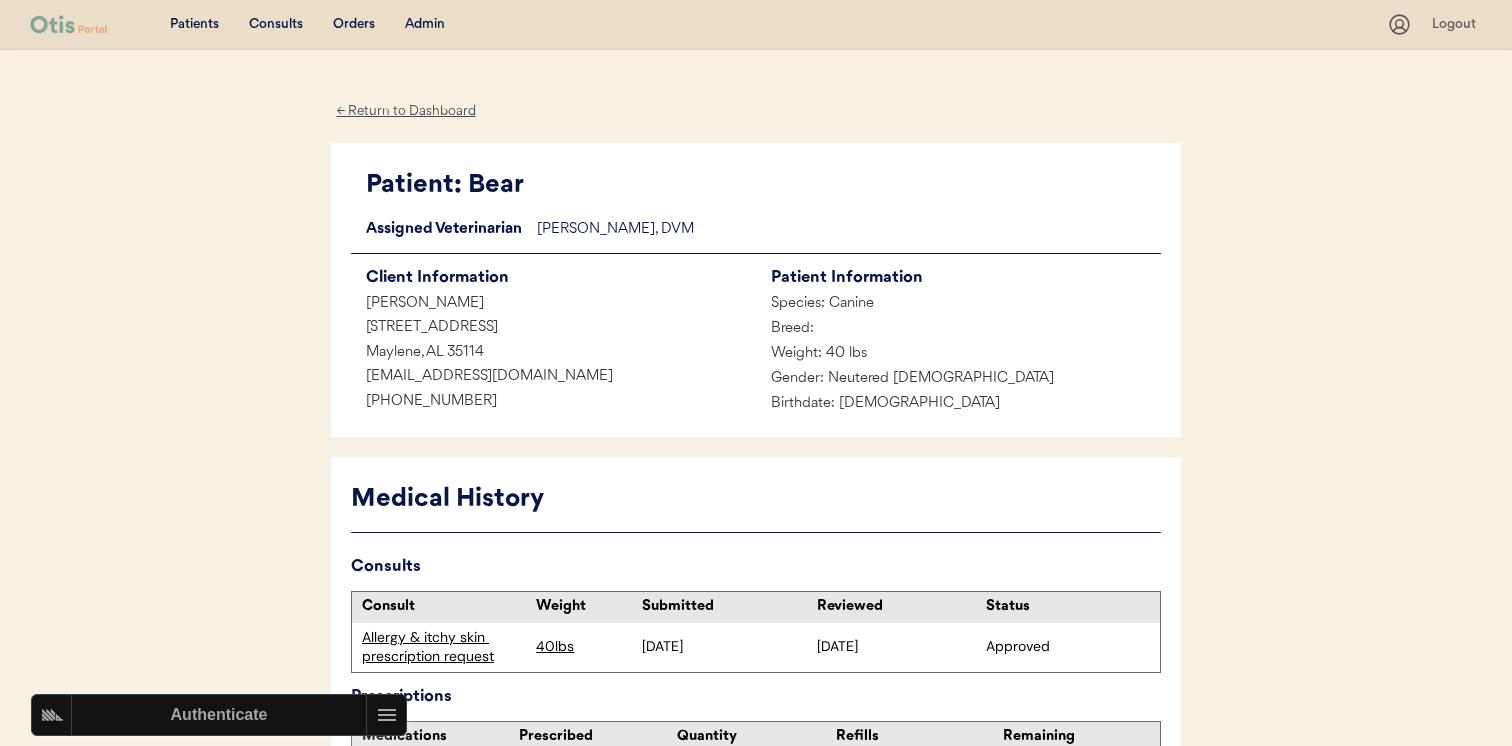 click on "Patient: Bear
Loading...
Assigned Veterinarian Dr. Warren, DVM Client Information Jeanie Prichard 132 Grande View Ln Maylene, AL 35114 prichardjeanie@gmail.com +12055320084 Patient Information Species: Canine Breed:  Weight: 40 lbs Gender: Neutered Male Birthdate: June 1, 2010" at bounding box center (756, 290) 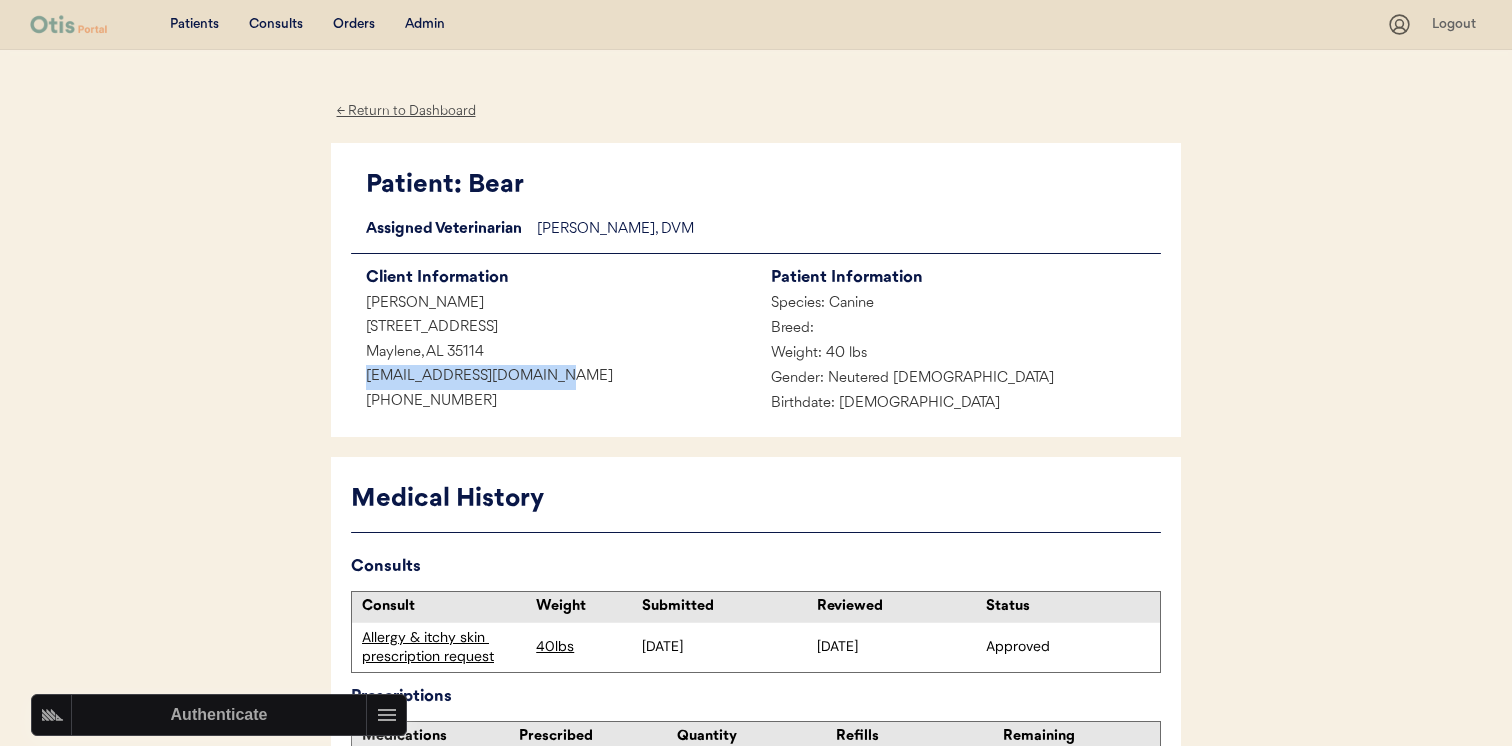 drag, startPoint x: 353, startPoint y: 377, endPoint x: 548, endPoint y: 379, distance: 195.01025 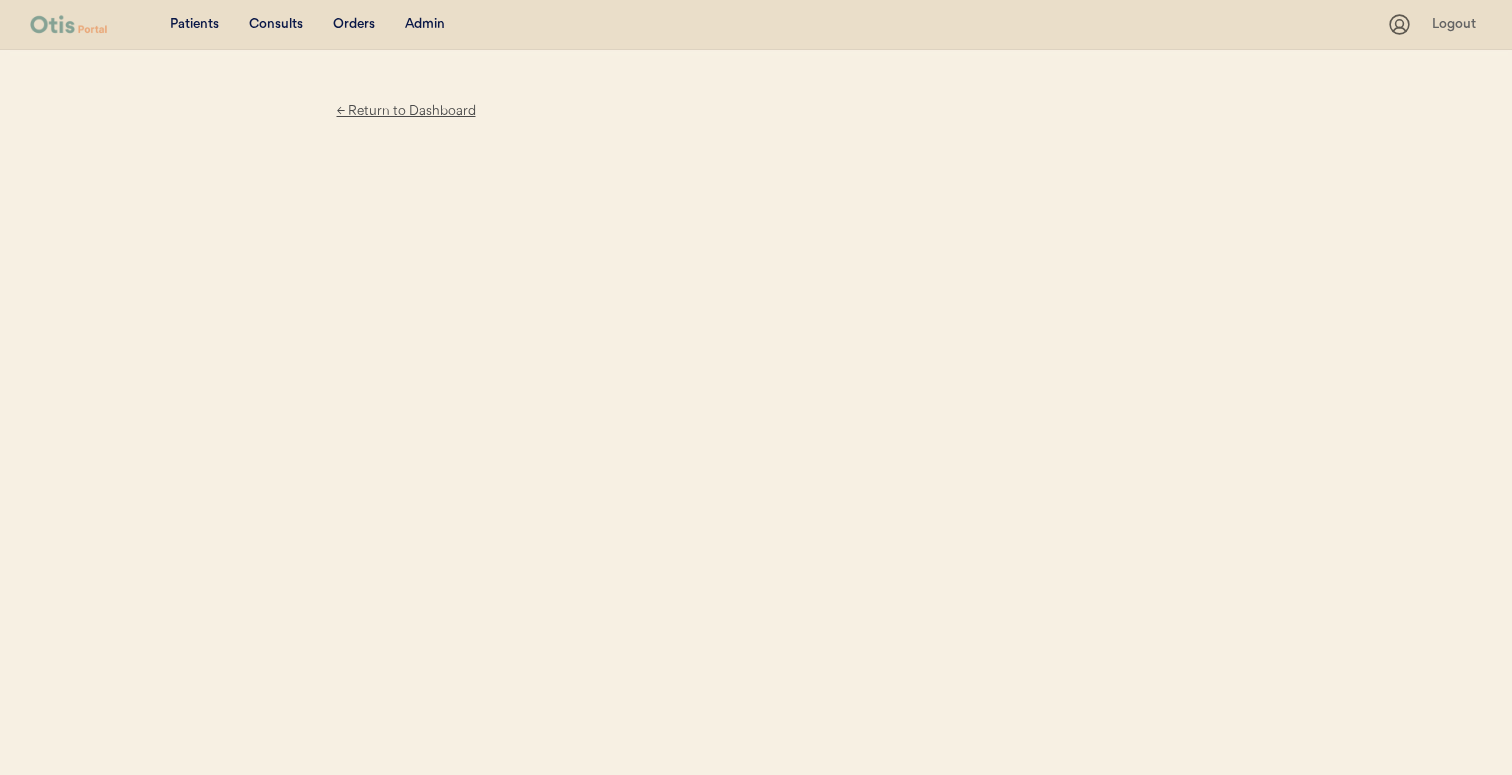scroll, scrollTop: 0, scrollLeft: 0, axis: both 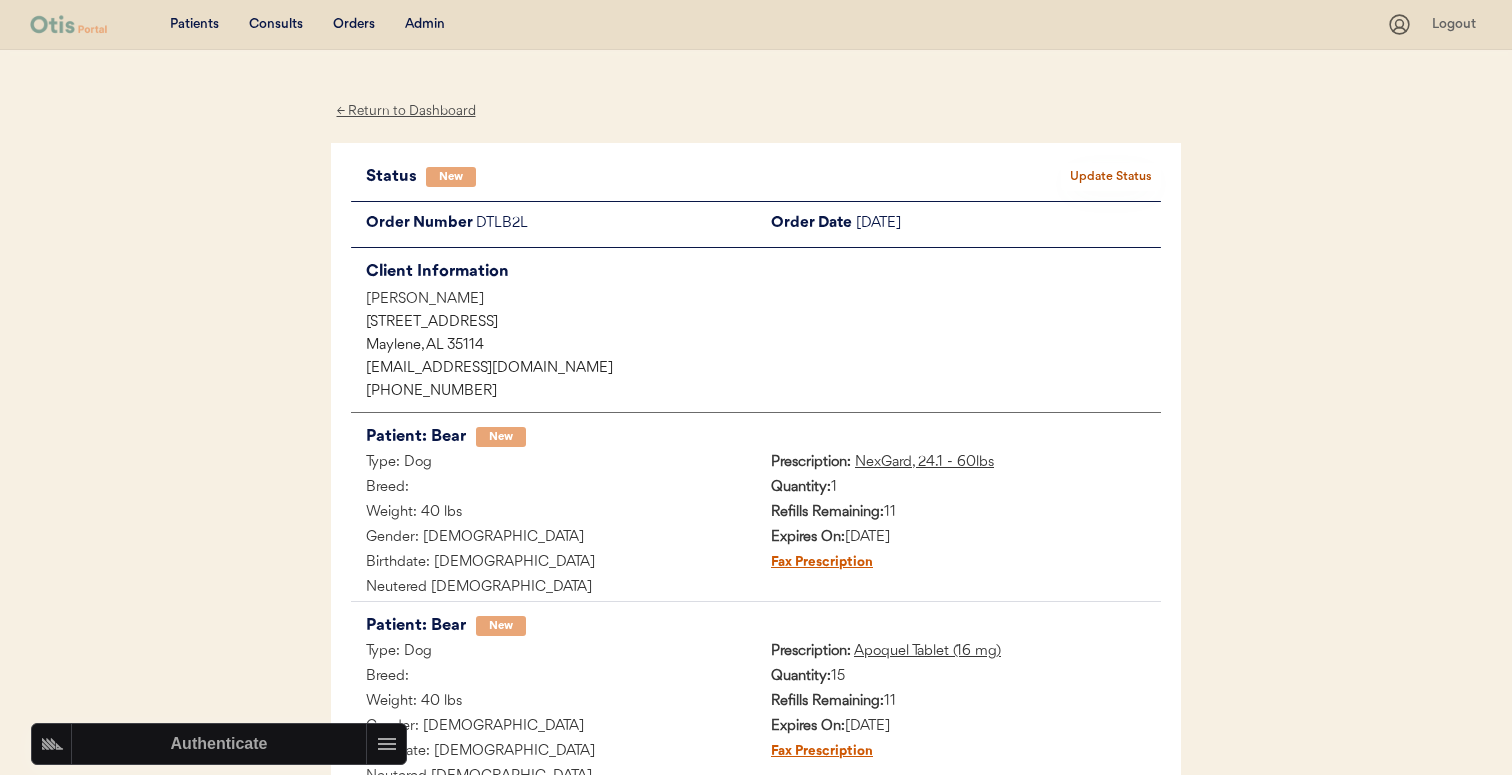 click on "Update Status" at bounding box center (1111, 177) 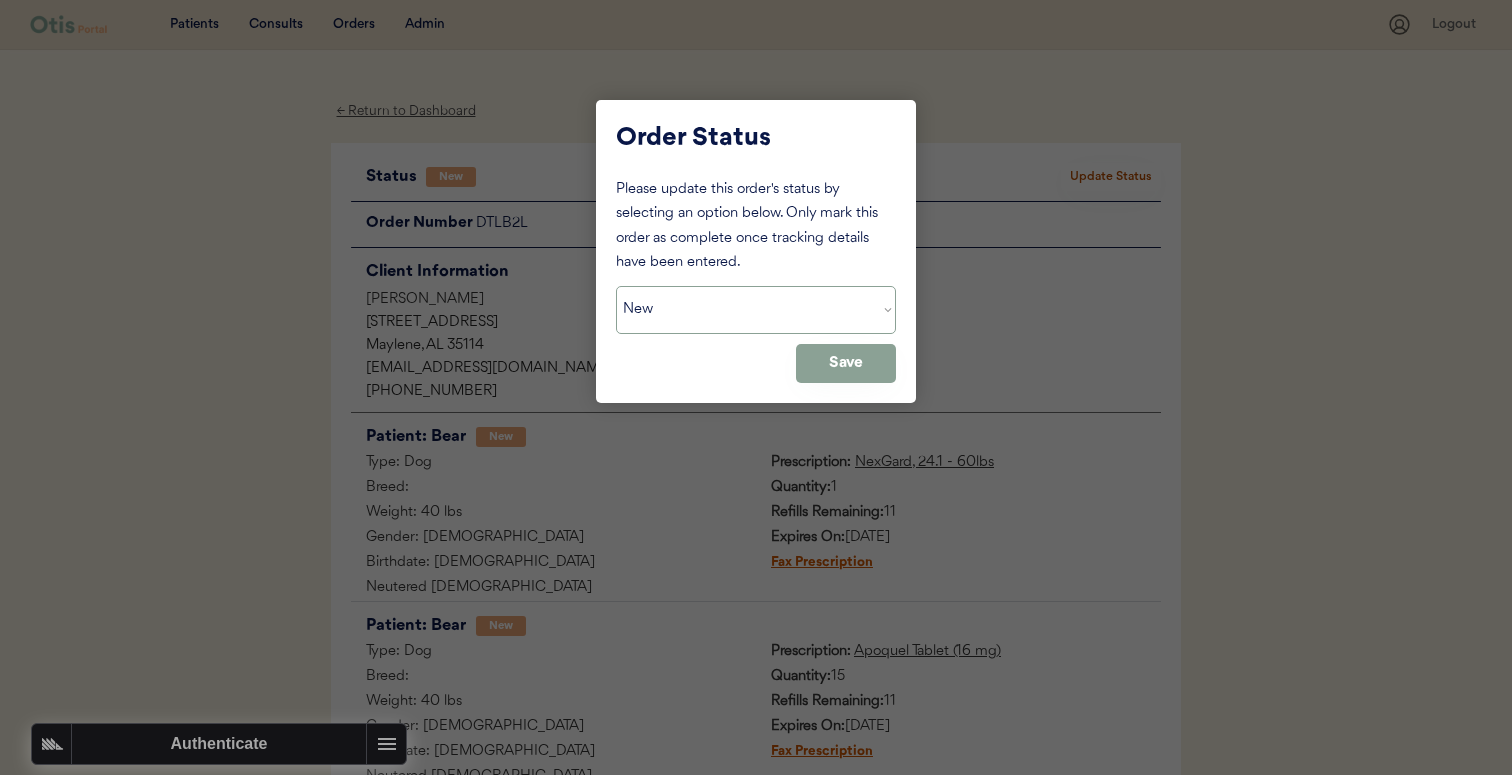 click on "Status On Hold New In Progress Complete Pending HW Consent Cancelled" at bounding box center (756, 310) 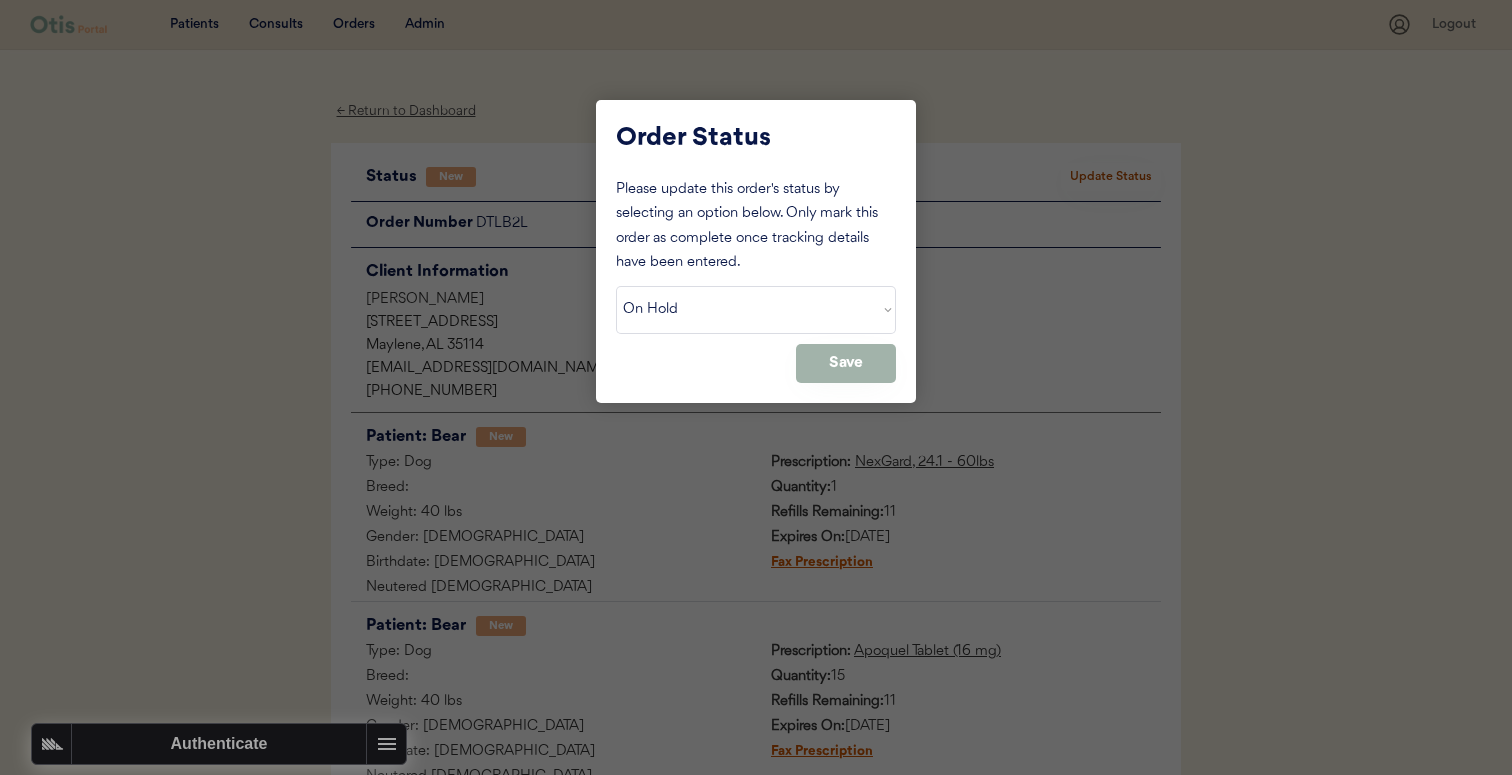 click on "Save" at bounding box center (846, 363) 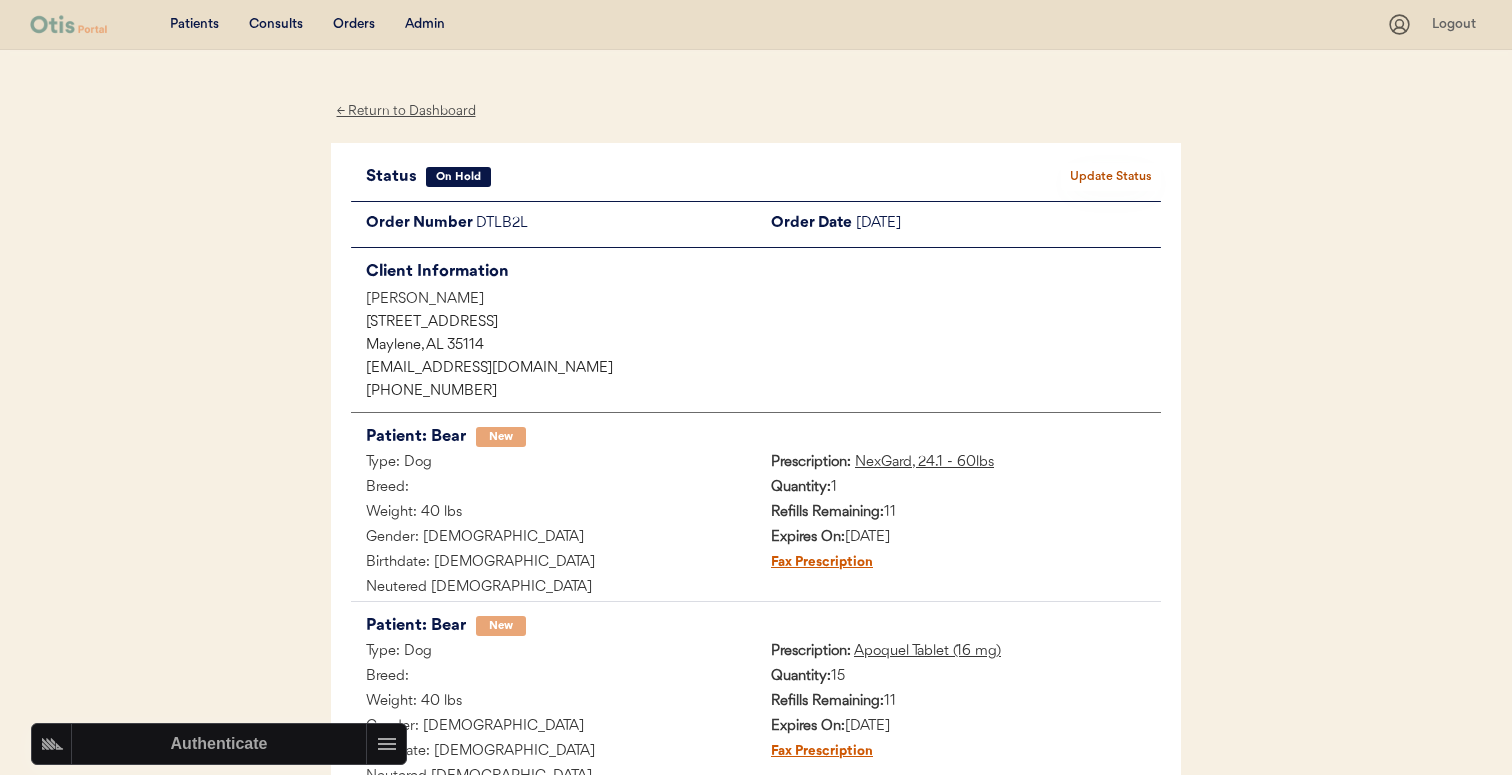 click on "Admin" at bounding box center [425, 25] 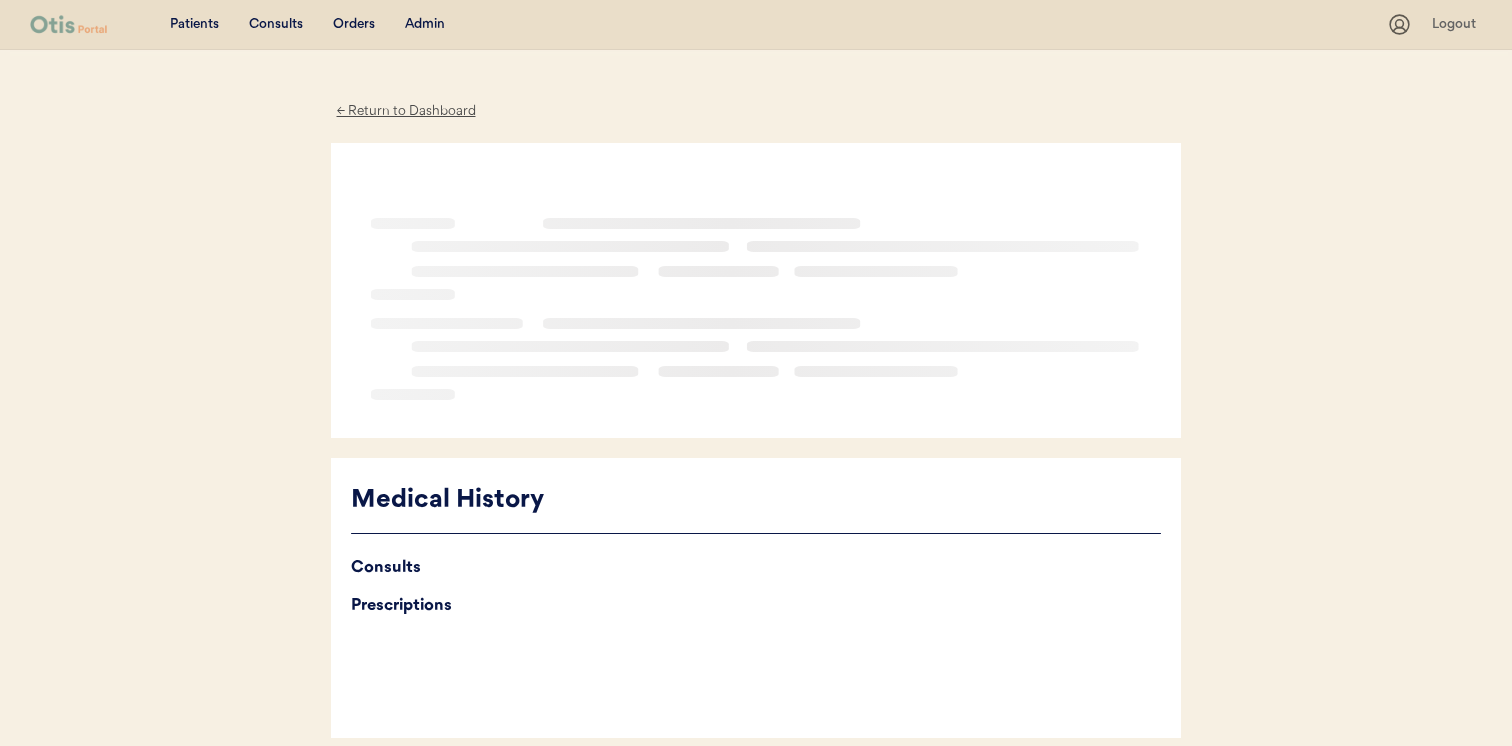 scroll, scrollTop: 0, scrollLeft: 0, axis: both 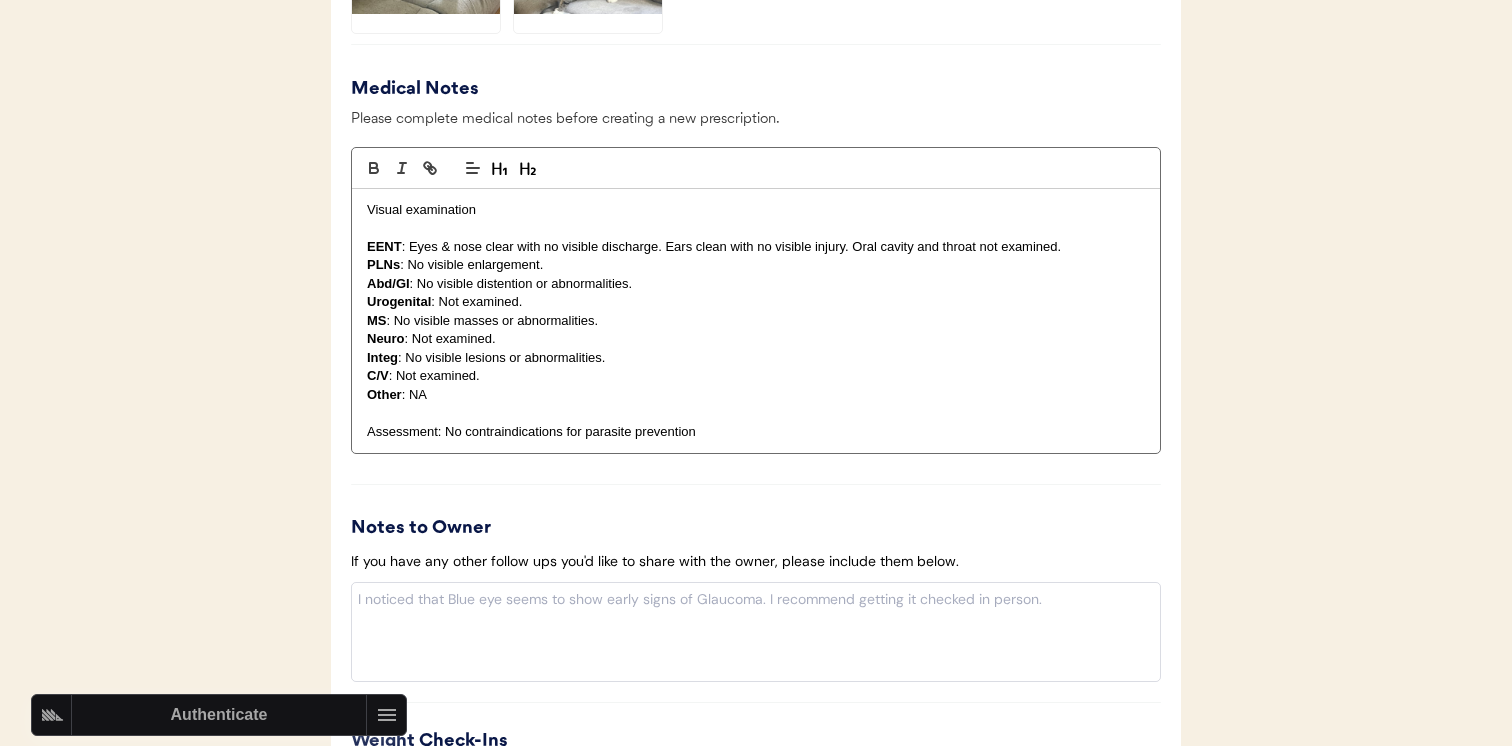 click on "MS : No visible masses or abnormalities." at bounding box center (756, 321) 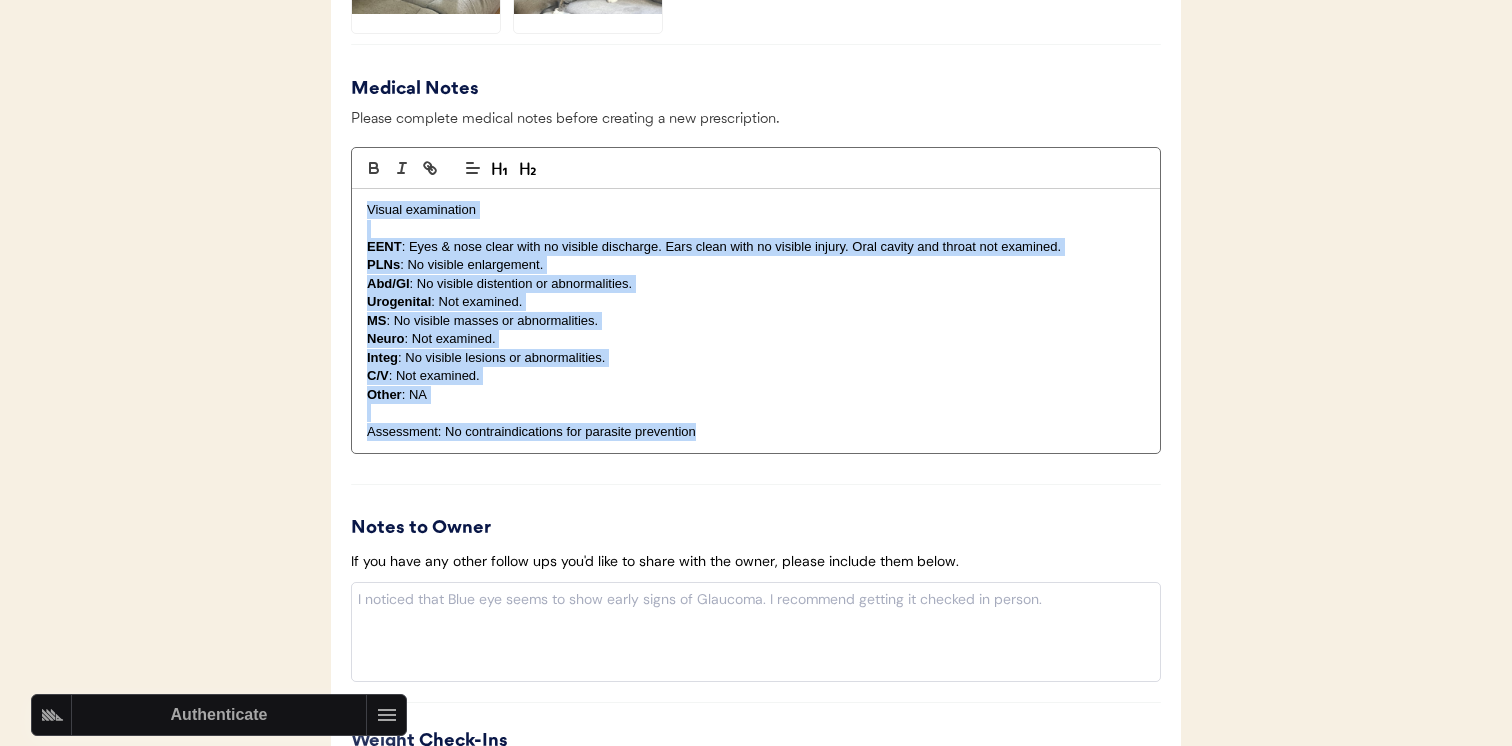 copy on "Visual examination EENT : Eyes & nose clear with no visible discharge. Ears clean with no visible injury. Oral cavity and throat not examined. PLNs : No visible enlargement. Abd/GI : No visible distention or abnormalities. Urogenital : Not examined. MS : No visible masses or abnormalities. Neuro : Not examined. Integ : No visible lesions or abnormalities. C/V : Not examined. Other : NA Assessment: No contraindications for parasite prevention" 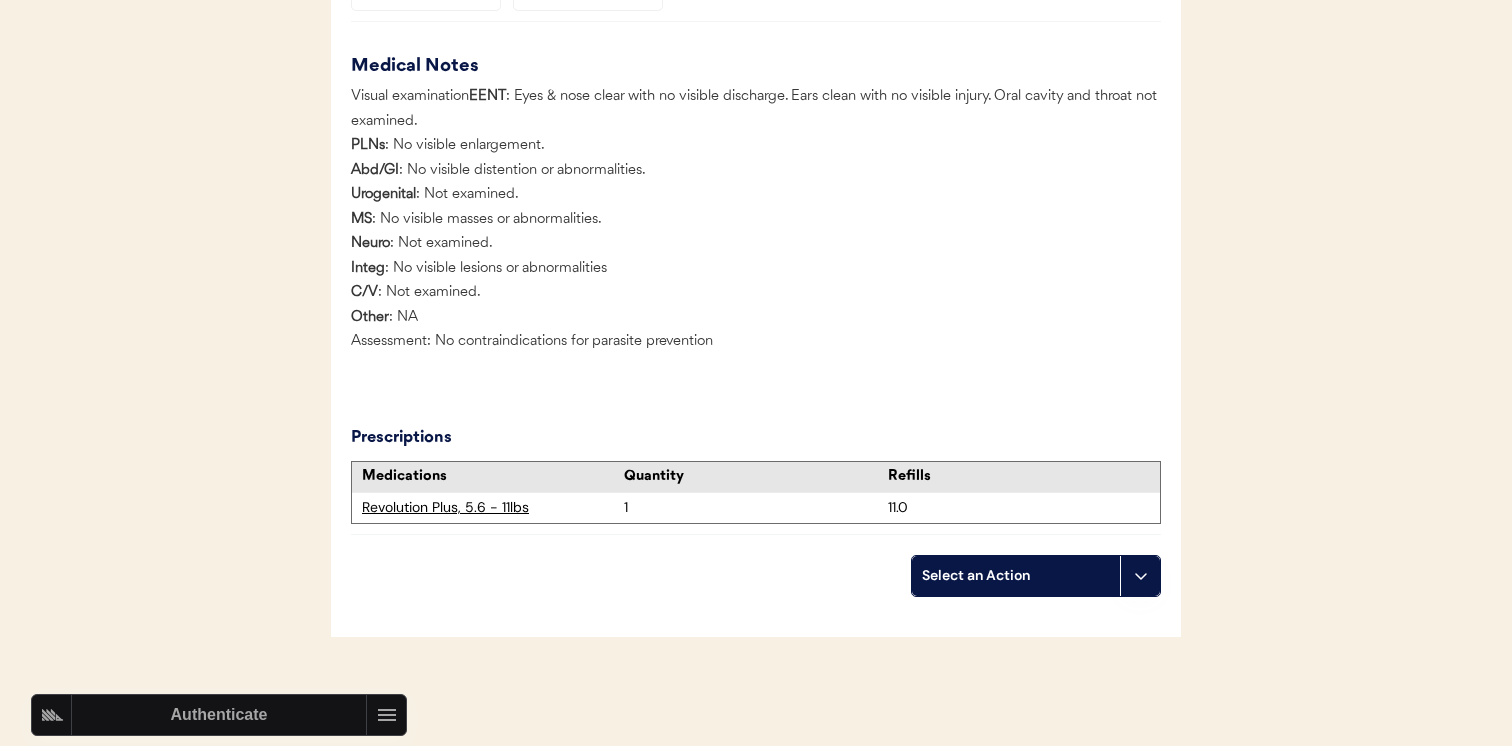 scroll, scrollTop: 2090, scrollLeft: 0, axis: vertical 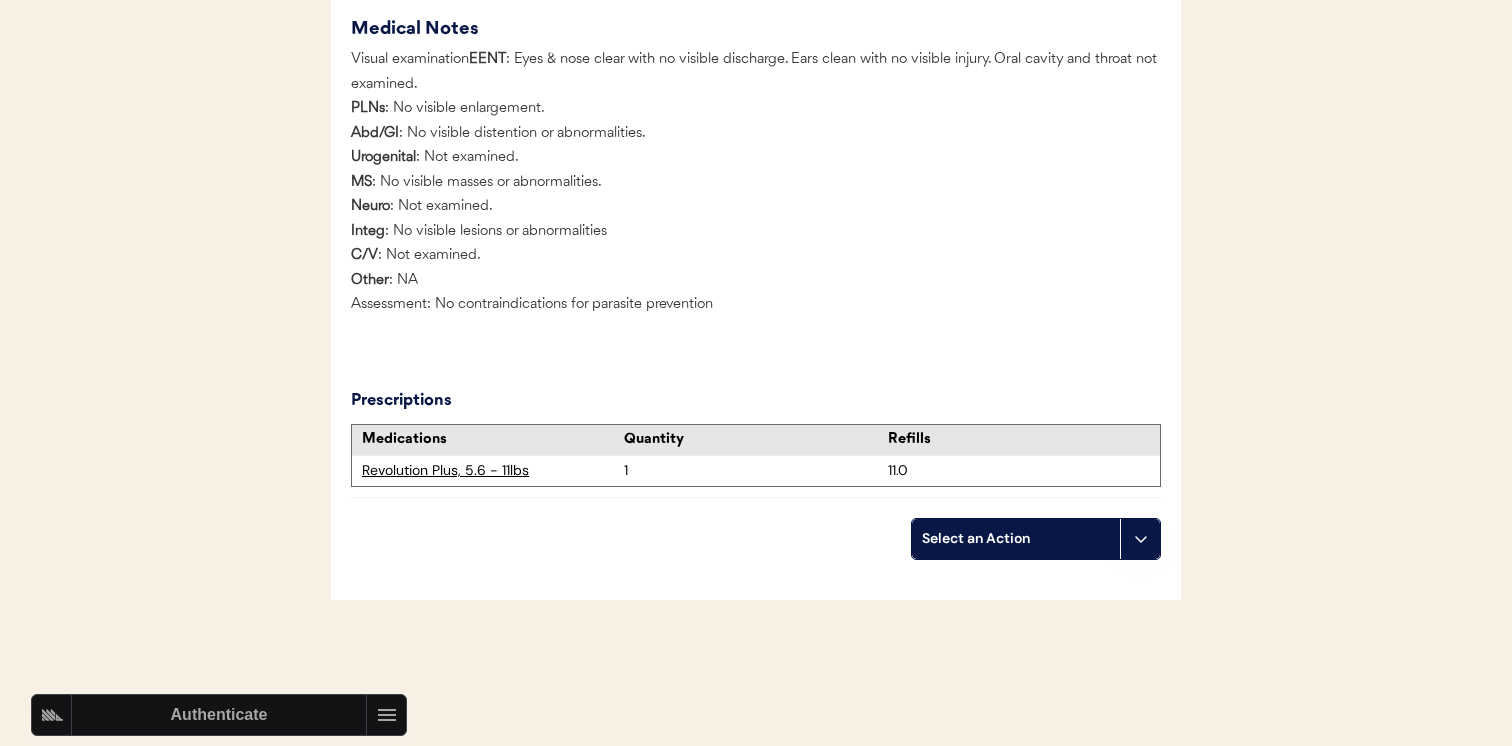 click on "Revolution Plus, 5.6 - 11lbs" at bounding box center (493, 471) 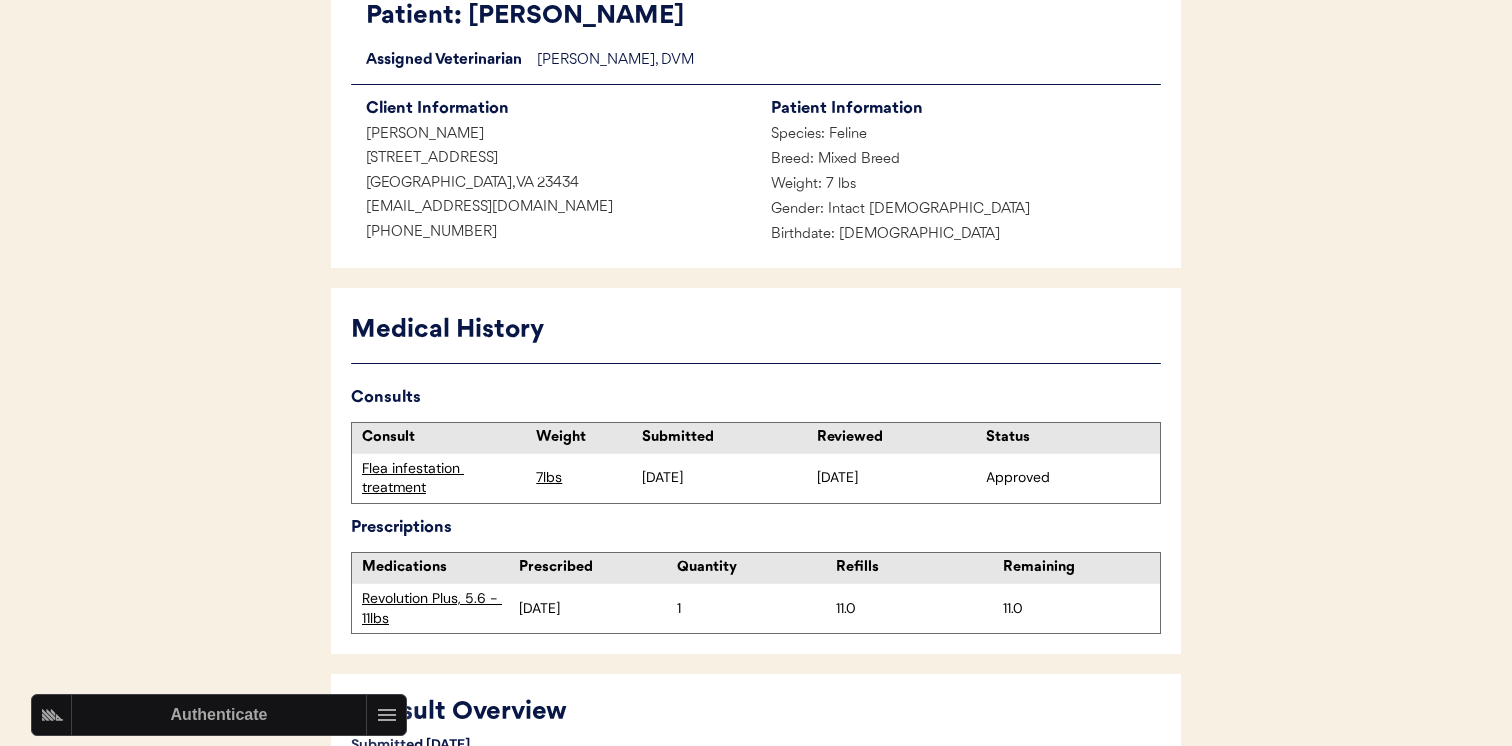 scroll, scrollTop: 0, scrollLeft: 0, axis: both 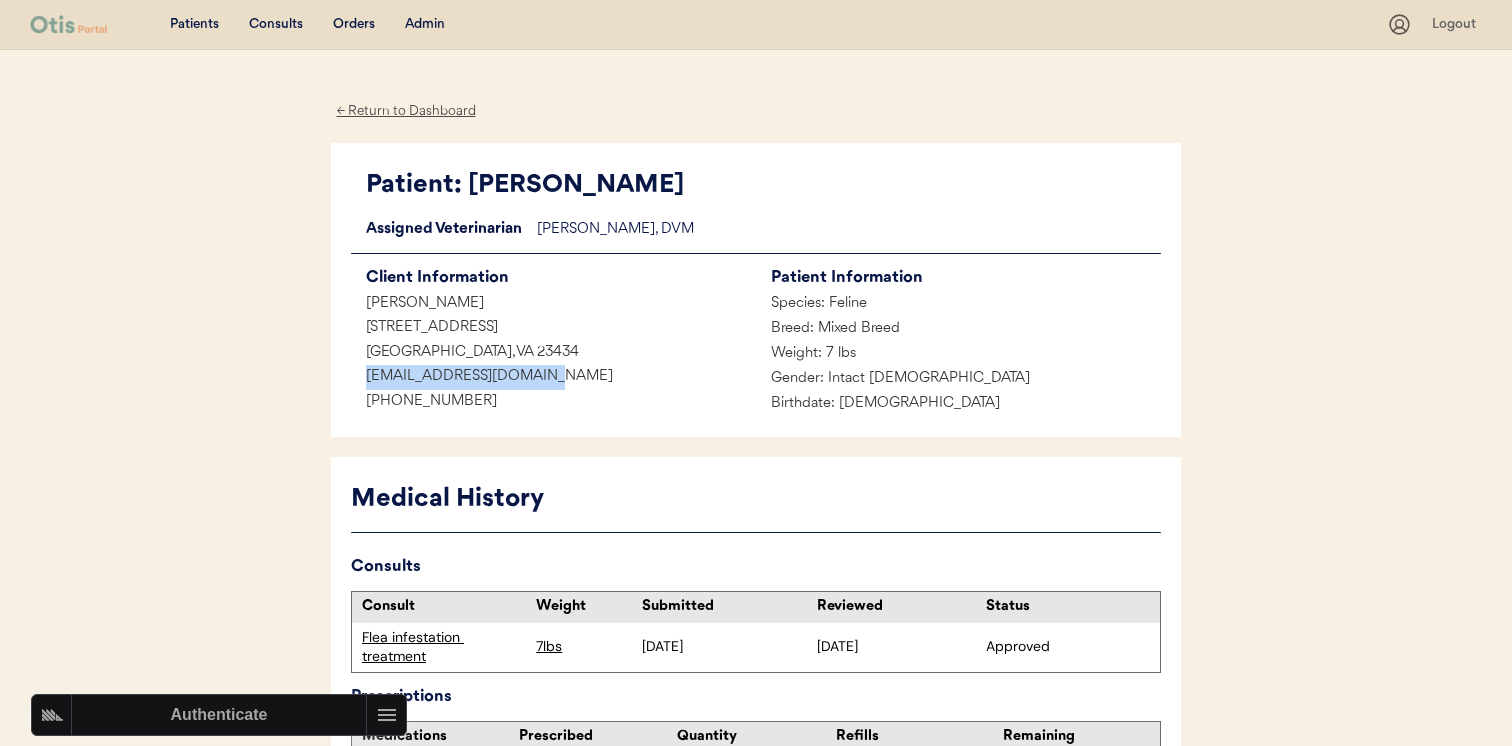 drag, startPoint x: 476, startPoint y: 373, endPoint x: 315, endPoint y: 372, distance: 161.00311 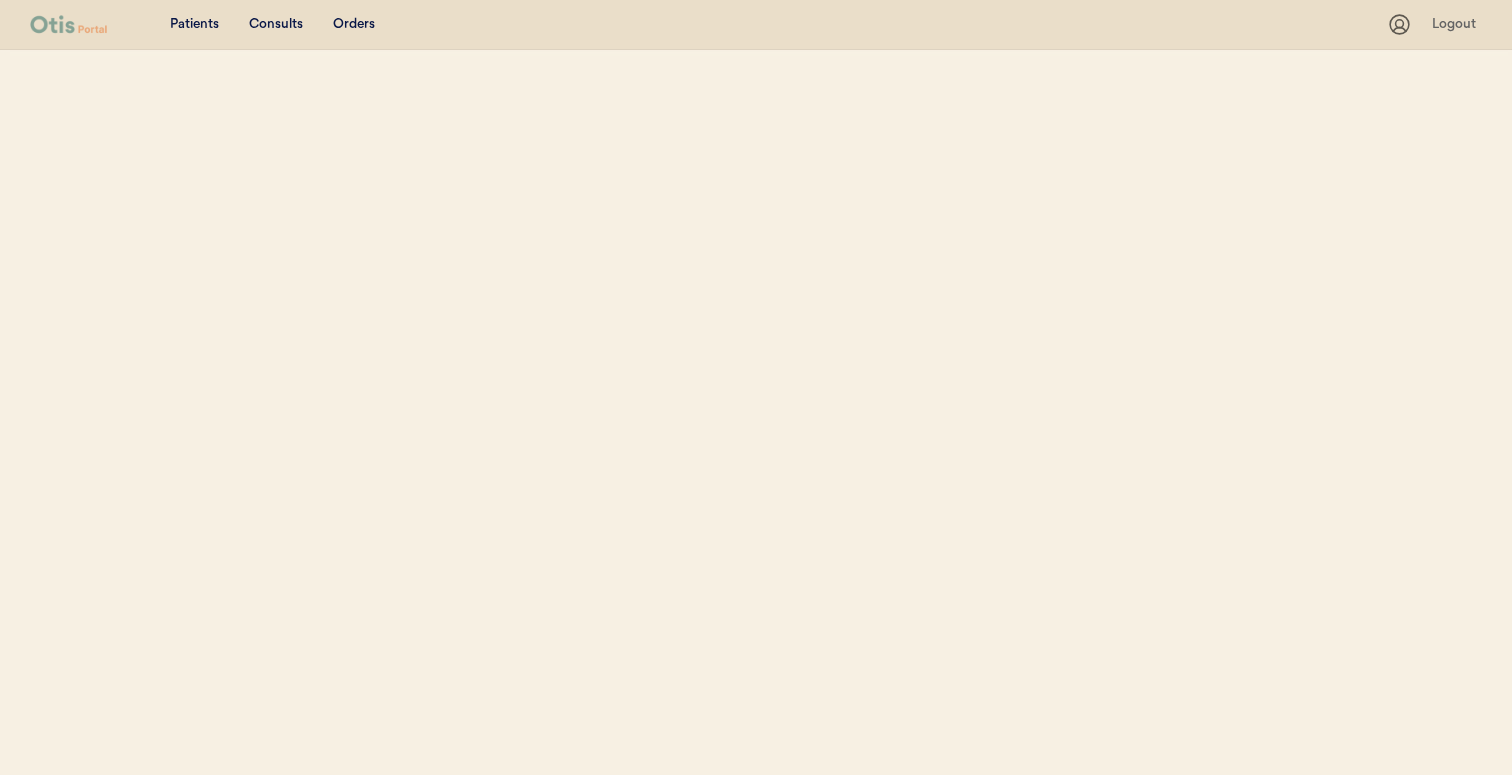 scroll, scrollTop: 0, scrollLeft: 0, axis: both 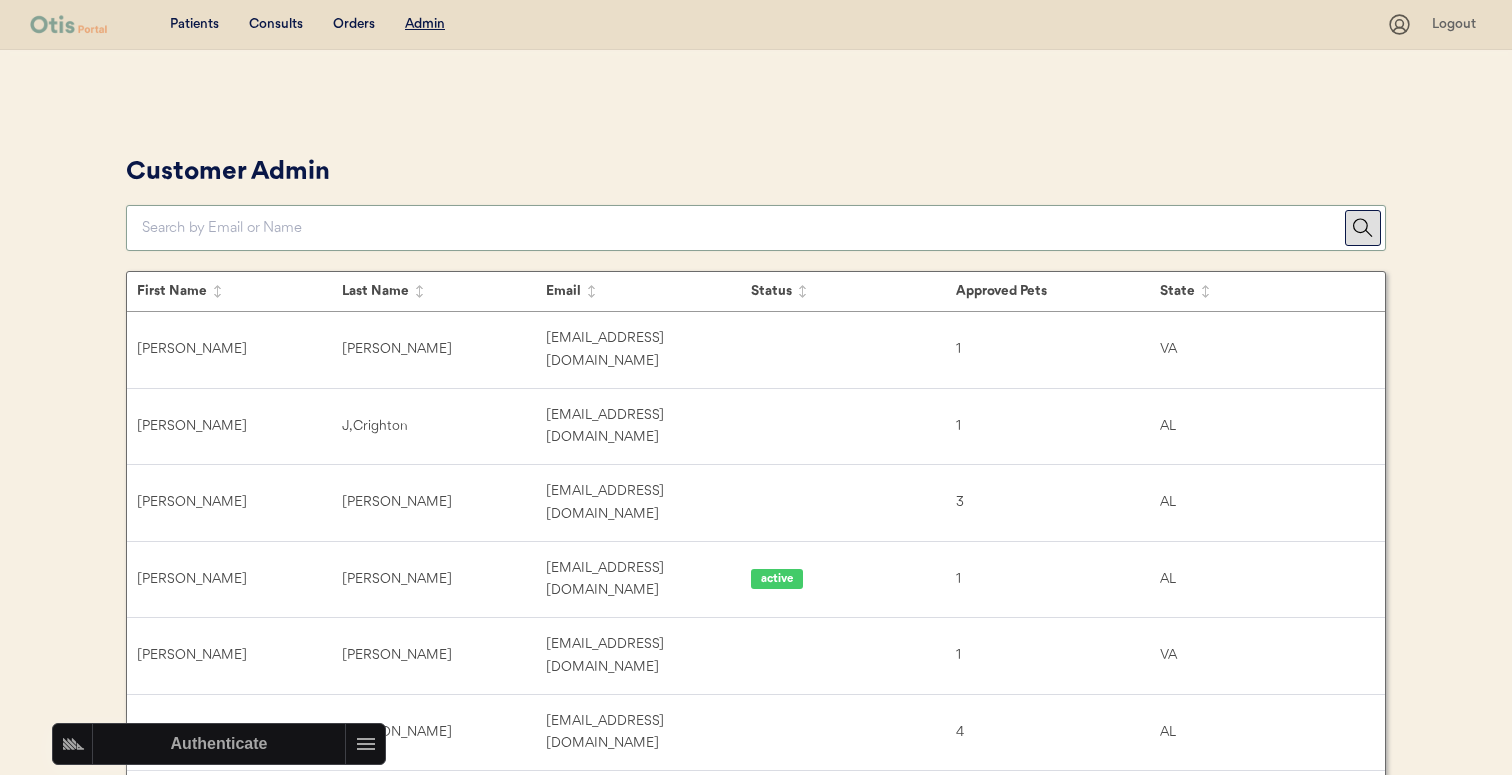 click at bounding box center [743, 228] 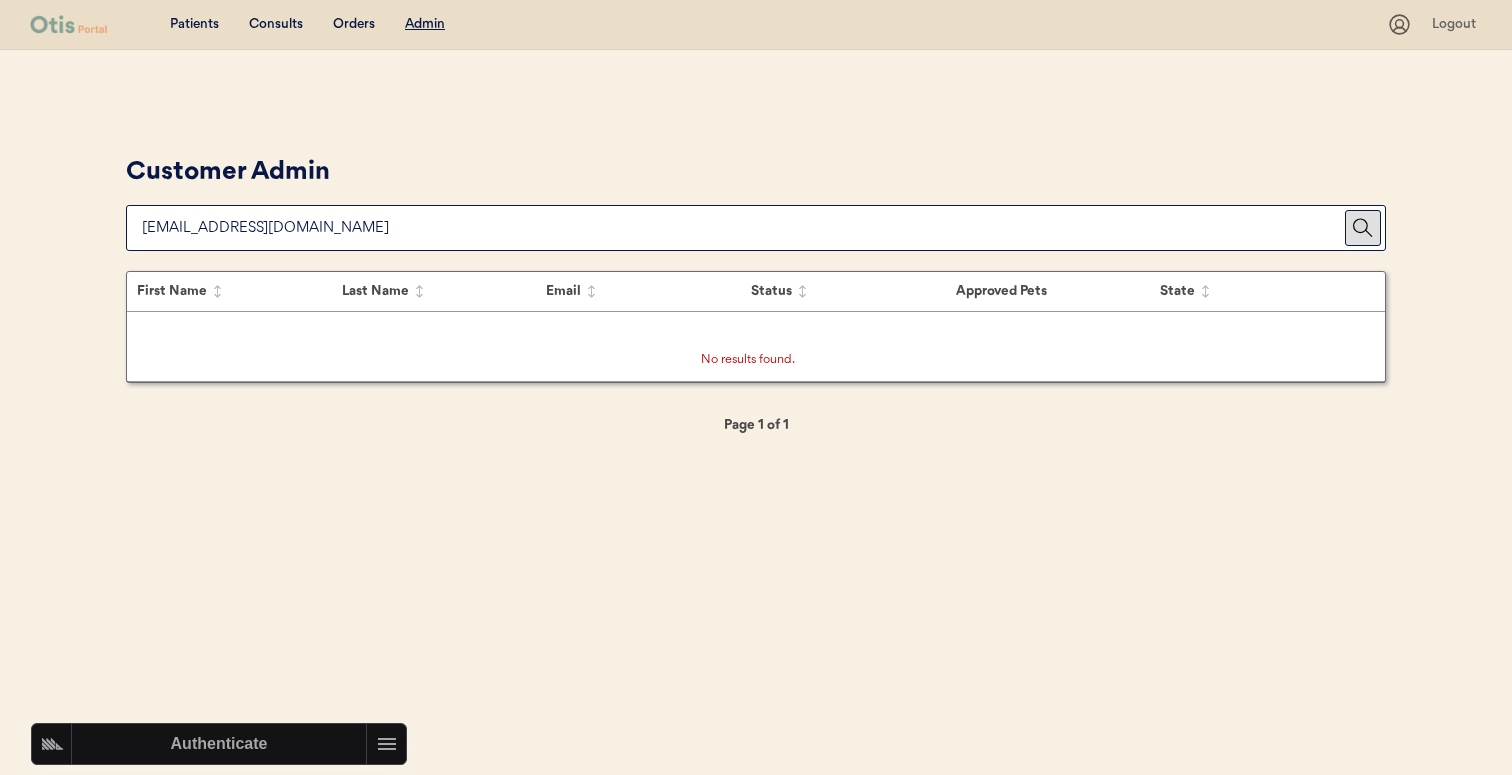 click on "Customer Admin" at bounding box center (756, 200) 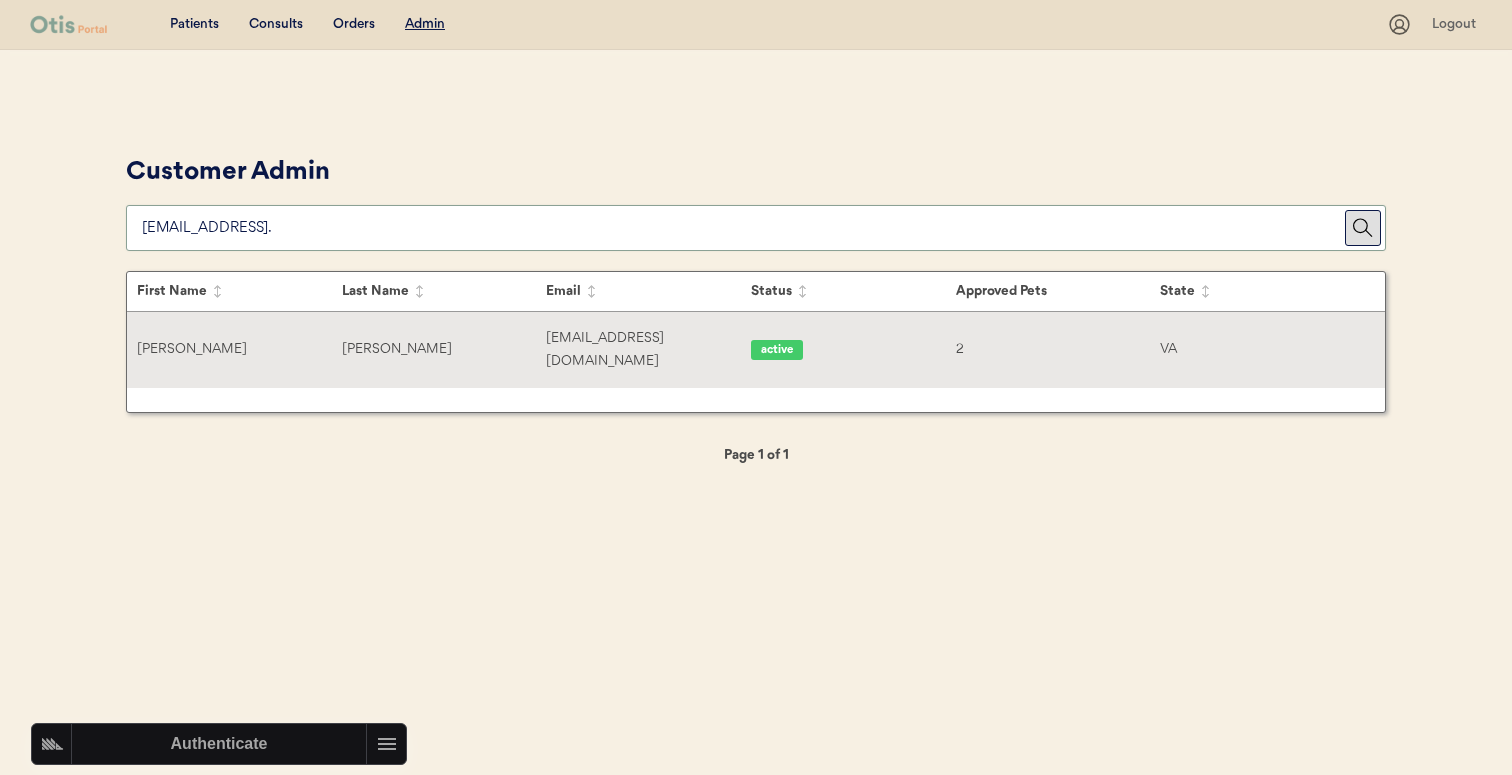 type on "tonievans2512@gmail." 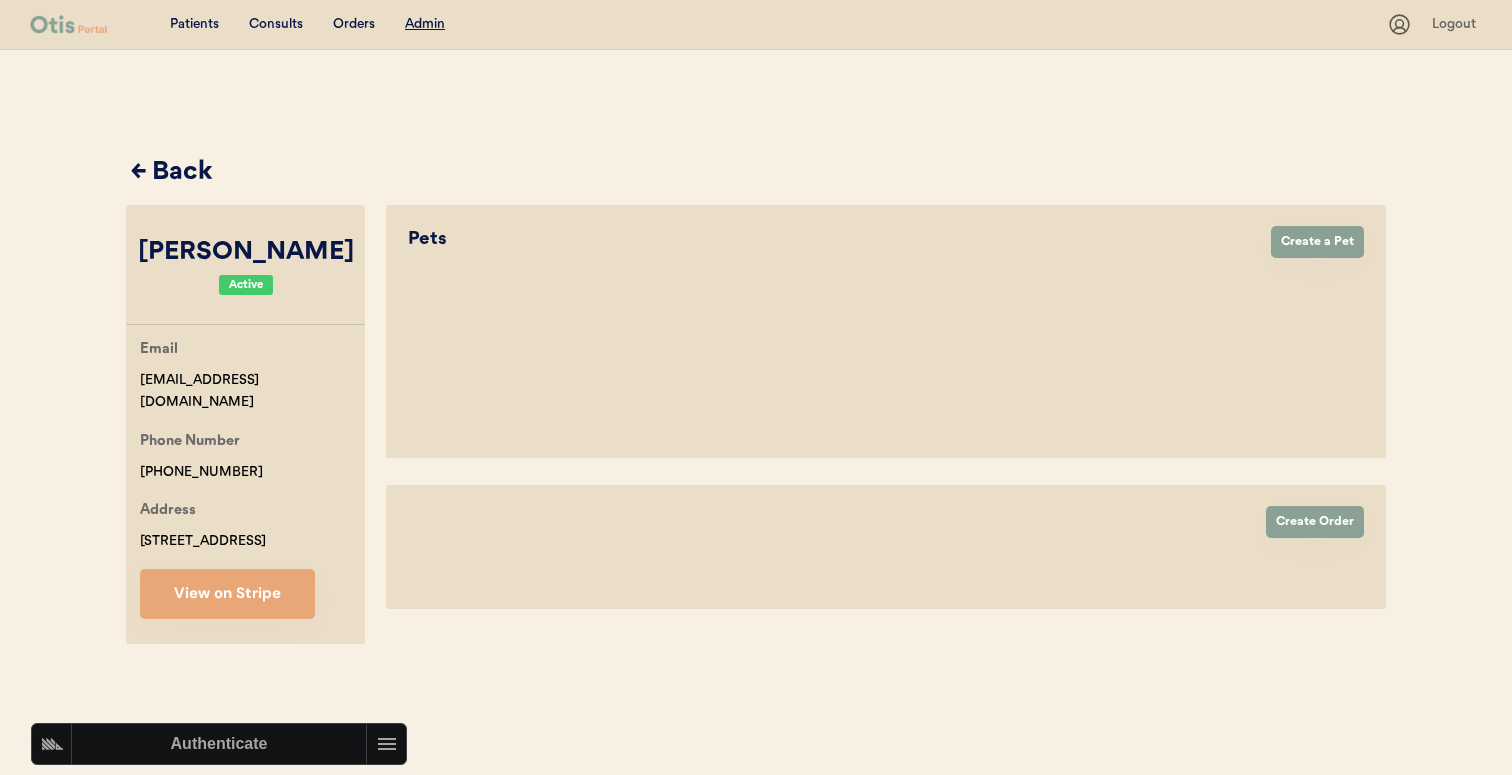 select on "true" 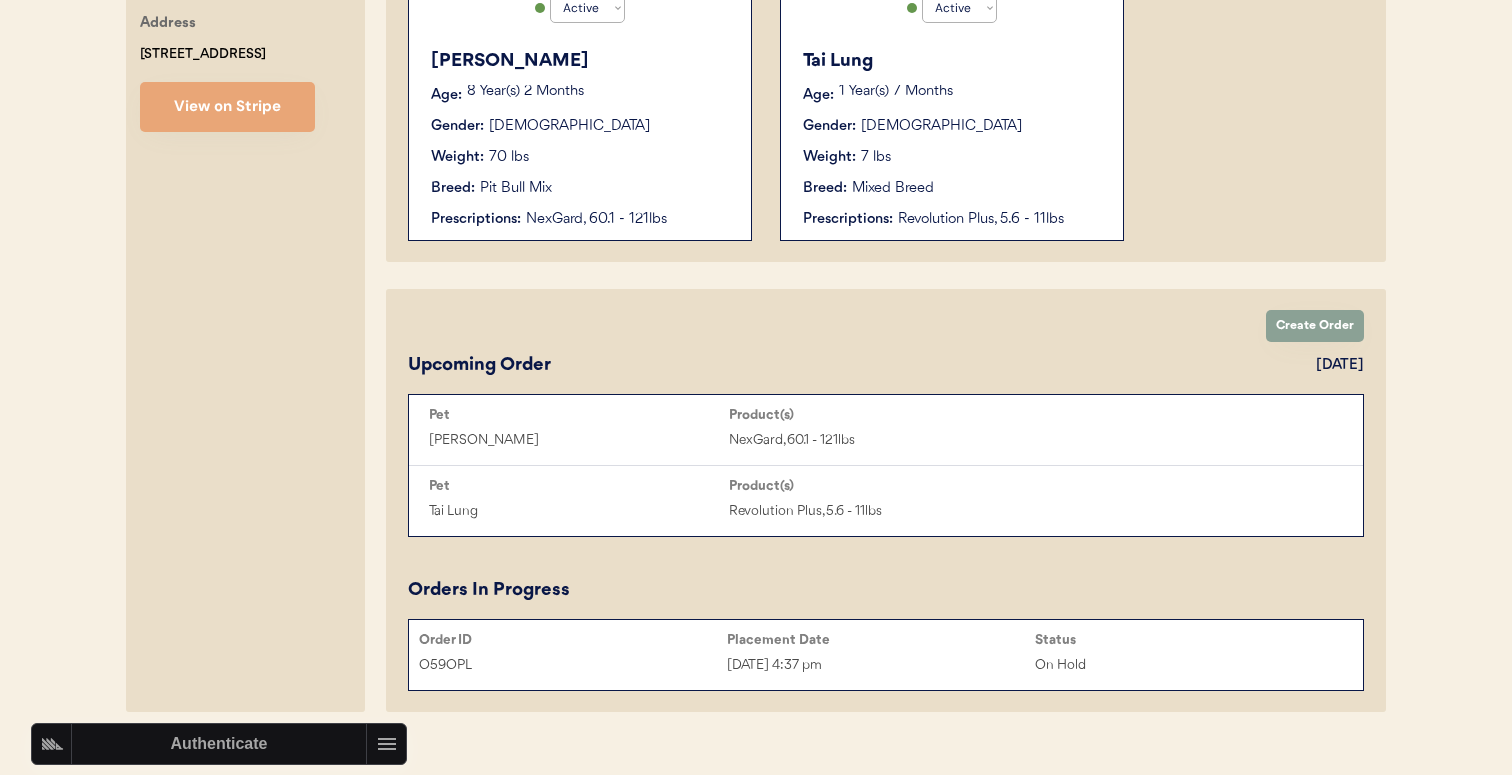 scroll, scrollTop: 487, scrollLeft: 0, axis: vertical 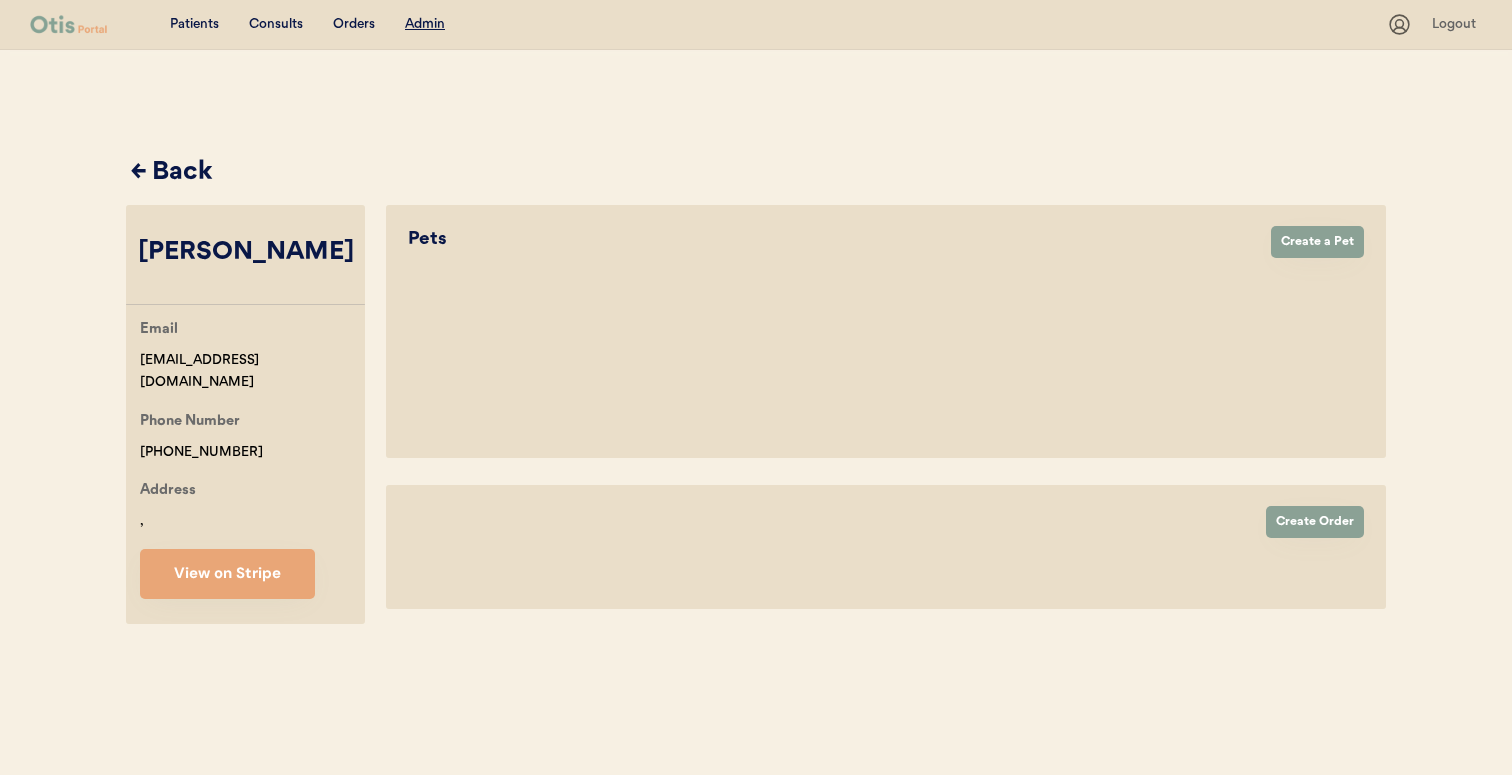 select on "true" 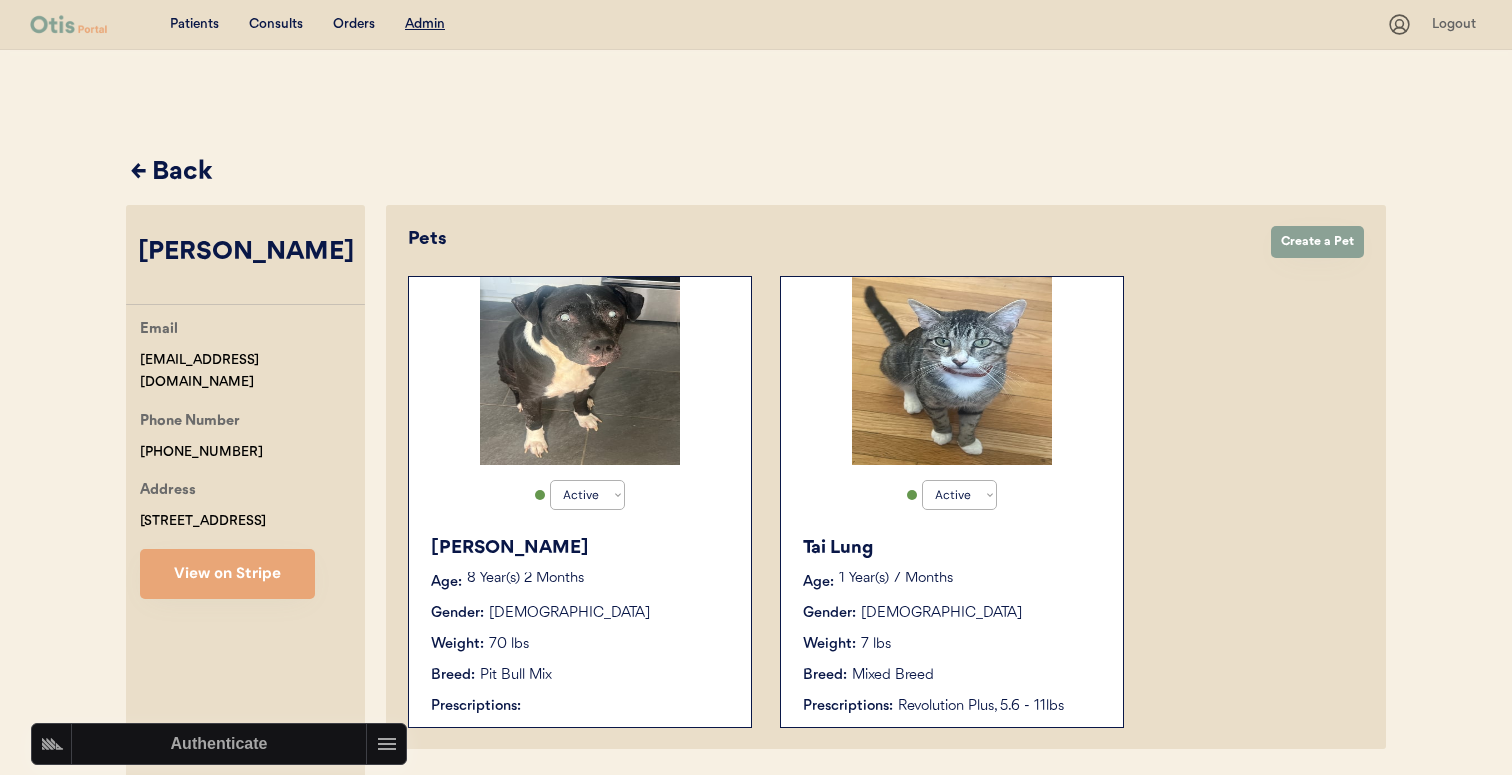 click at bounding box center (952, 371) 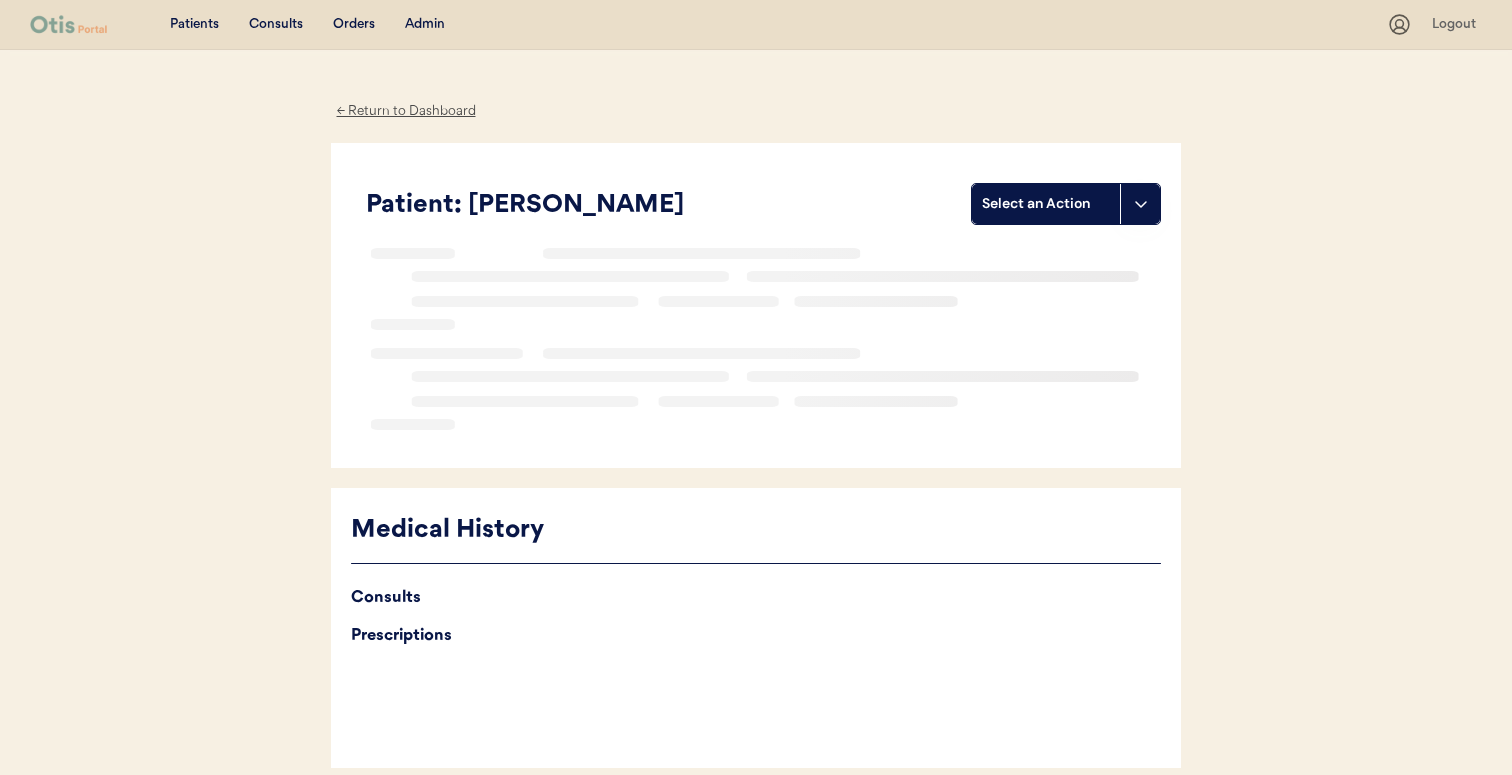 scroll, scrollTop: 0, scrollLeft: 0, axis: both 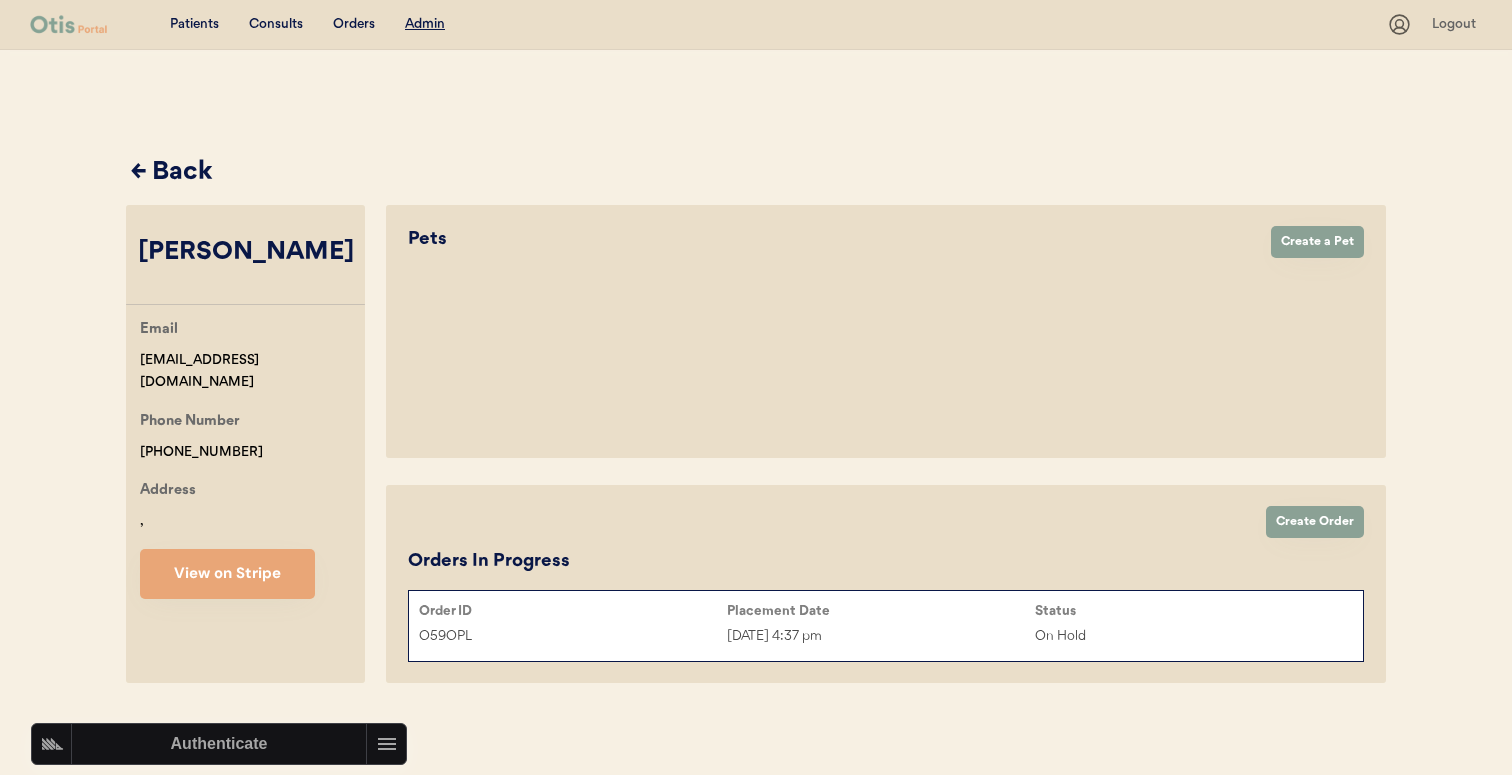 select on "true" 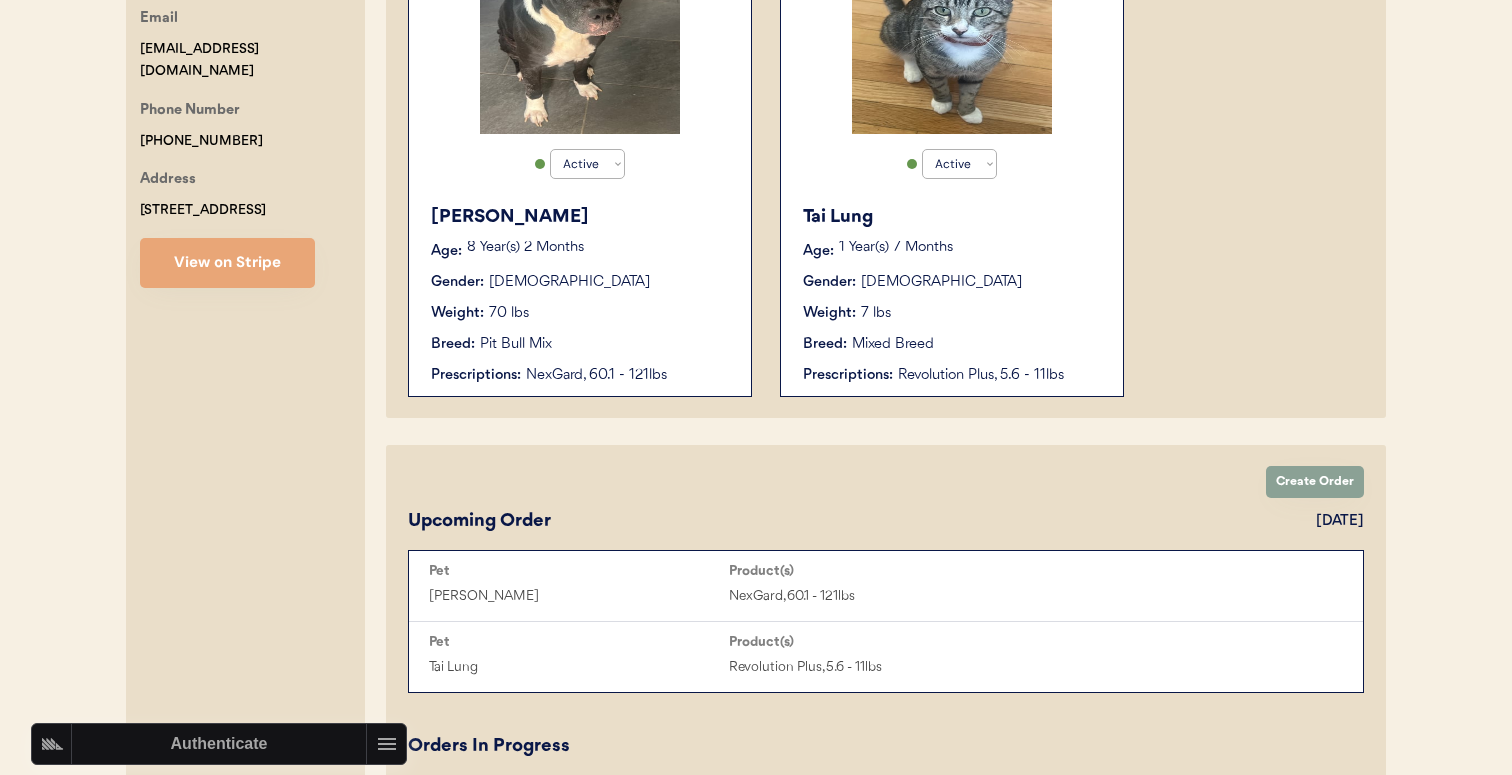 scroll, scrollTop: 516, scrollLeft: 0, axis: vertical 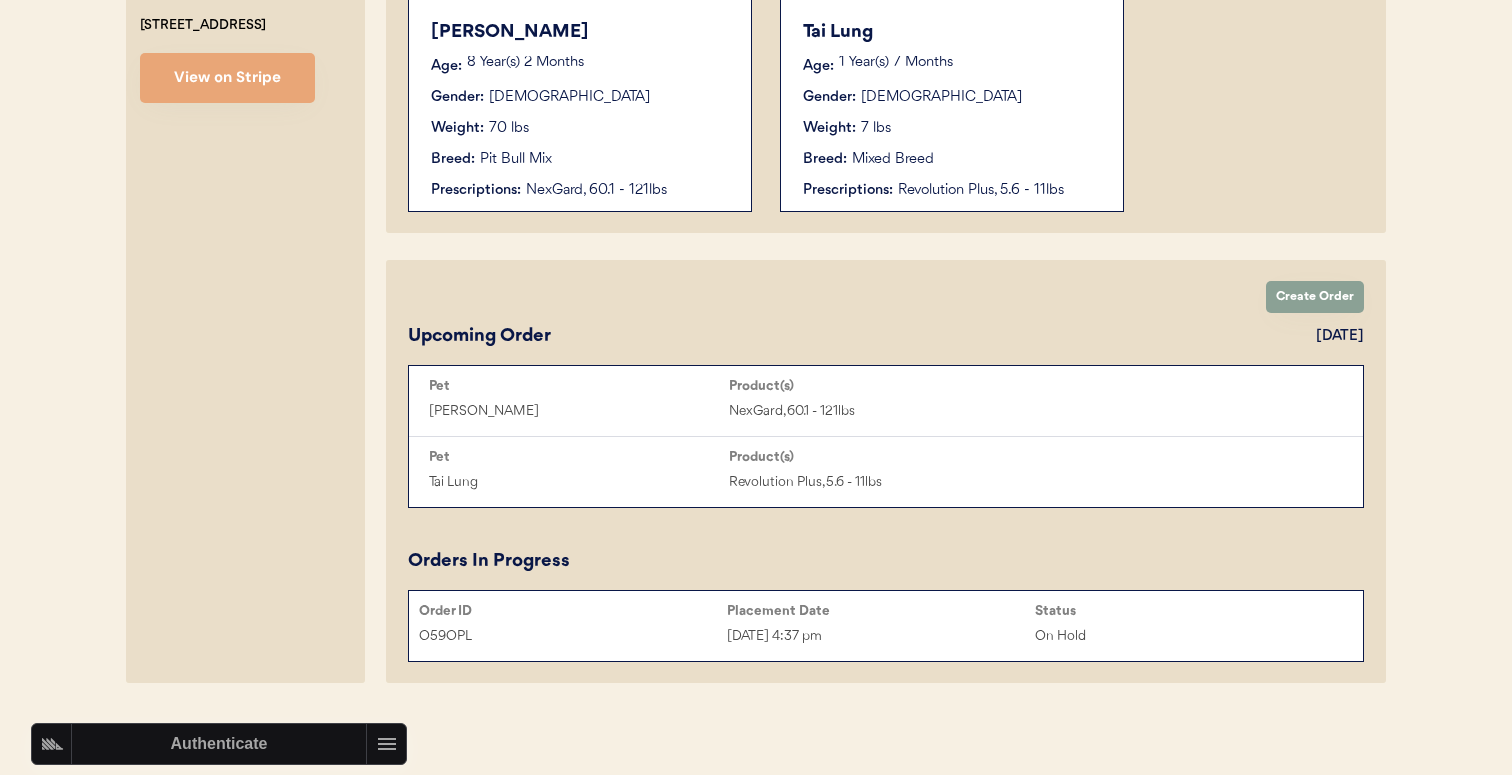 click on "Jul 3, 2025 4:37 pm" at bounding box center [881, 636] 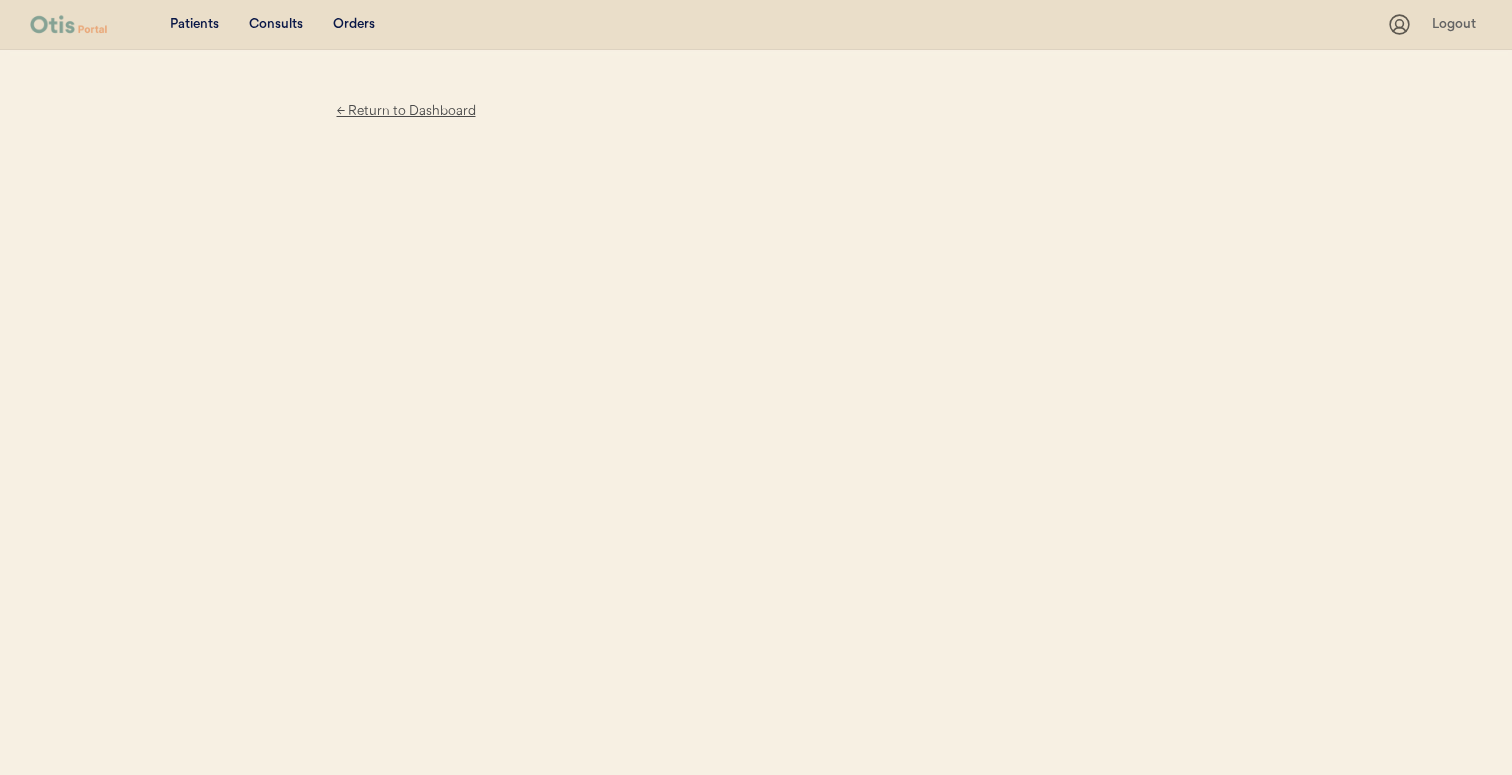 scroll, scrollTop: 0, scrollLeft: 0, axis: both 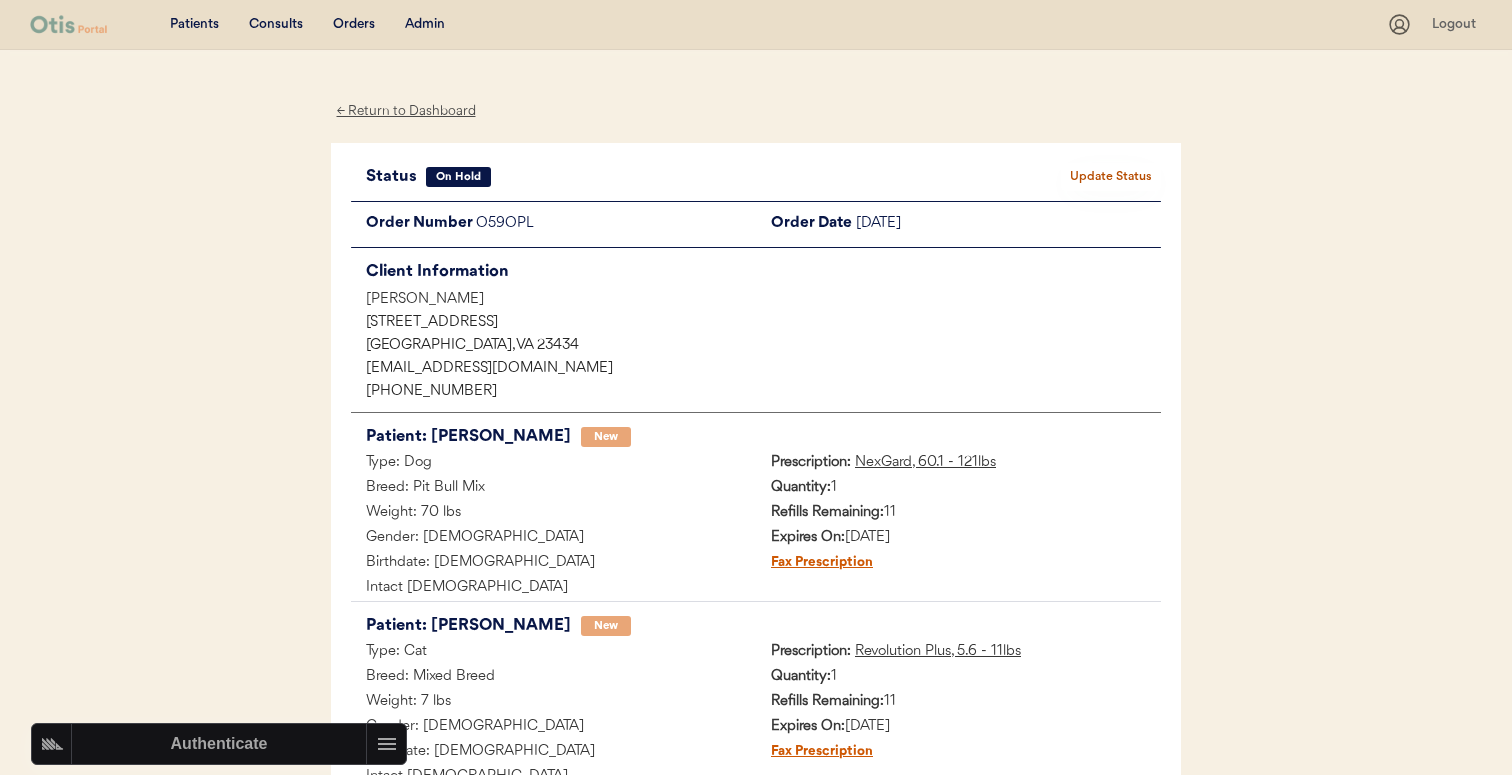 click on "Update Status" at bounding box center (1111, 177) 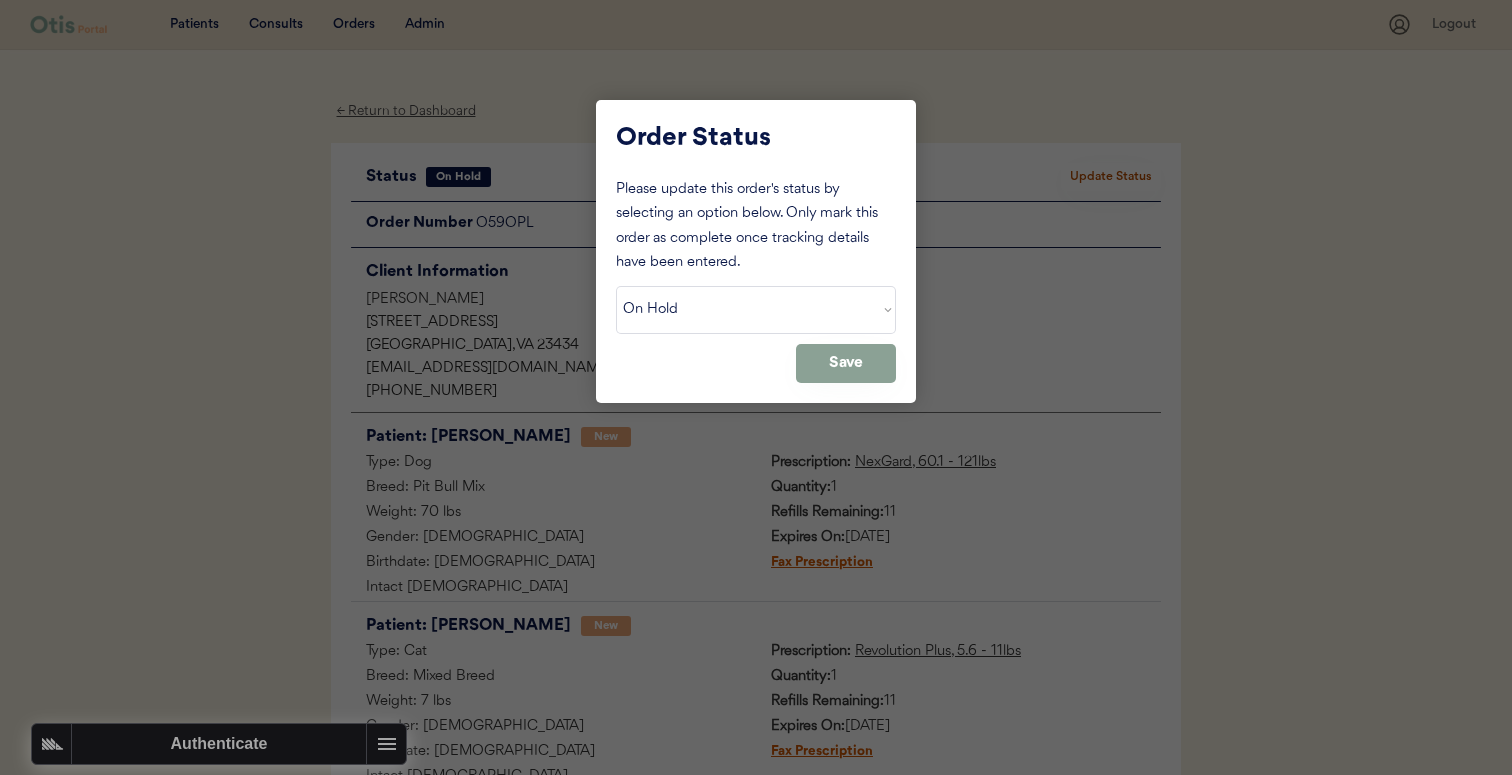 click on "Status On Hold New In Progress Complete Pending HW Consent Cancelled" at bounding box center (756, 310) 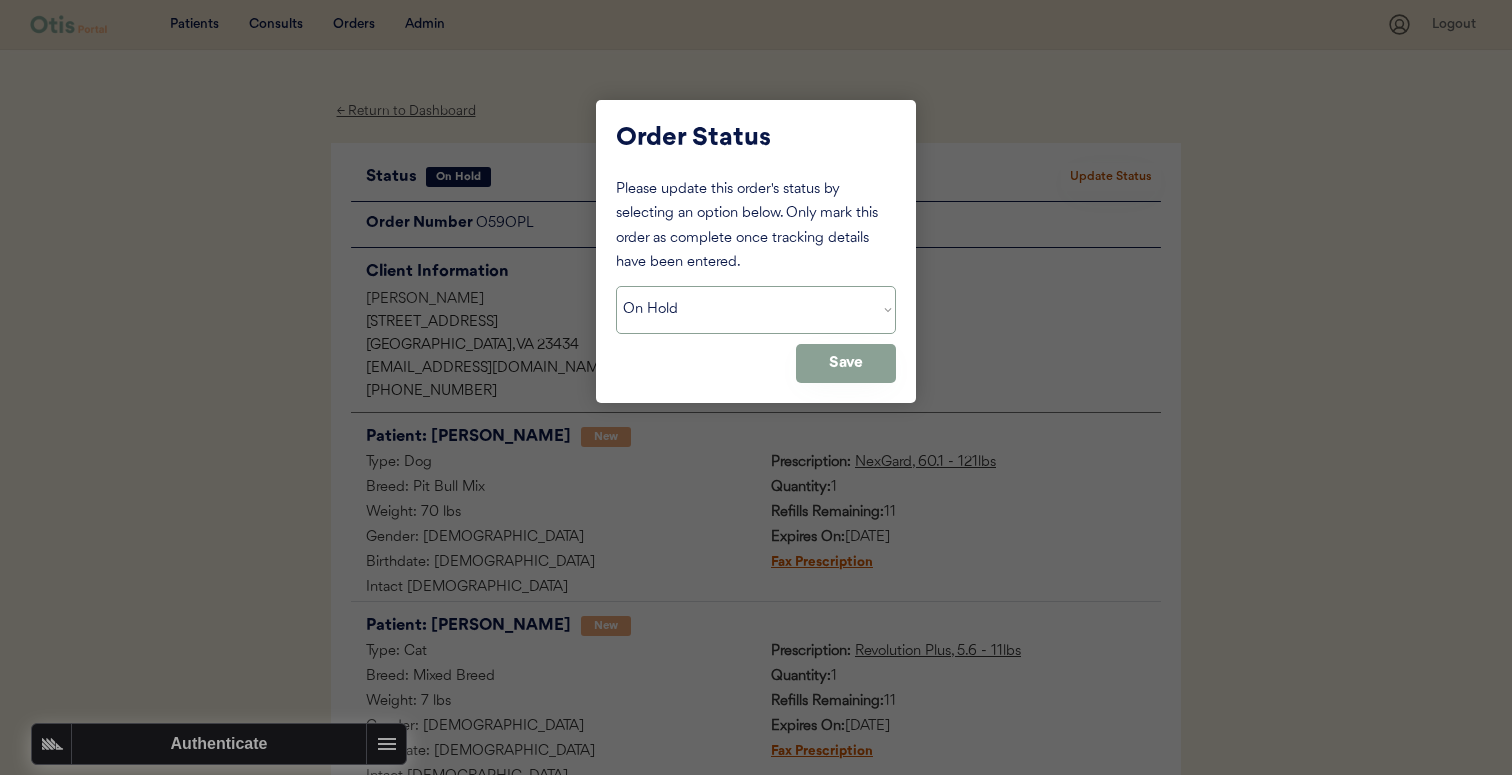 select on ""new"" 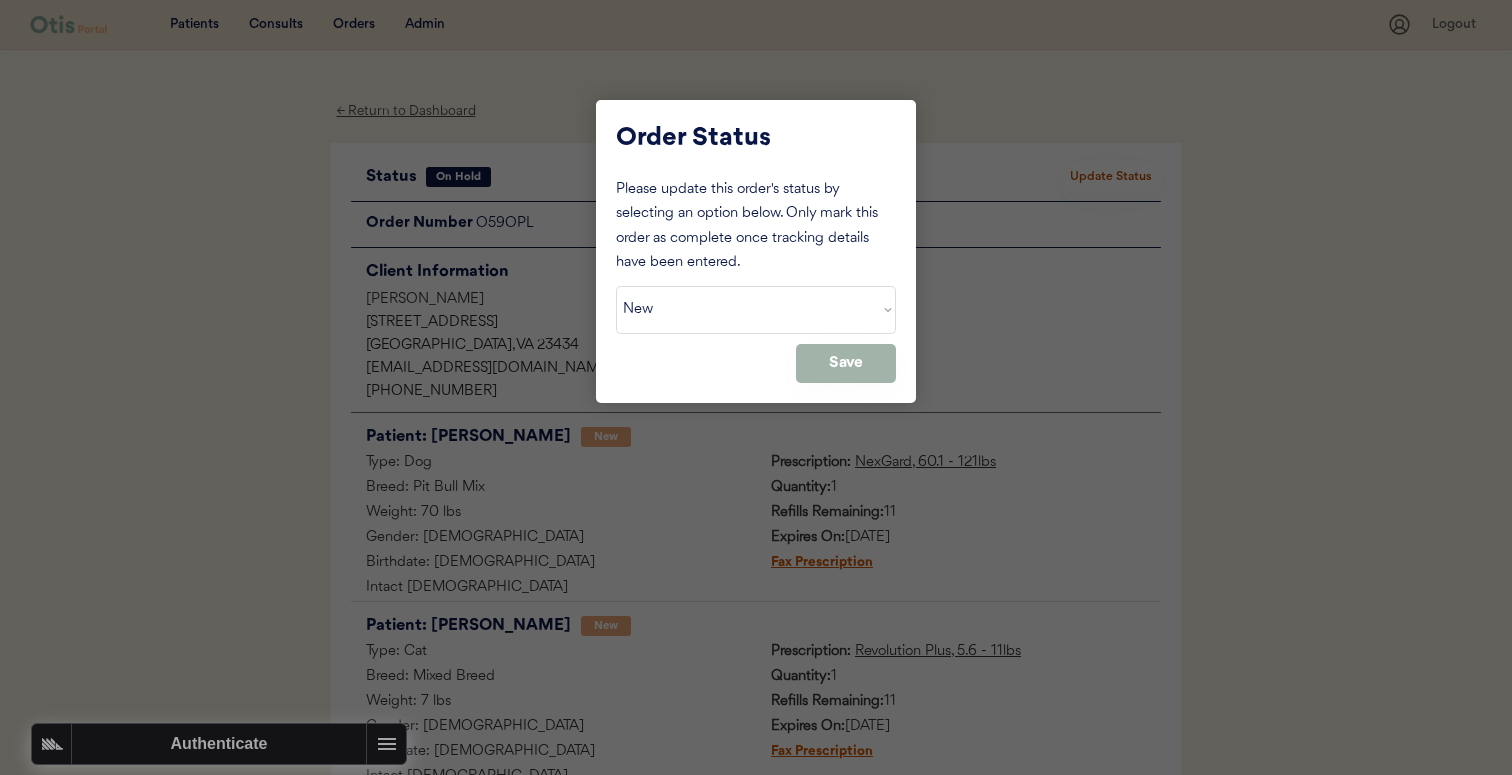 click on "Save" at bounding box center (846, 363) 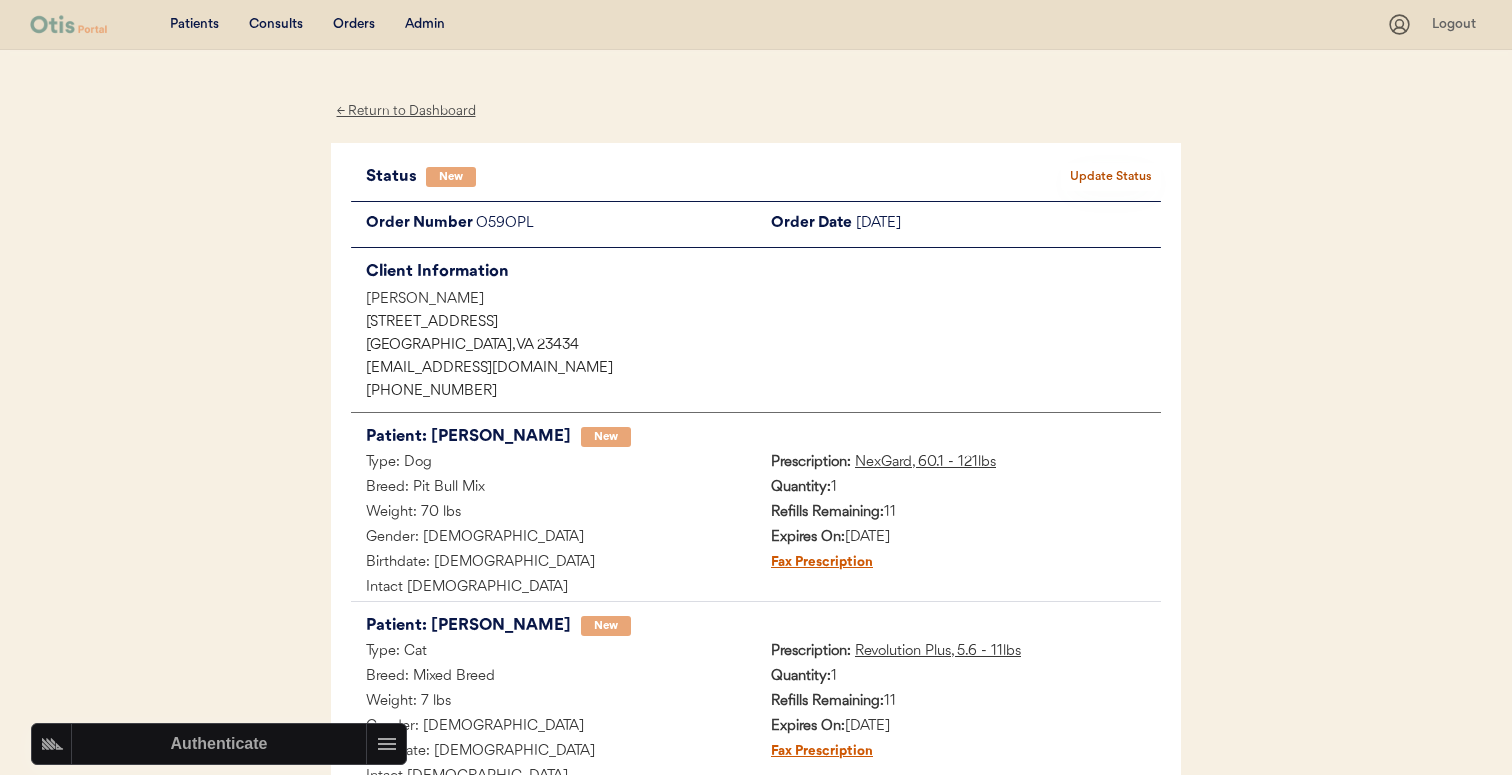 click on "O59OPL" at bounding box center (616, 224) 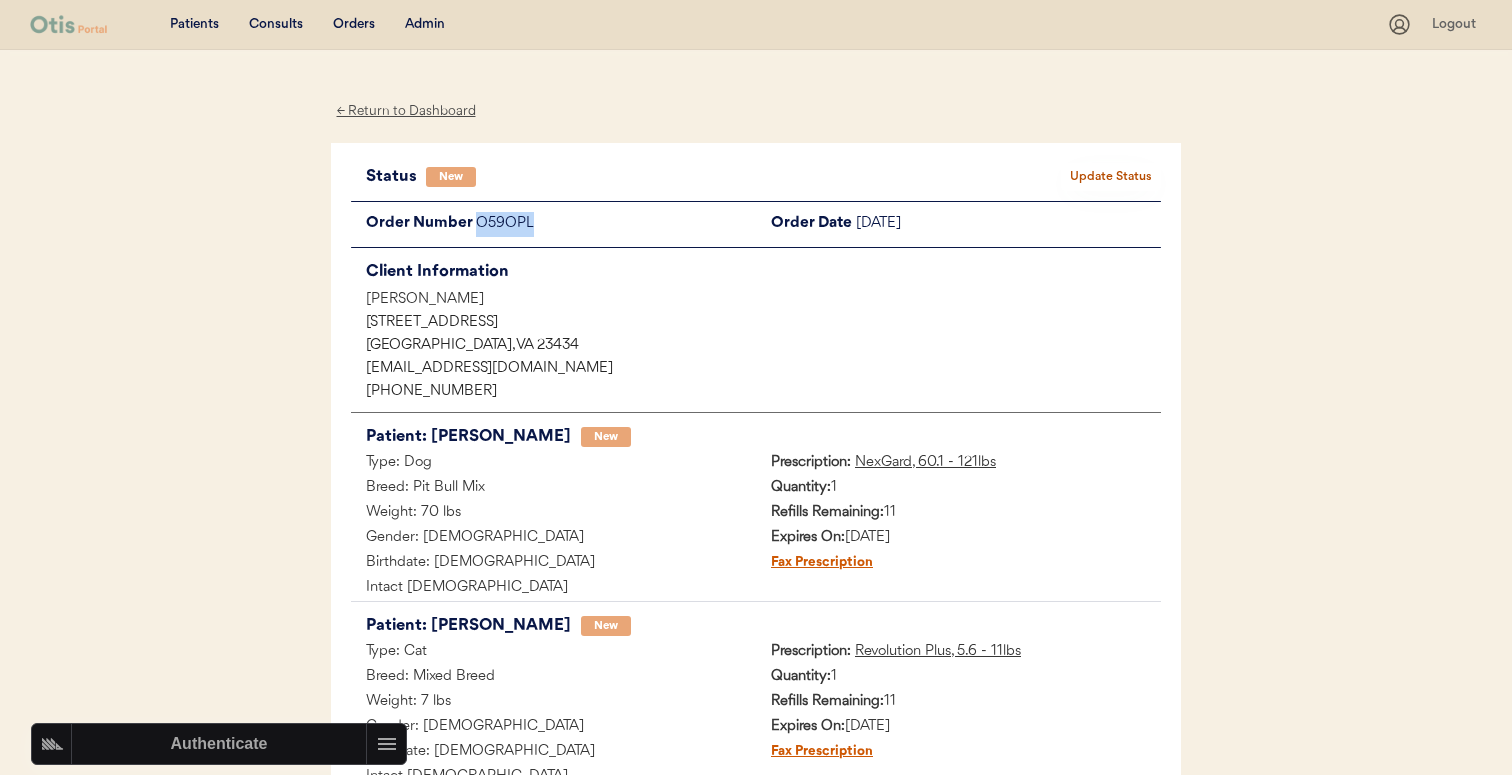 click on "O59OPL" at bounding box center [616, 224] 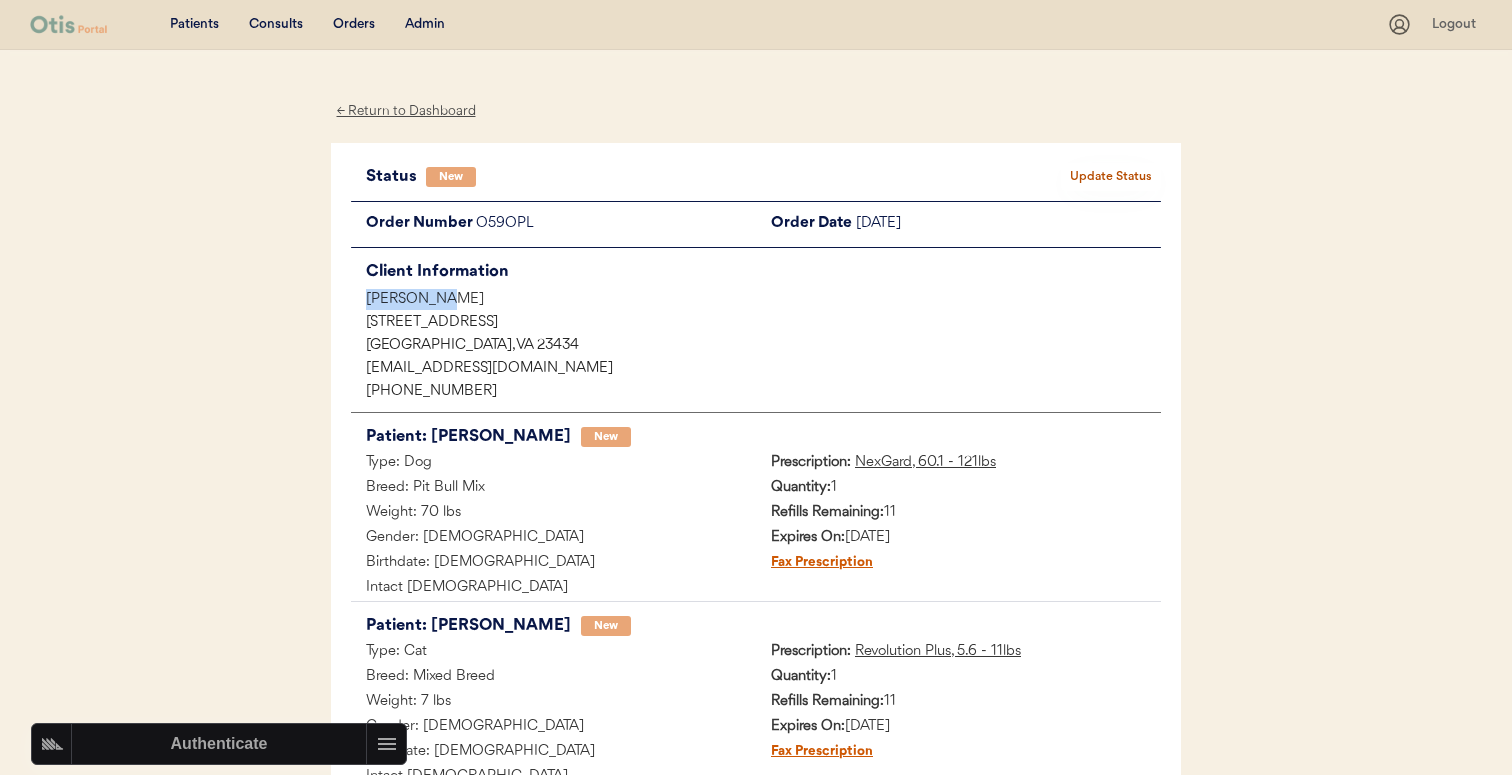 drag, startPoint x: 362, startPoint y: 302, endPoint x: 522, endPoint y: 311, distance: 160.25293 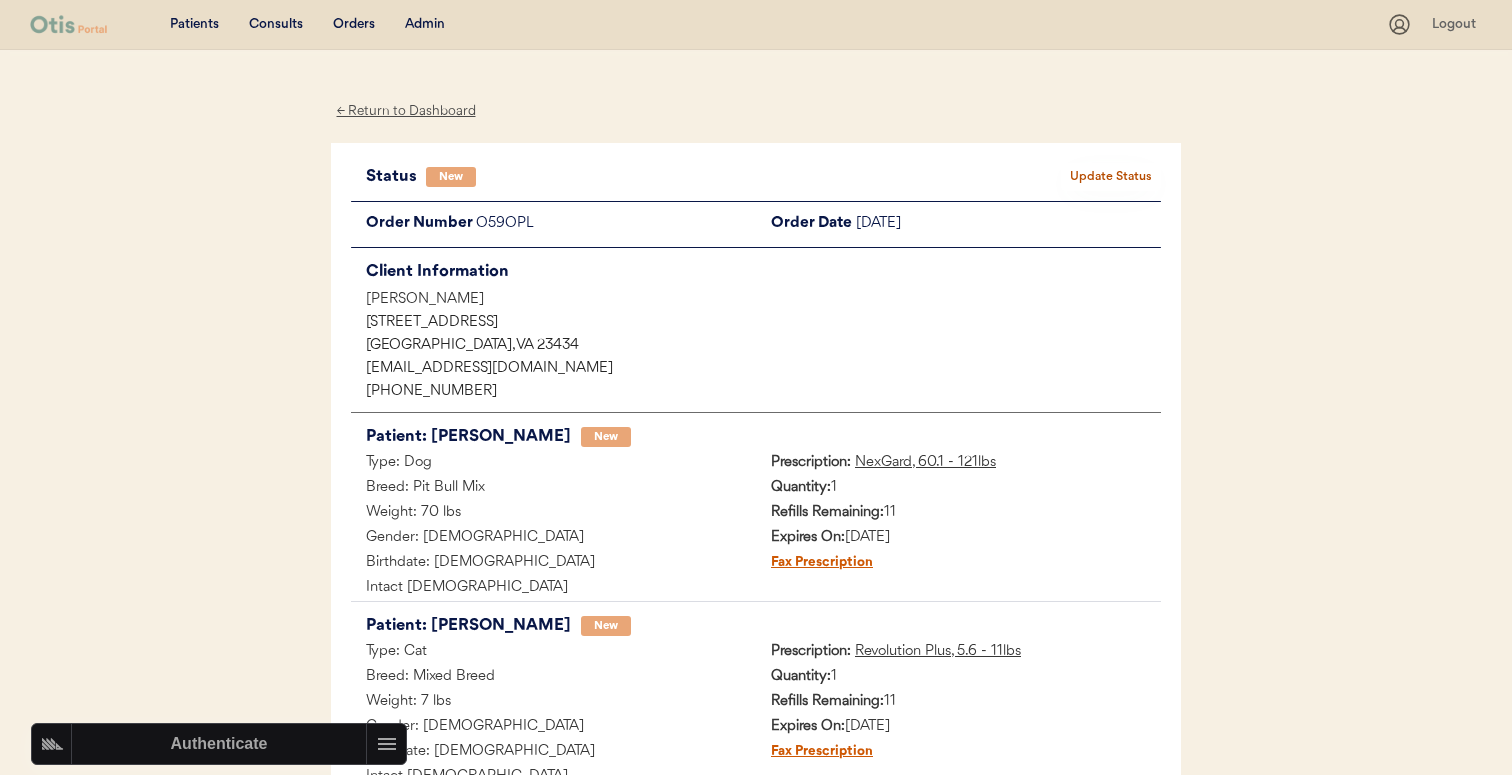 click on "Patients Consults Orders Admin Logout" 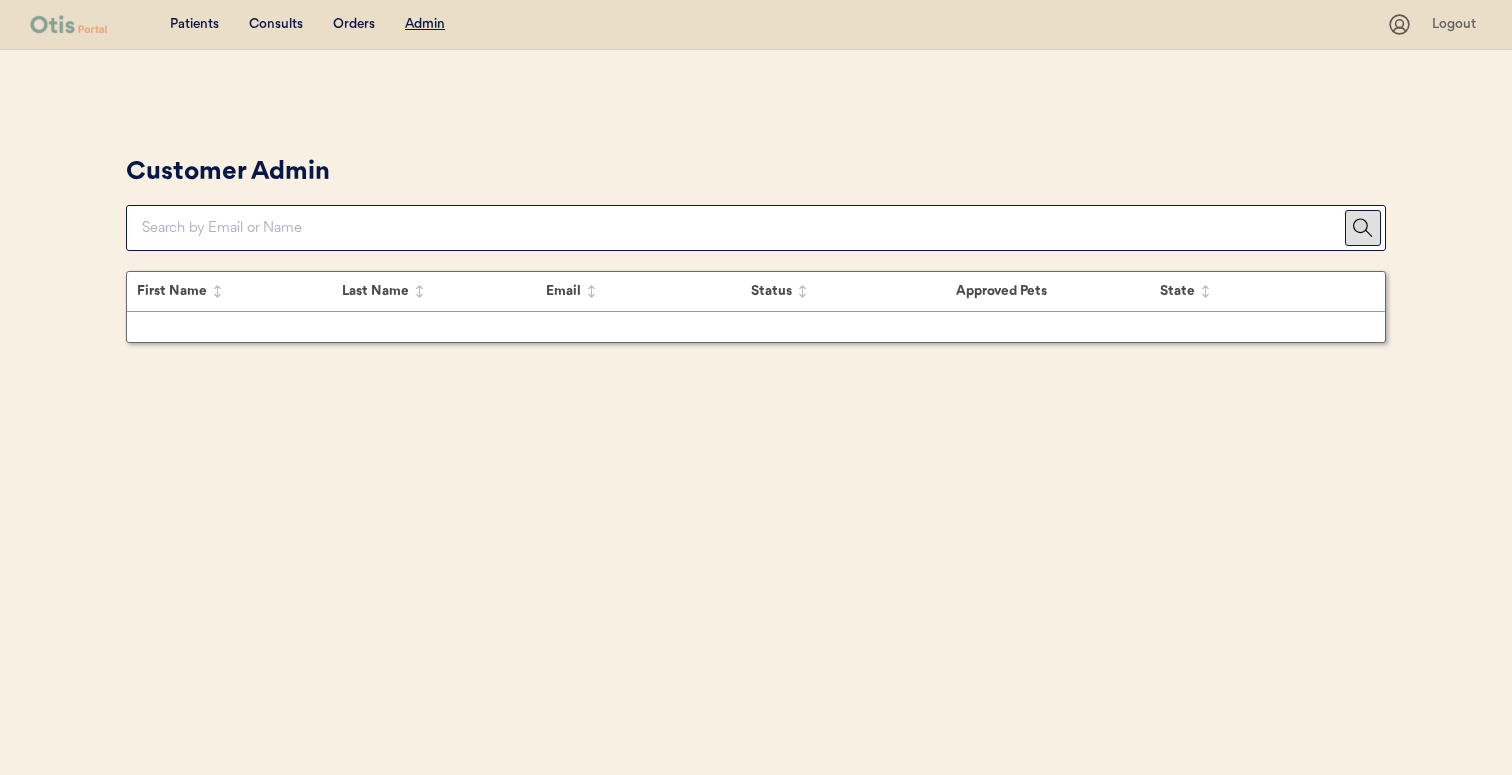 scroll, scrollTop: 0, scrollLeft: 0, axis: both 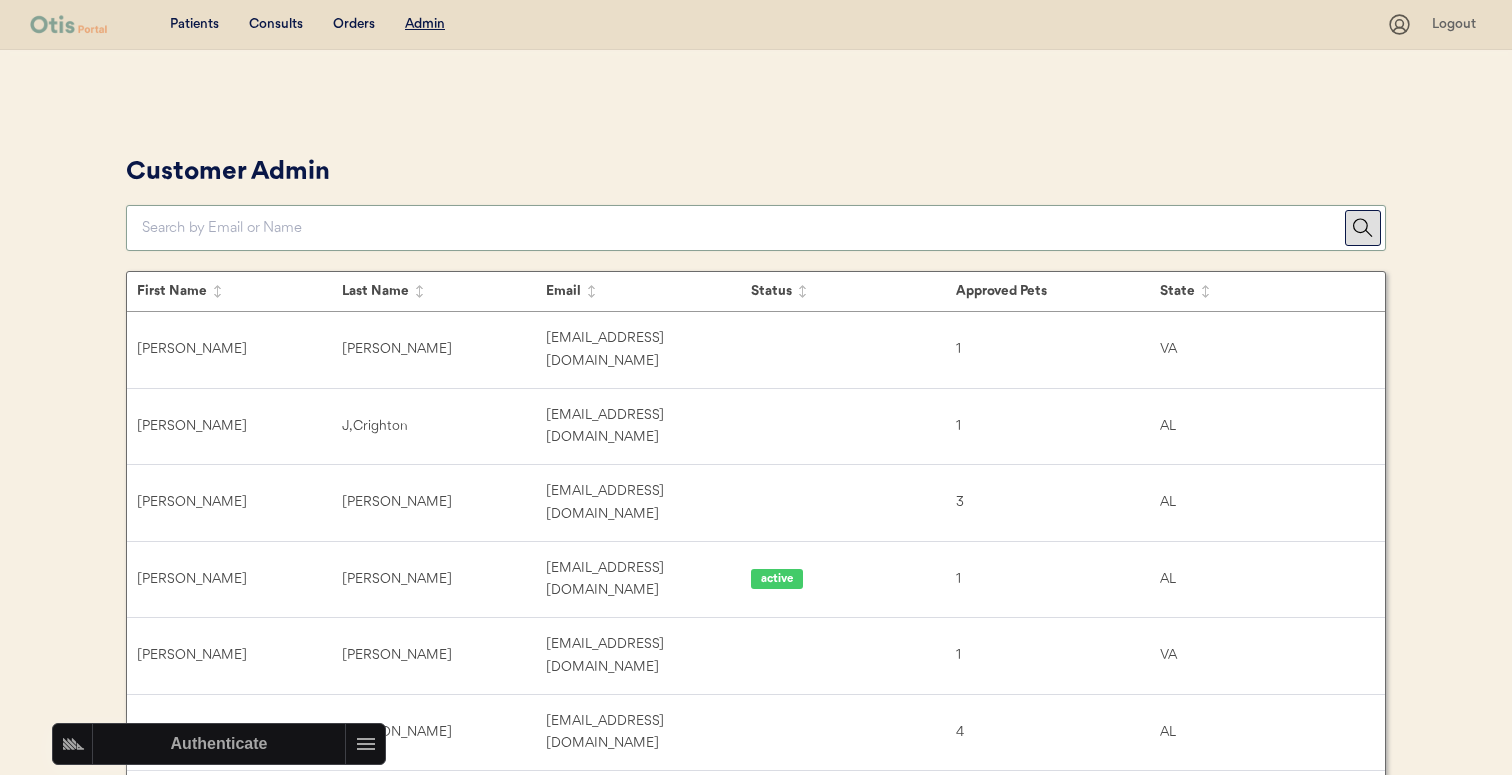 click at bounding box center (743, 228) 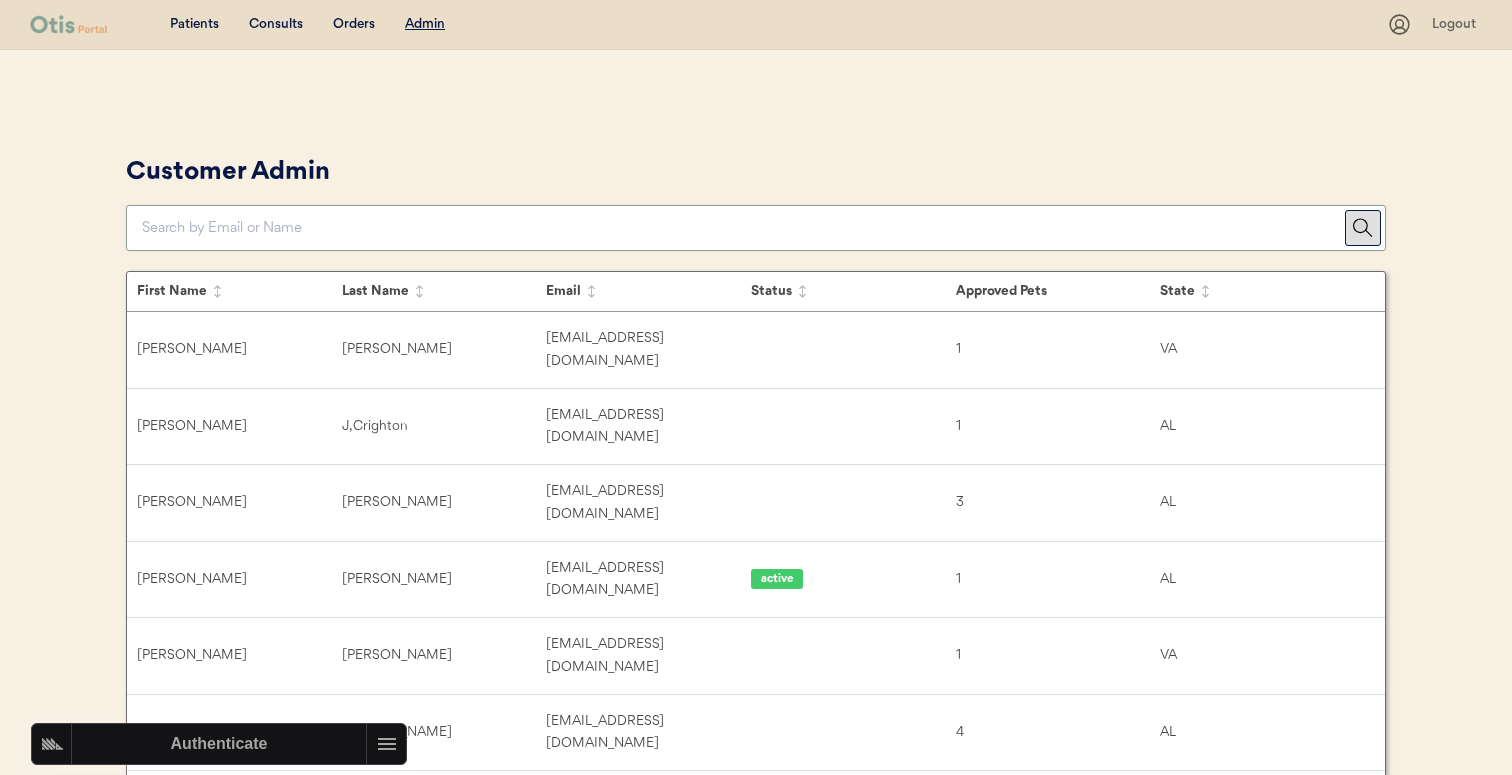 paste on "[EMAIL_ADDRESS][DOMAIN_NAME]" 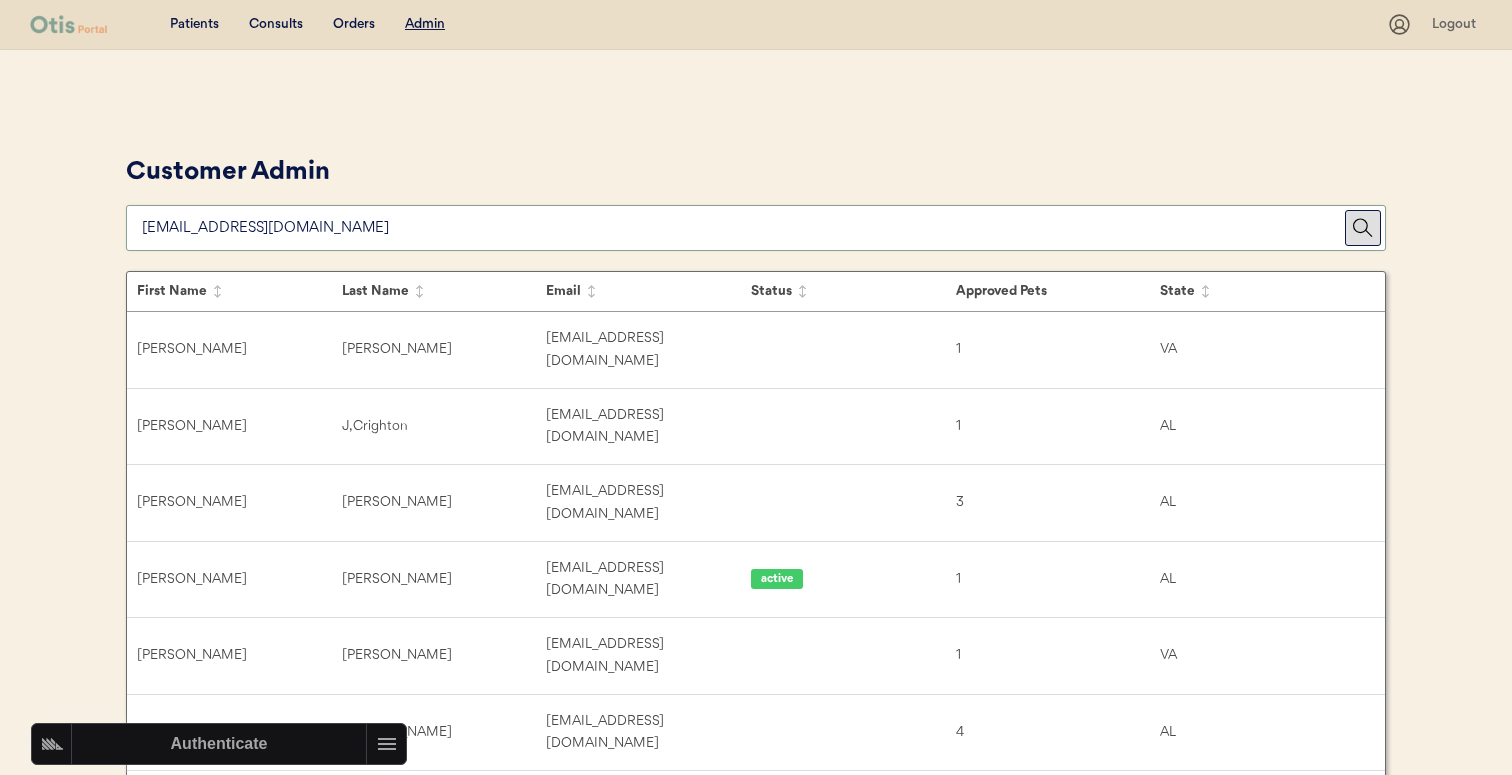 click on "Customer Admin" at bounding box center [756, 200] 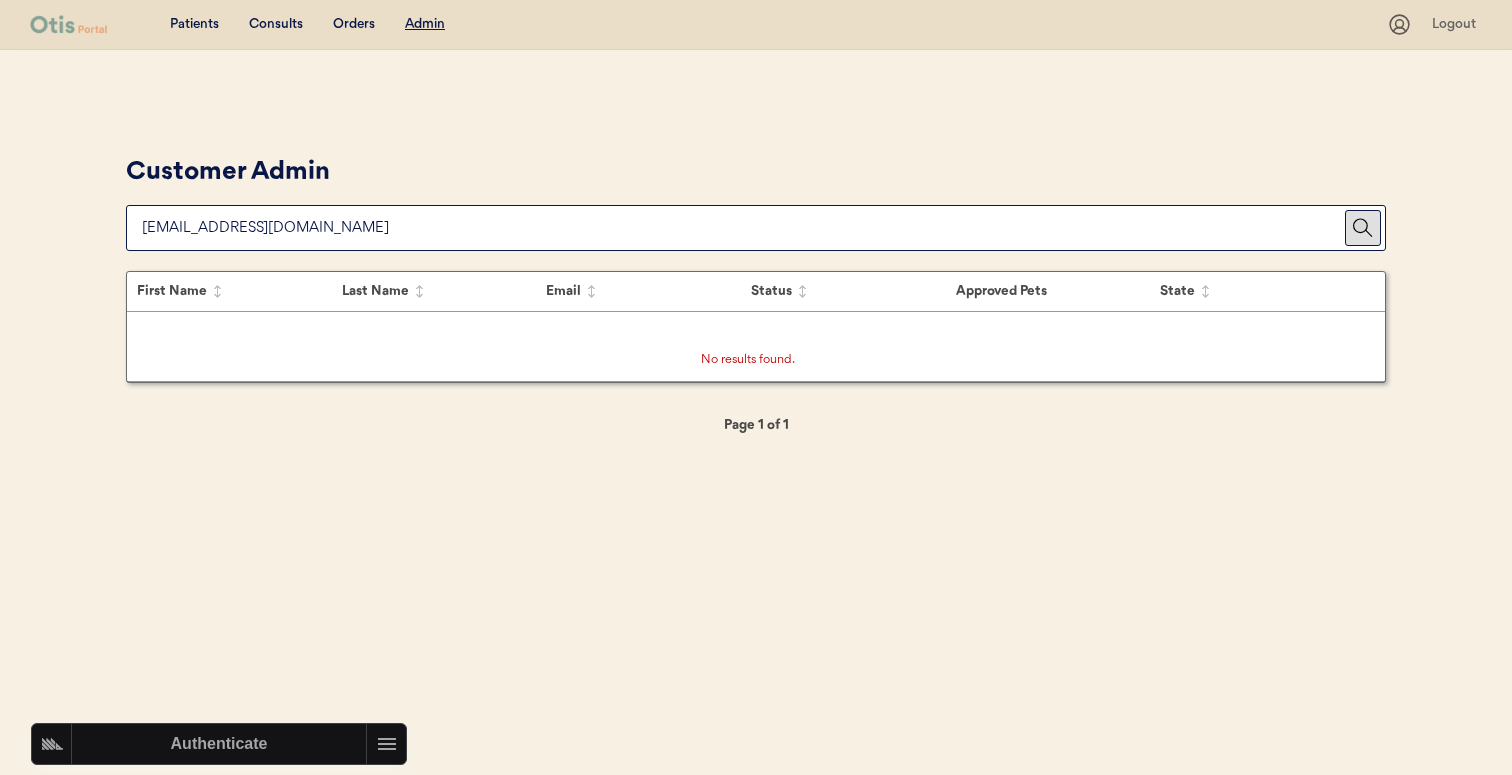 click on "Customer Admin First Name Last Name Email Status Approved Pets State Cindy Carden cindycarden@gmail.com 1 VA Terry J, Crighton t.crighton75@yahoo.com 1 AL Sharon Gardner cicigardner90@gmail.com 3 AL Amy Farren farrenamy@gmail.com active 1 AL Rosa Chavez mlrchavez@yahoo.com 1 VA Jessica Dean mrslinley2015@icloud.com 4 AL Elizabeth , Mawyer tyson.h.little@gmail.com 1 MO LAUREN HARMAN laurenannharman@gmail.com 1 NY Bayarmaa Oyunbat obbayarmaa@yahoo.com 1 VA Amber L, Madison amber.winans@hotmail.com 4 NY Jasmine Elmore jasmine.elmore.je@gmail.com 1 AL Yuxuan Dong dianadong2000@gmail.com 1 NY Velma Mason velma.mason@gmail.com 1 VA Trevor Vice trevorvice25@gmail.com 1 AL Tiffany Tillman tiffany.tillman2017@gmail.com 3 AL Ashley , Spencer,  ashleynspencer91@gmail.com 1 VA Taylor Lefebvre monarch_timbres4d@icloud.com 1 VA Justin P, Ratti jusratt3@gmail.com 1 PA Ashley Morrison mbrooke2528@gmail.com active 4 AL Tanya Hostetter thostetter86@yahoo.com 2 PA Ryan Setzer apocy2k420@gmail.com 1 VA Rochelle Ezzell 1 VA Toni" at bounding box center (756, 299) 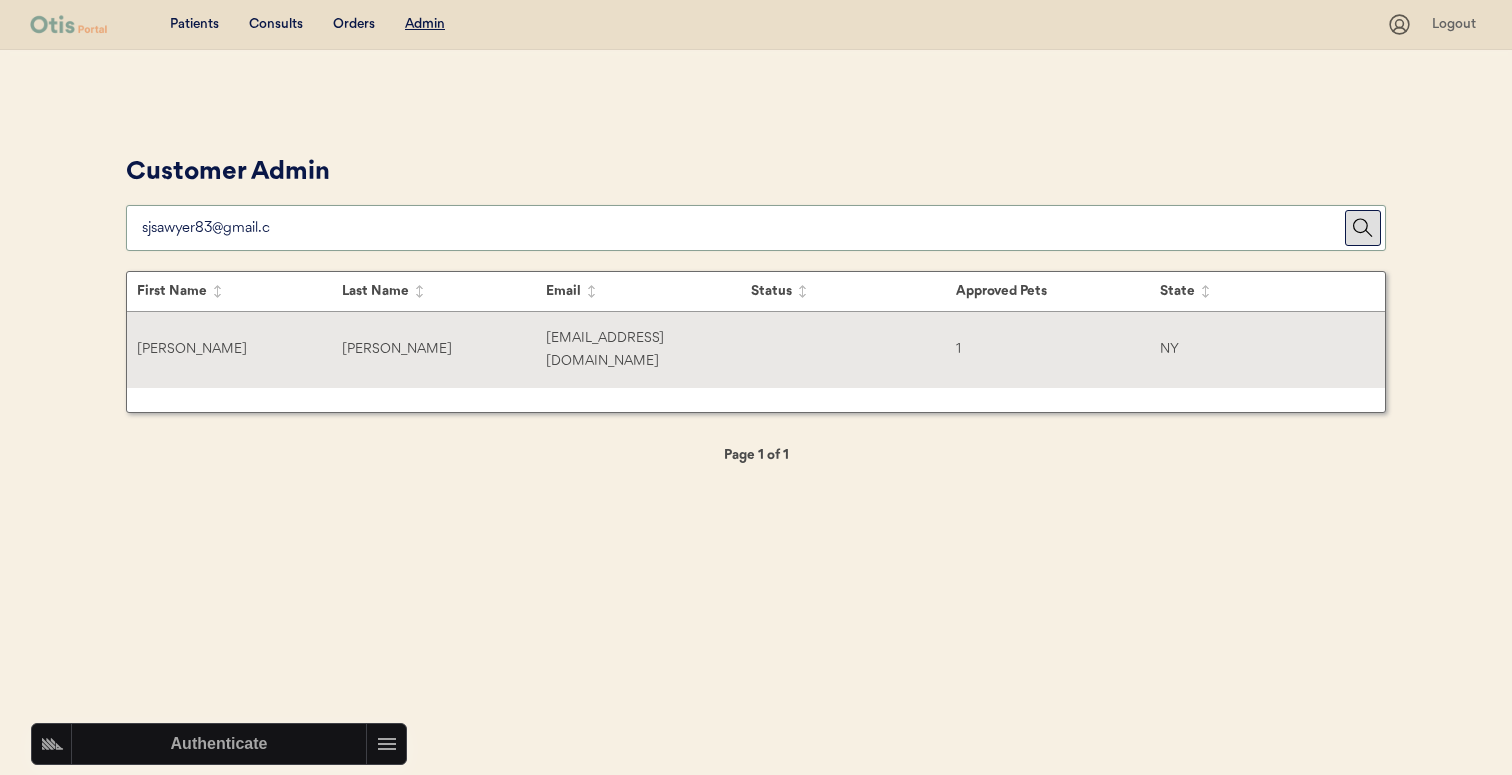 type on "sjsawyer83@gmail.c" 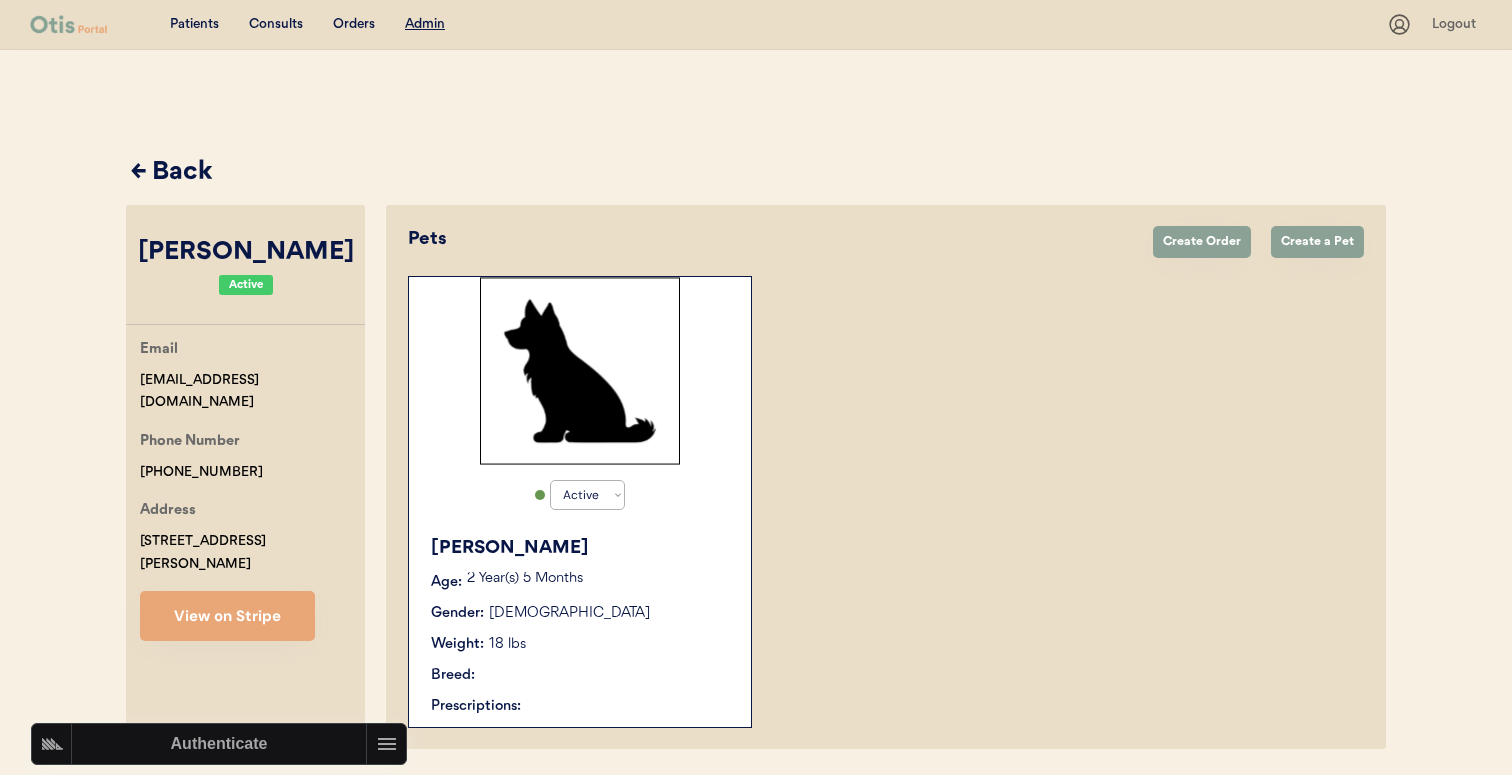 select on "true" 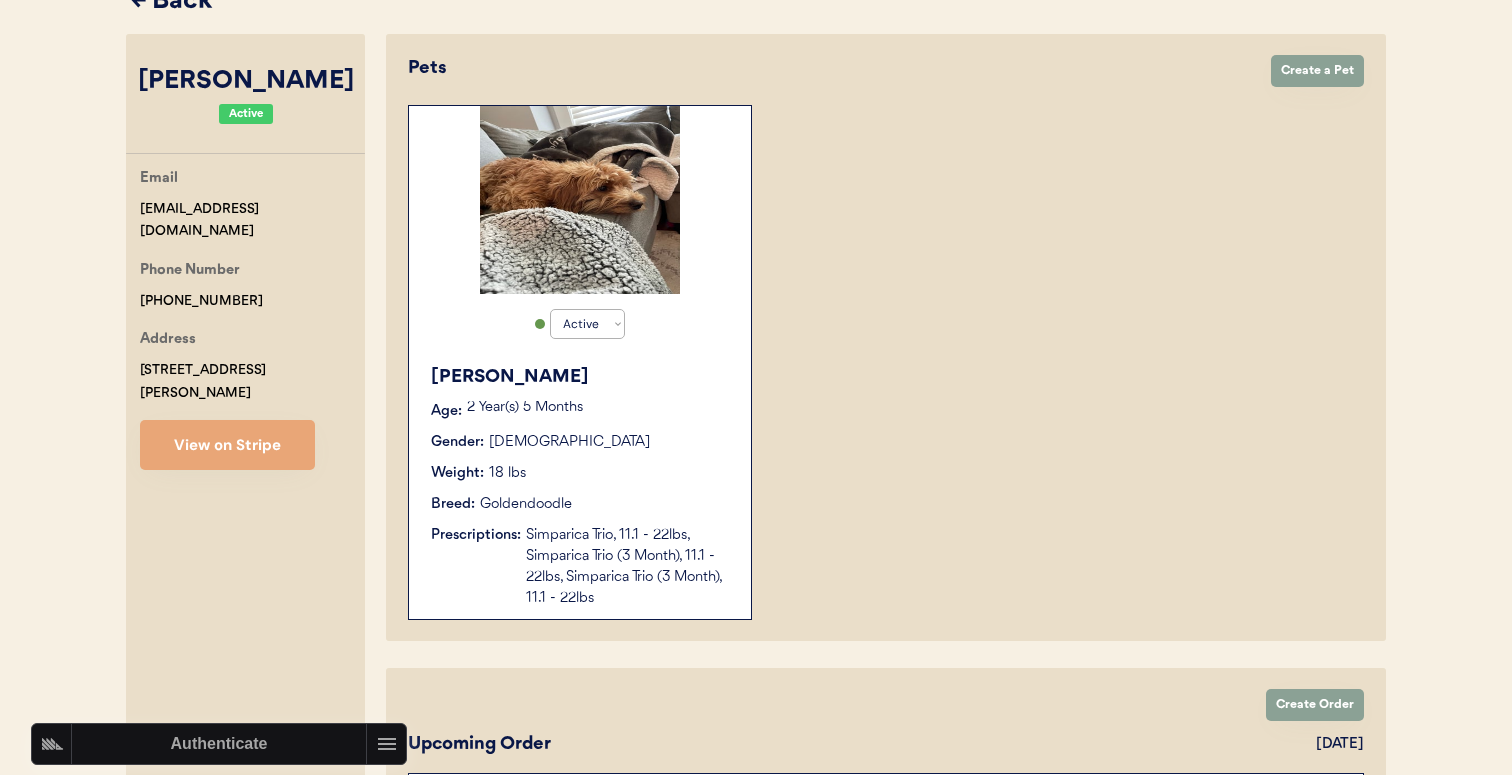scroll, scrollTop: 173, scrollLeft: 0, axis: vertical 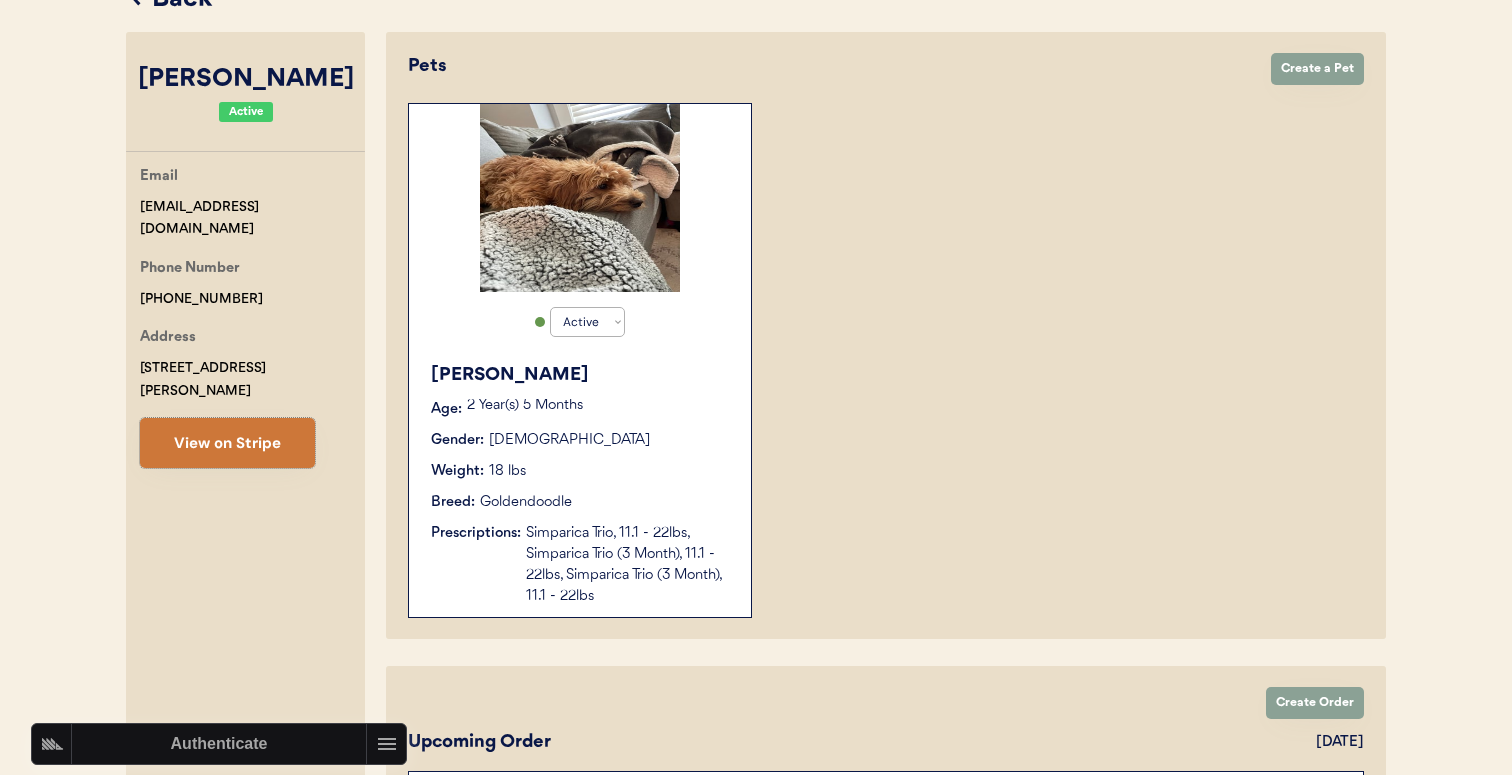 click on "View on Stripe" at bounding box center [227, 443] 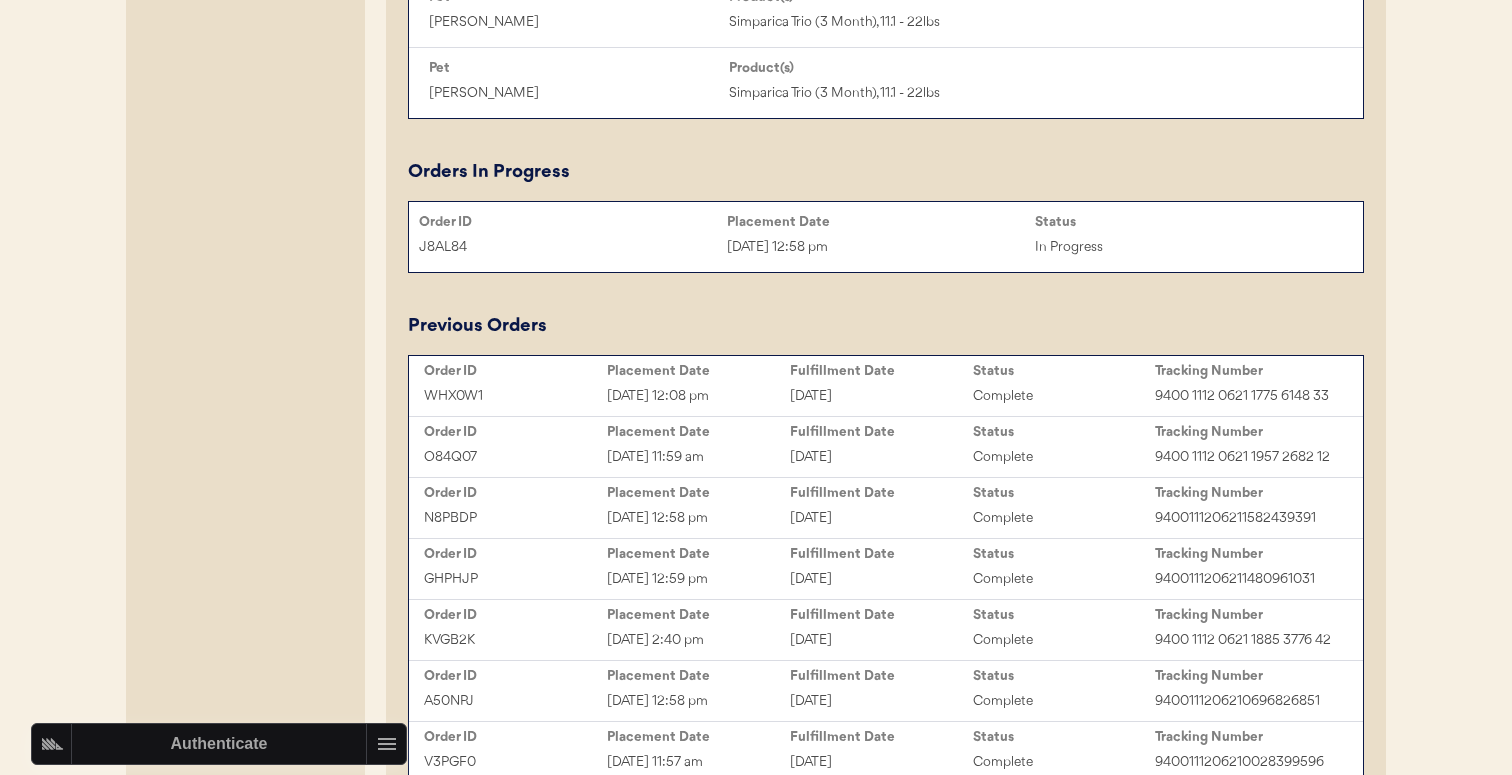 scroll, scrollTop: 1050, scrollLeft: 0, axis: vertical 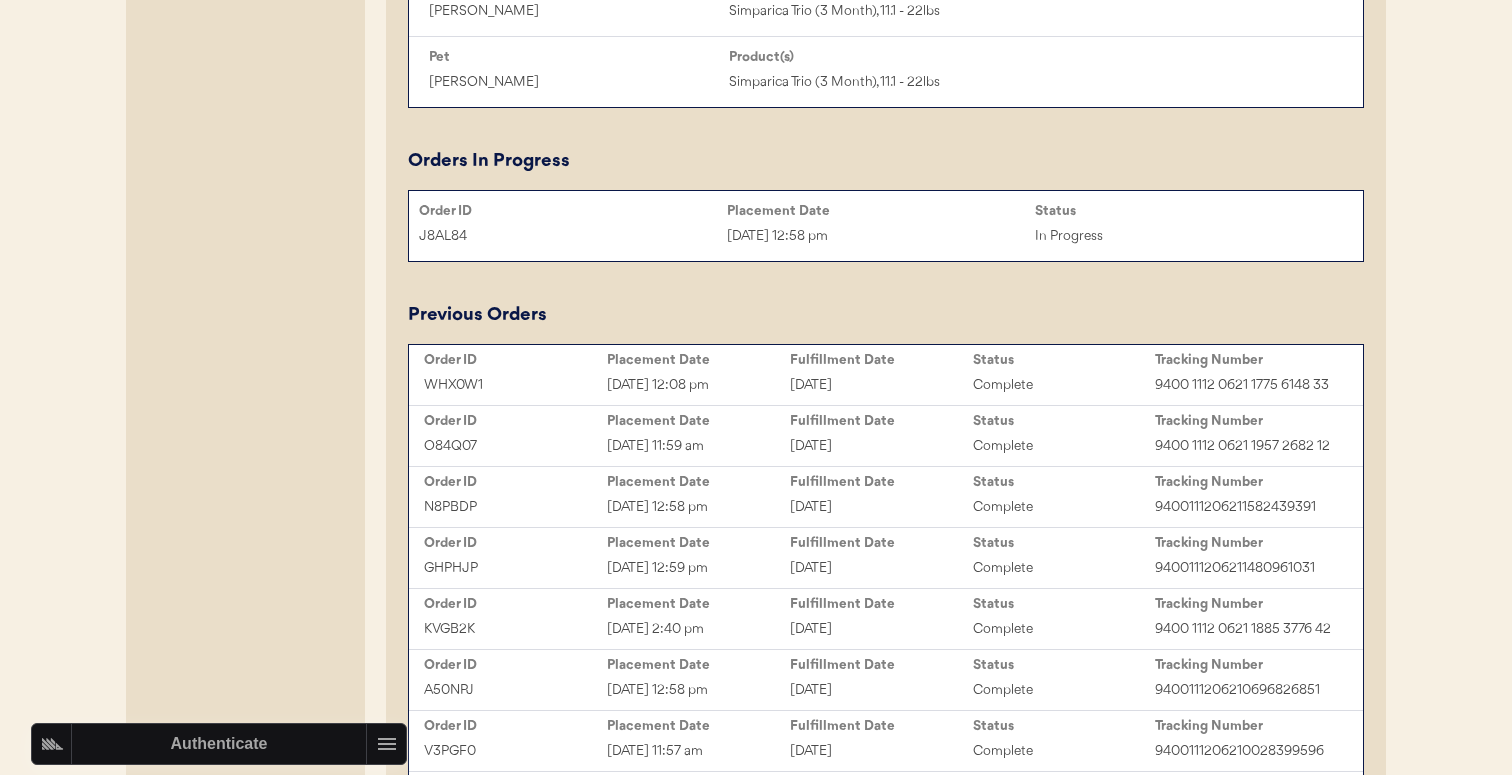 click on "Order ID" at bounding box center (573, 211) 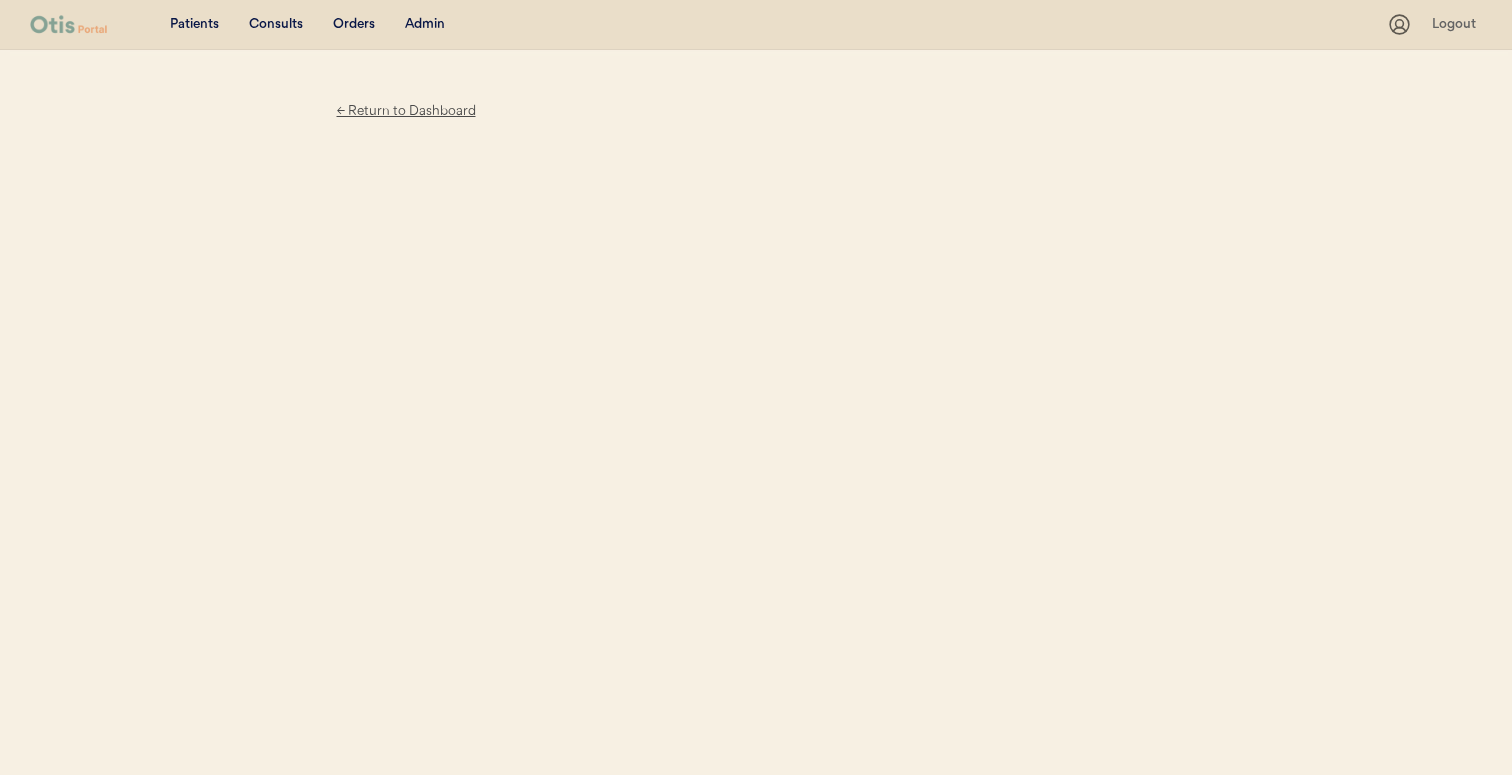 scroll, scrollTop: 0, scrollLeft: 0, axis: both 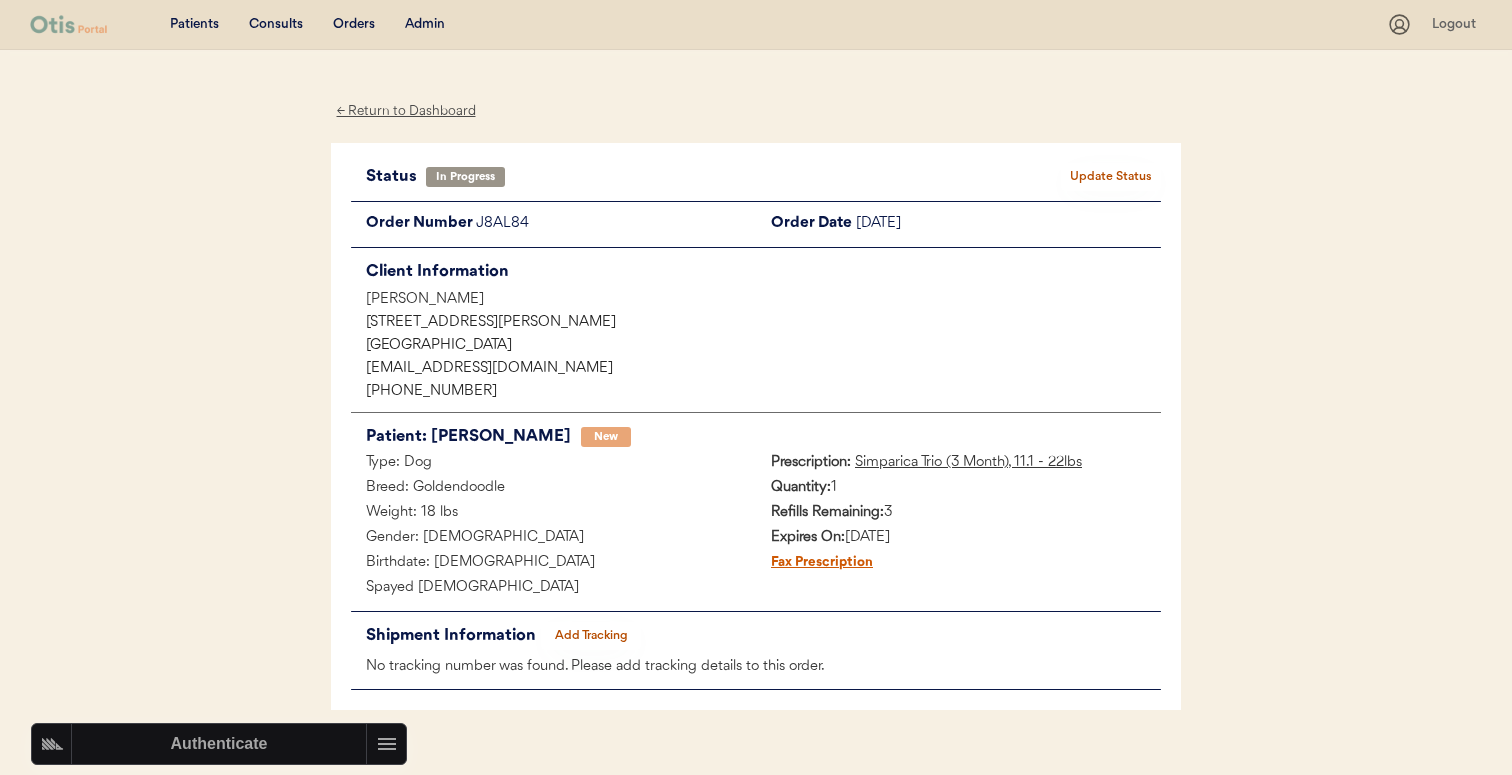 click on "Admin" at bounding box center (425, 25) 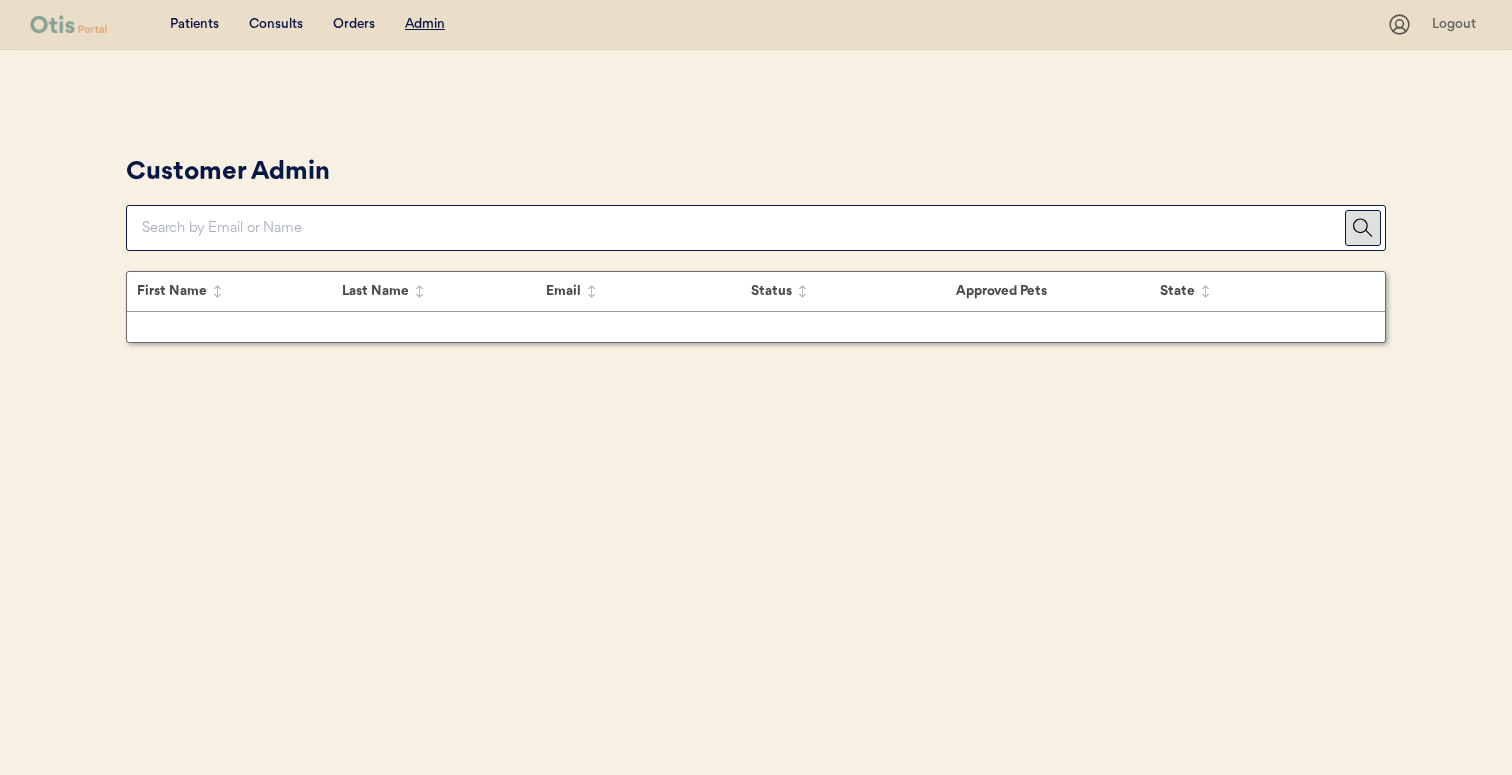 scroll, scrollTop: 0, scrollLeft: 0, axis: both 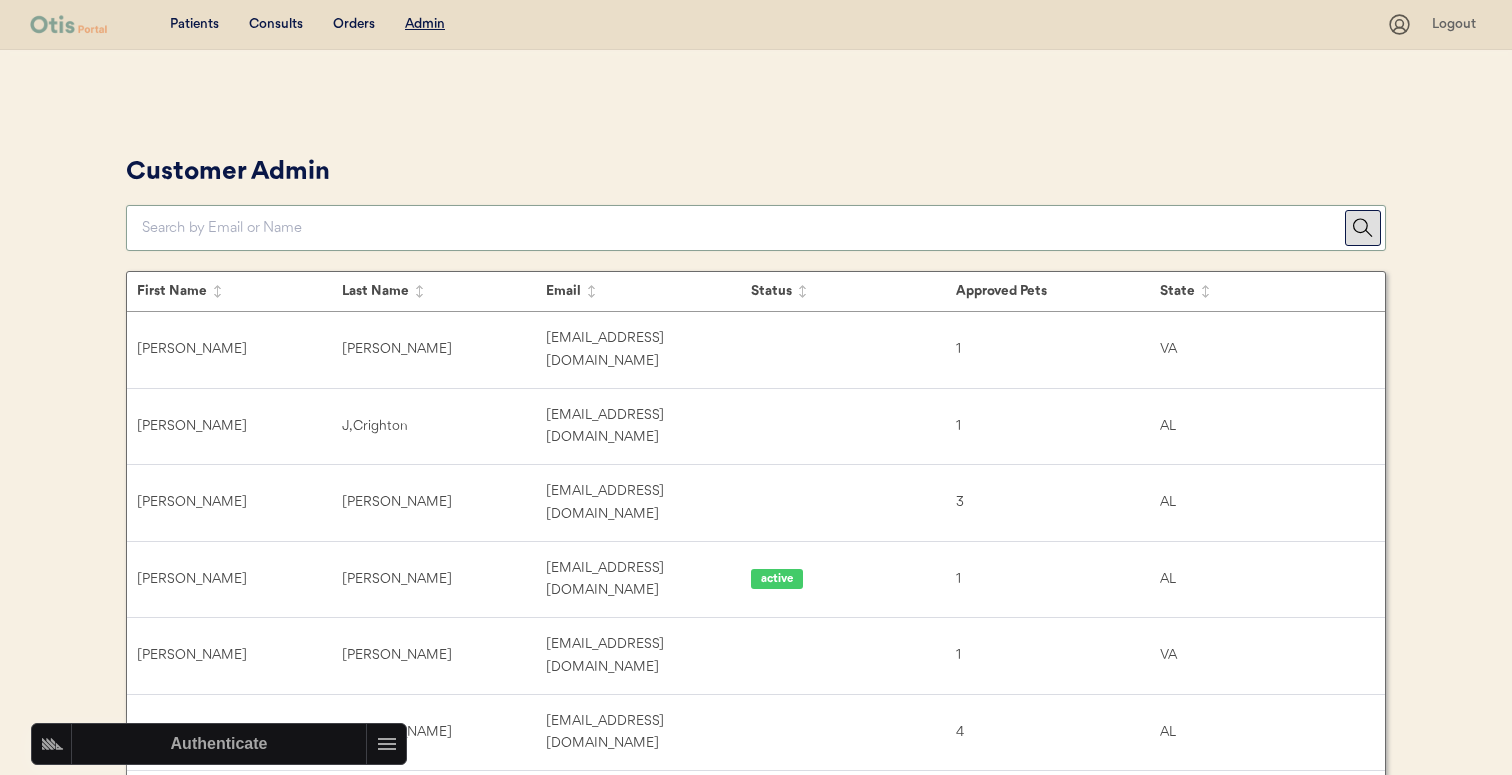 click at bounding box center (743, 228) 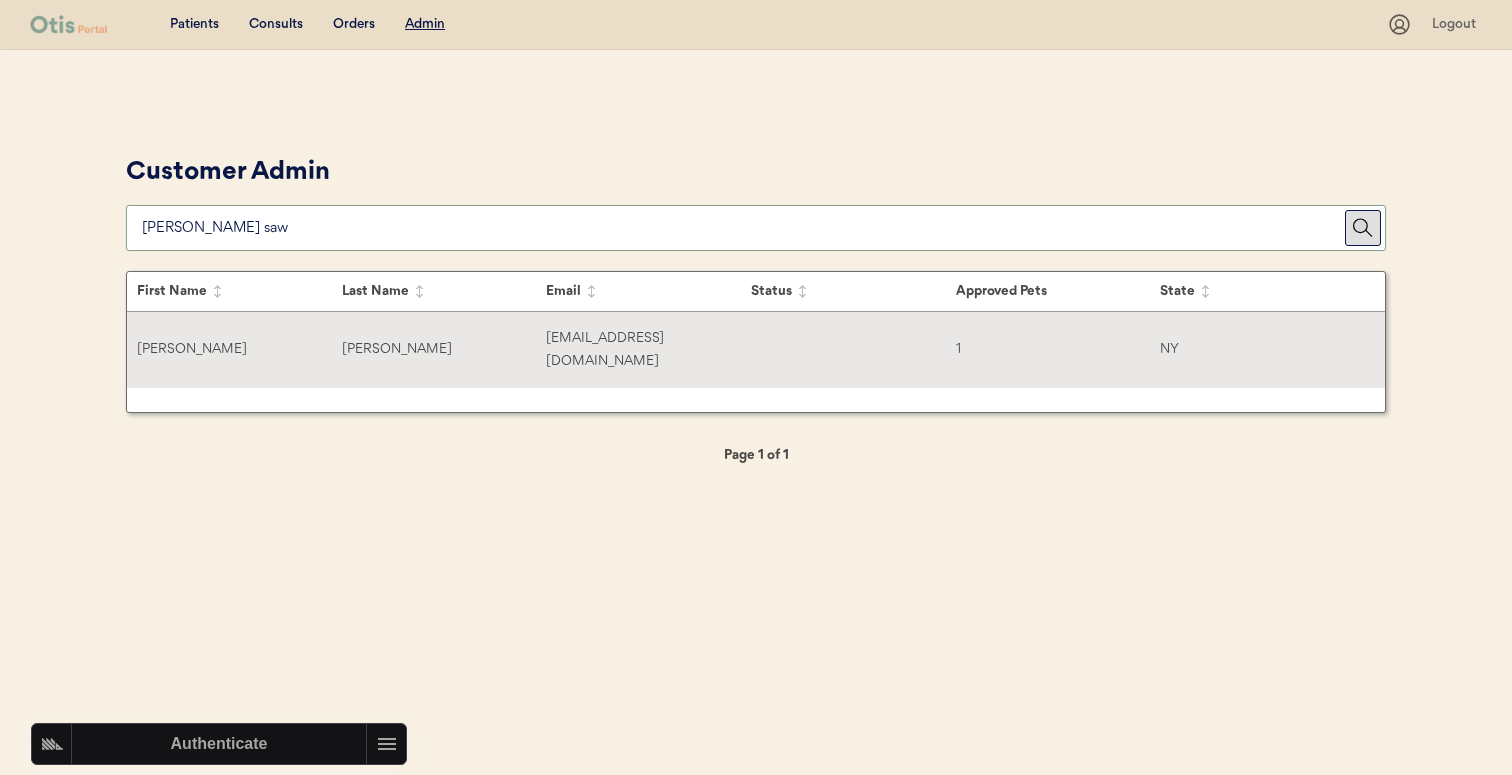 type on "sarah saw" 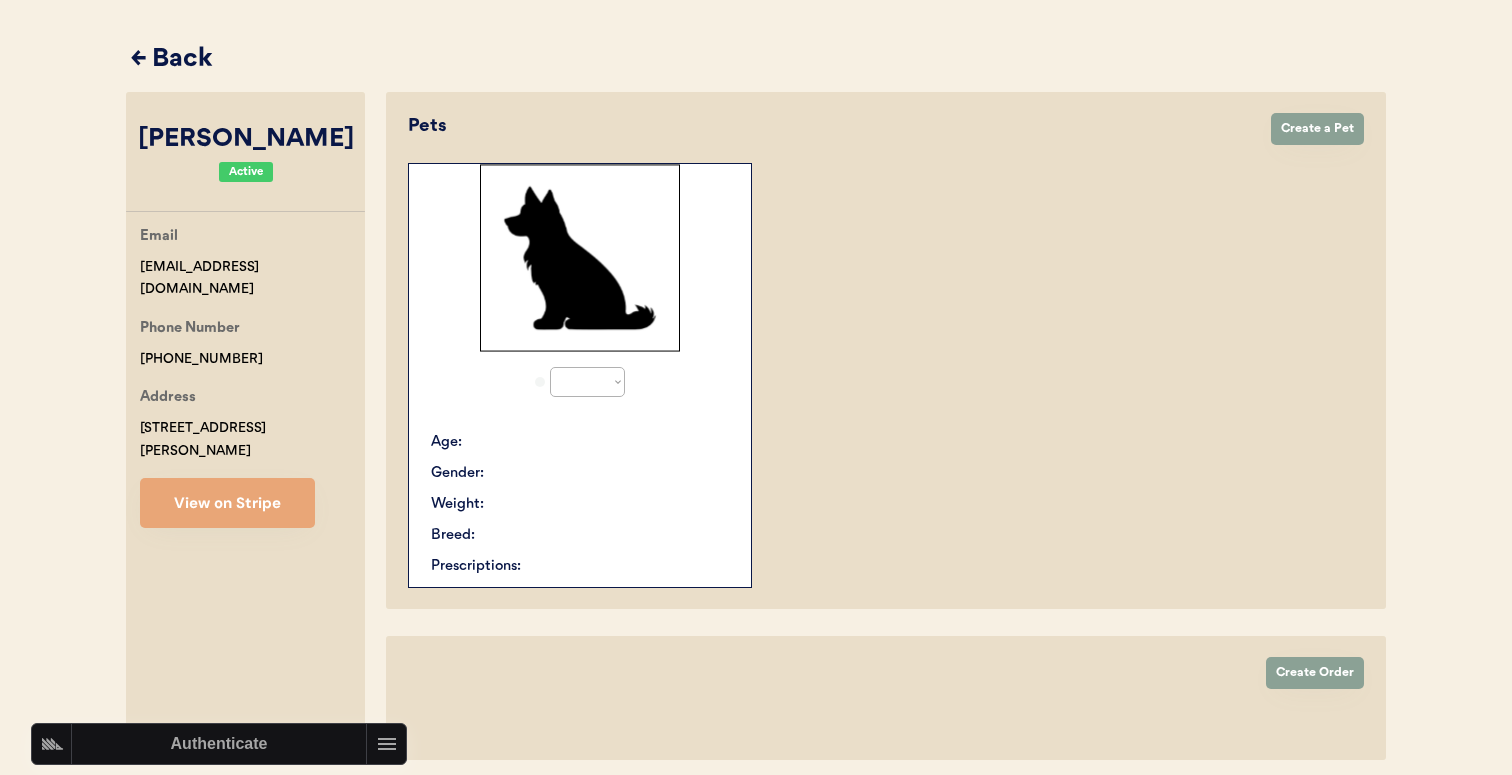 select on "true" 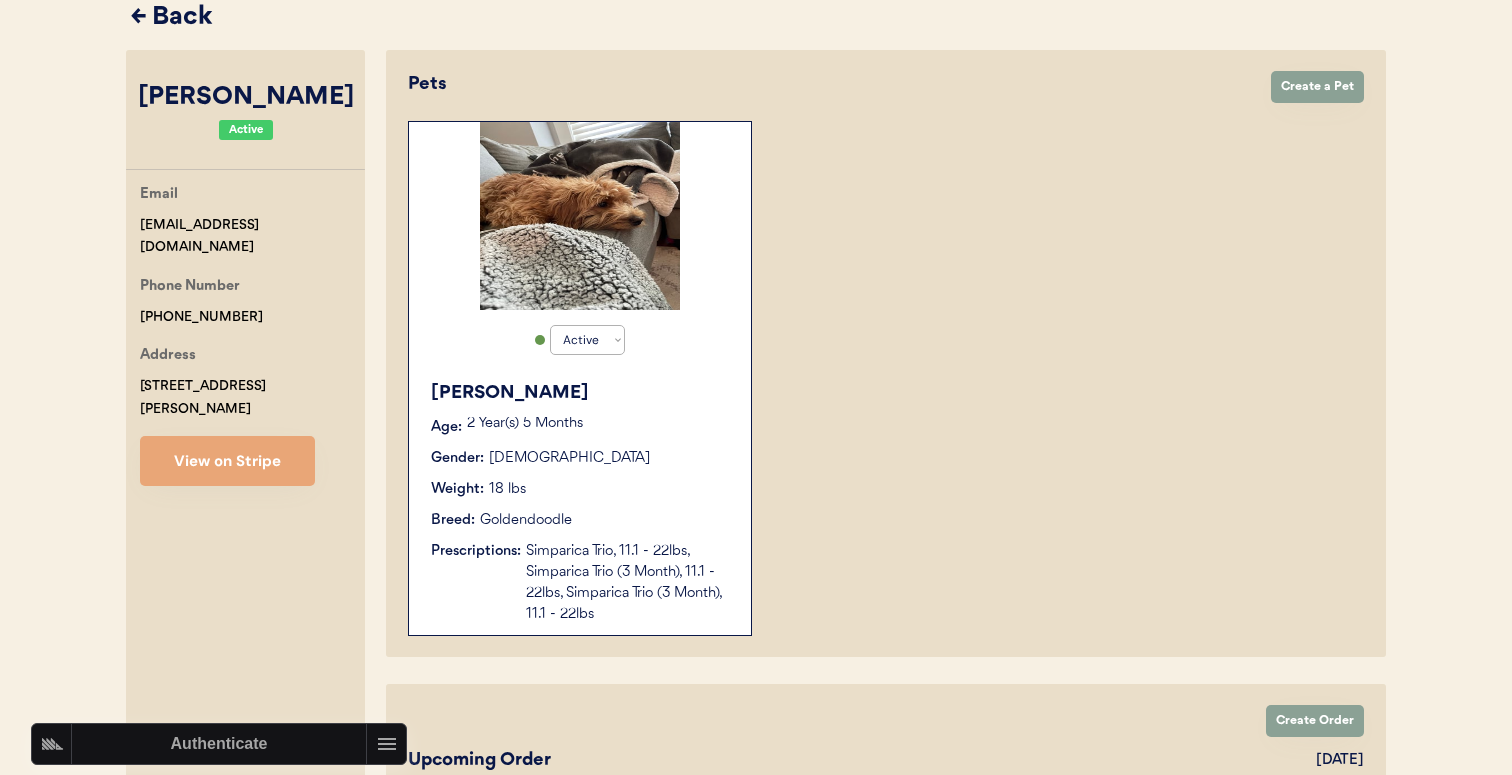scroll, scrollTop: 165, scrollLeft: 0, axis: vertical 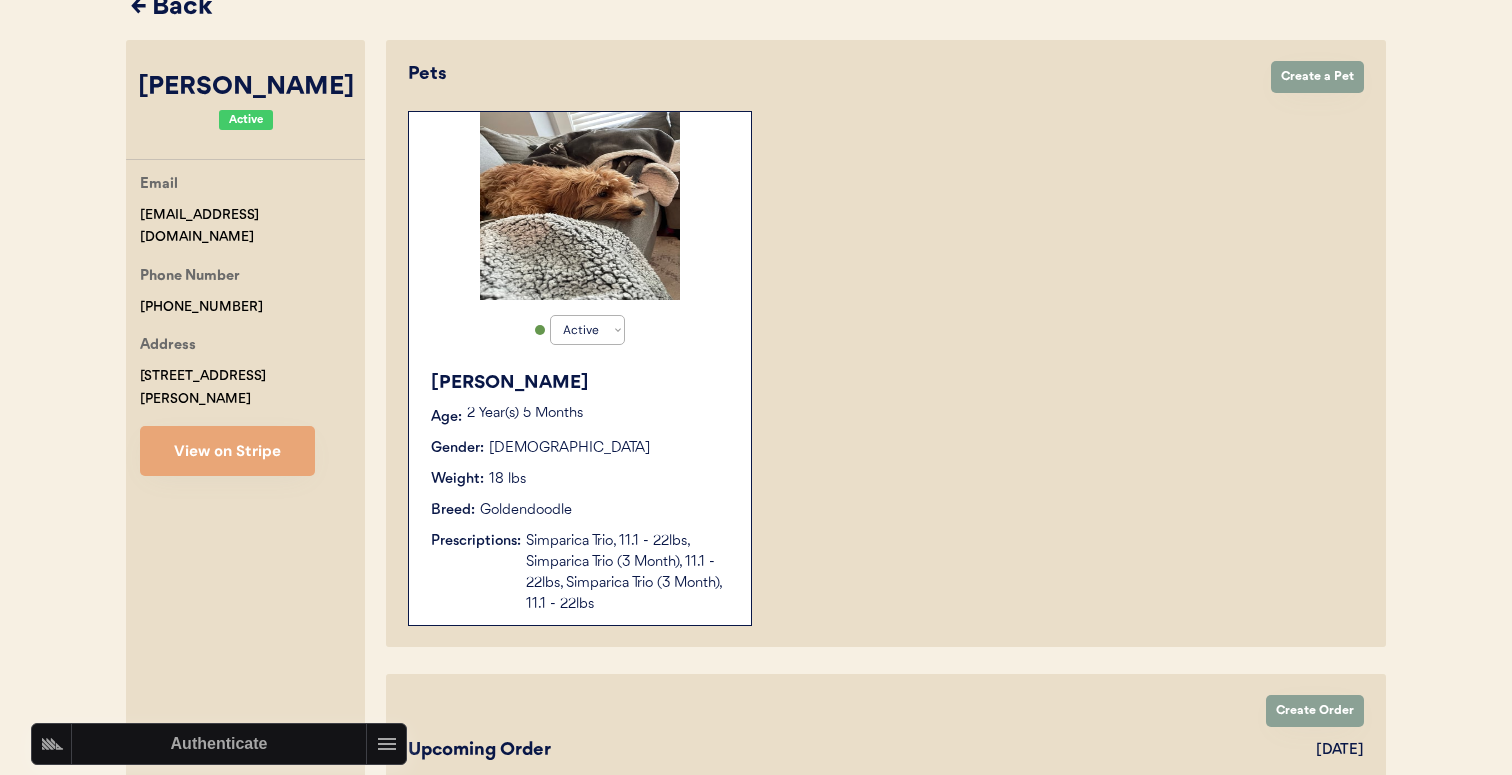 click on "Weight: 18 lbs" at bounding box center [581, 479] 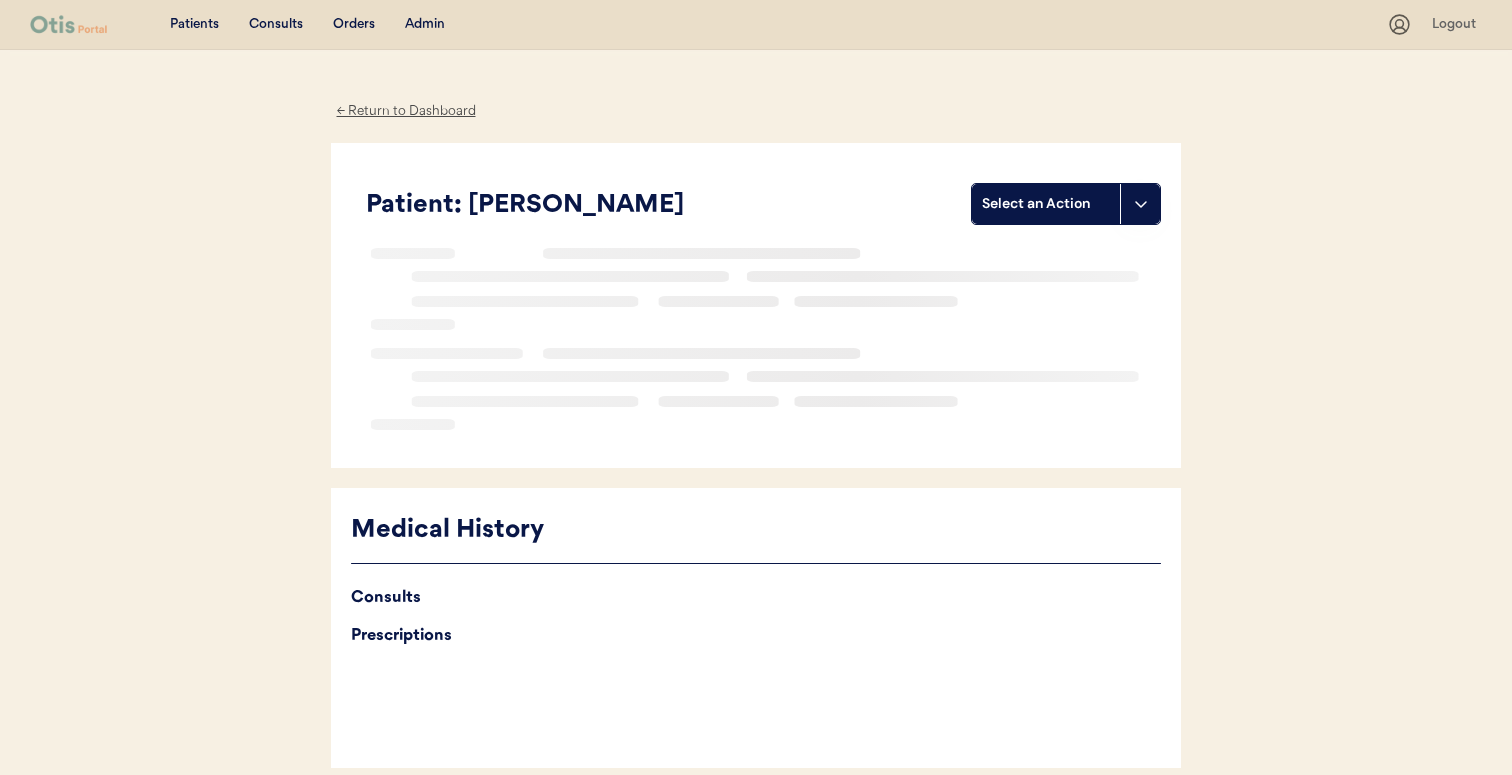 scroll, scrollTop: 0, scrollLeft: 0, axis: both 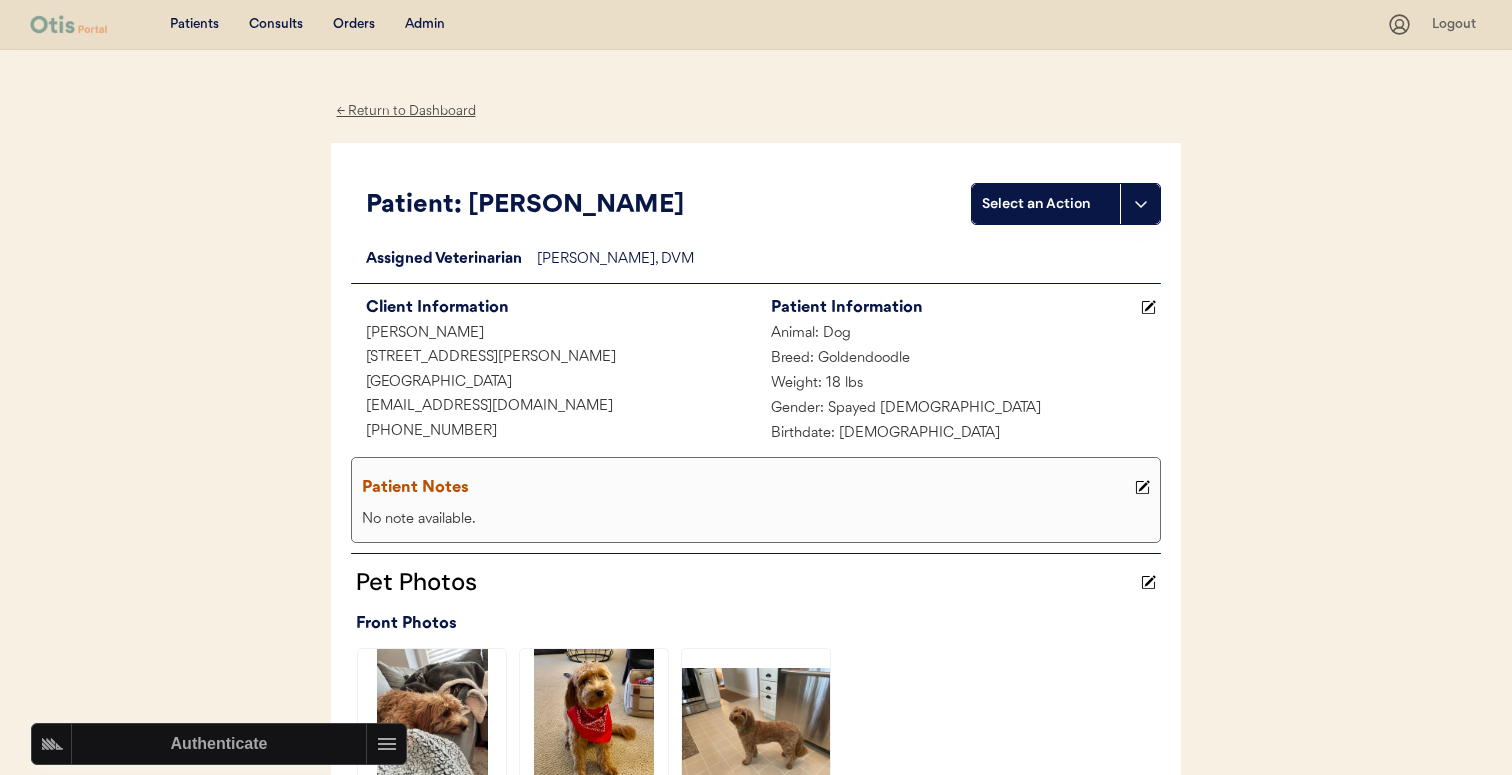 click on "Admin" at bounding box center (425, 25) 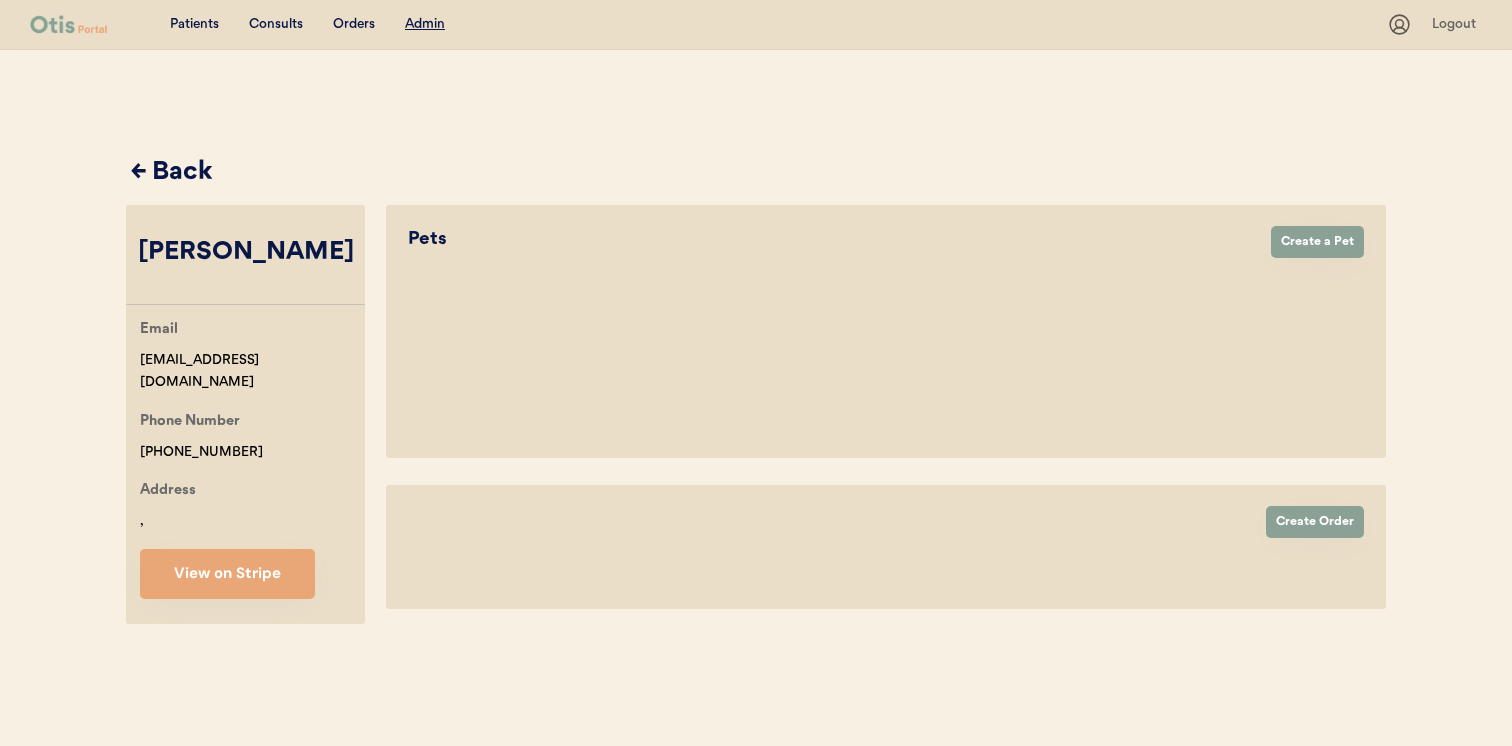 scroll, scrollTop: 0, scrollLeft: 0, axis: both 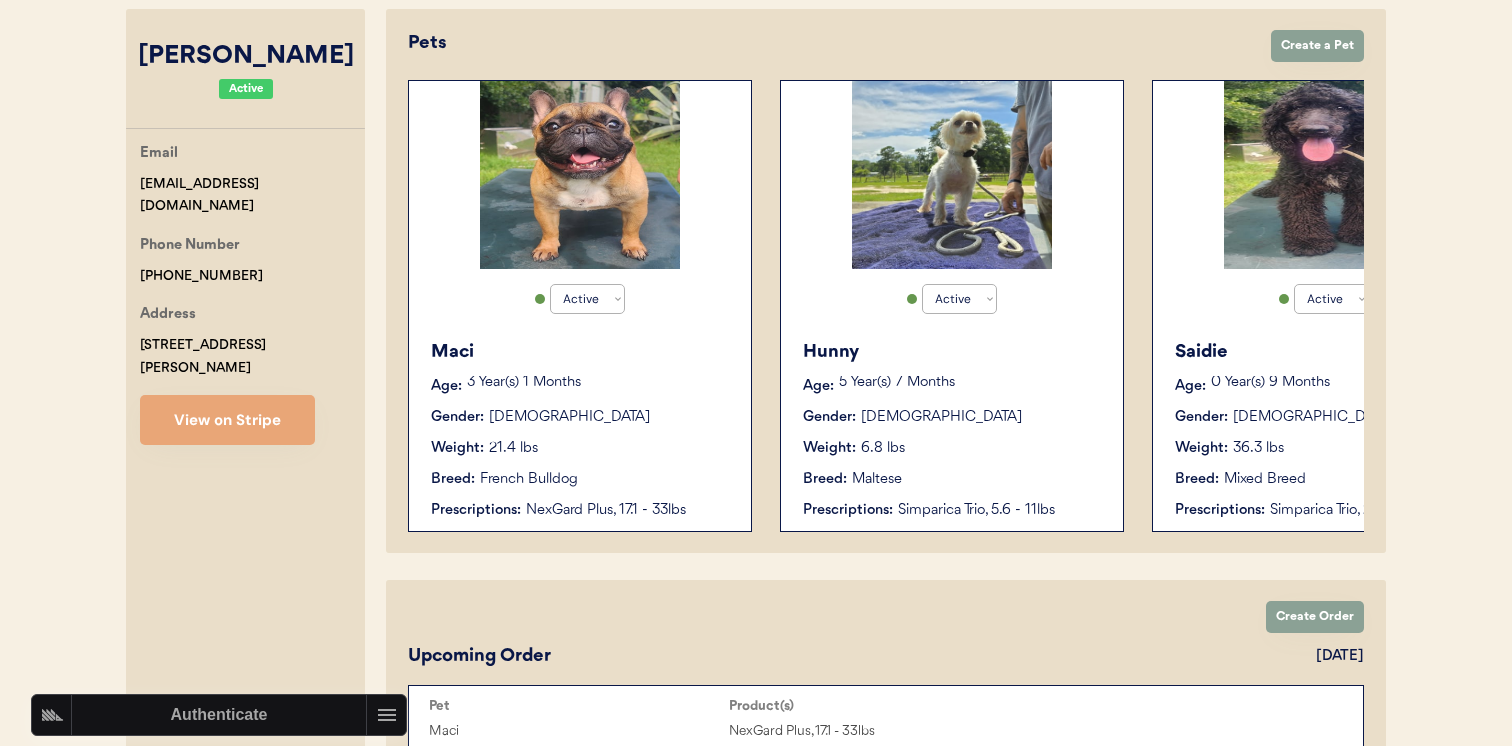 click on "Gender: Female" at bounding box center (581, 417) 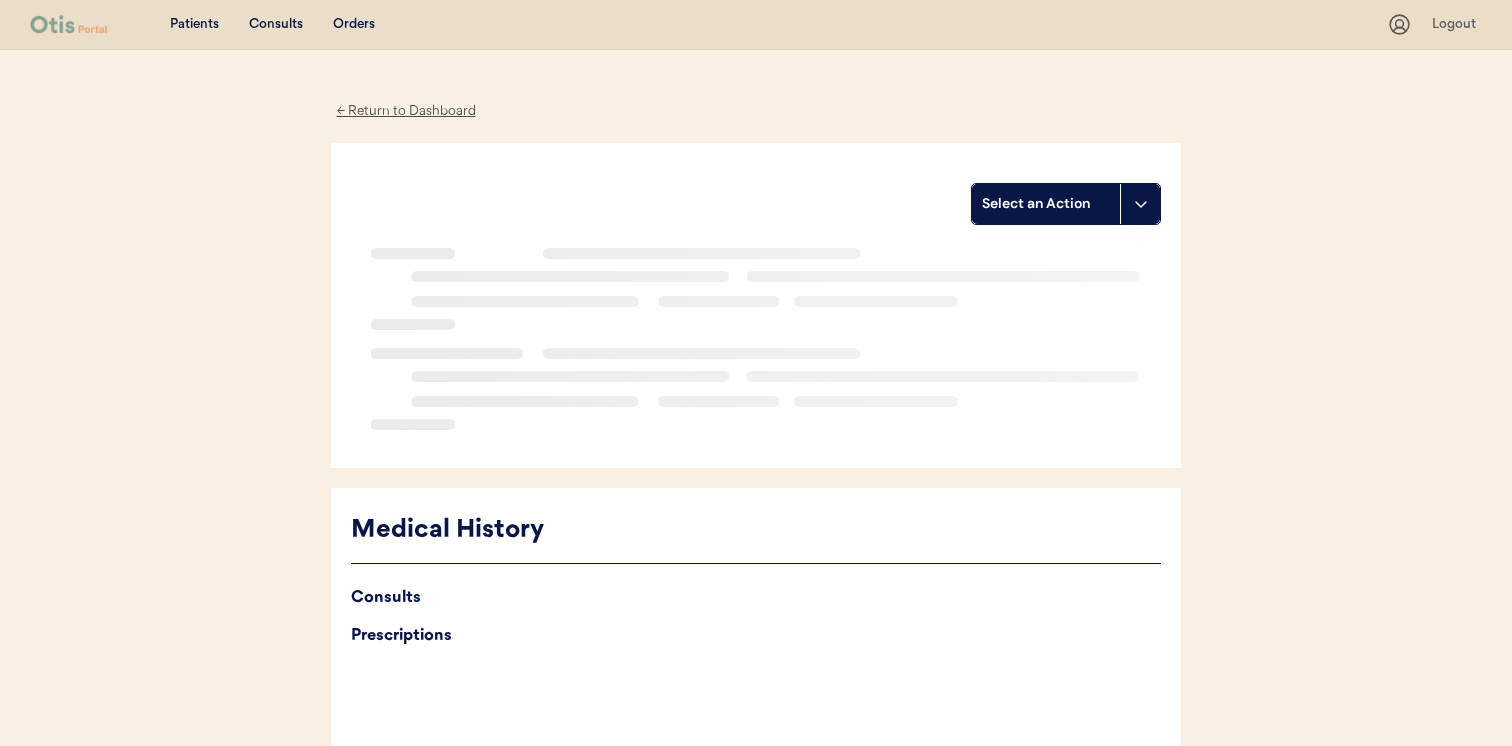 scroll, scrollTop: 0, scrollLeft: 0, axis: both 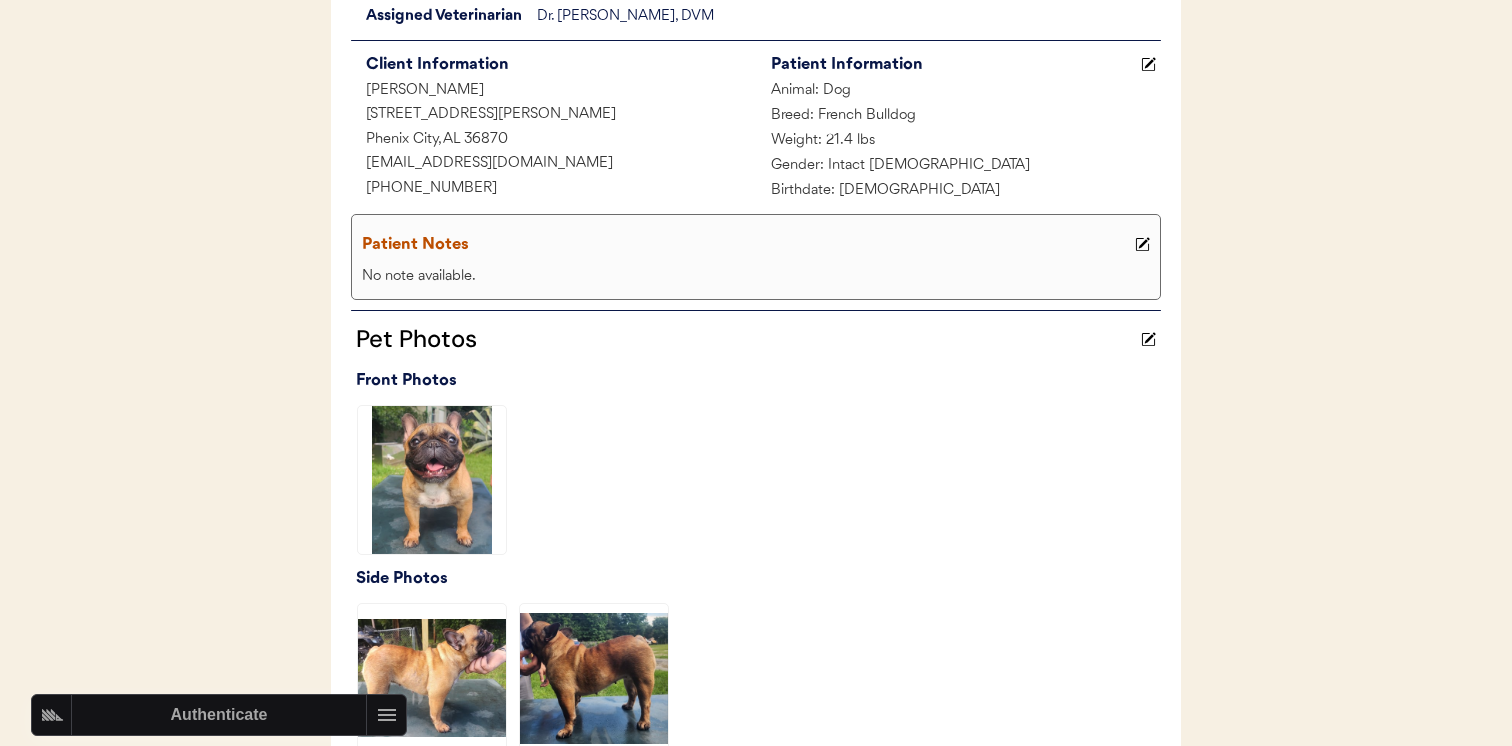 click on "Patient Notes No note available." at bounding box center (756, 257) 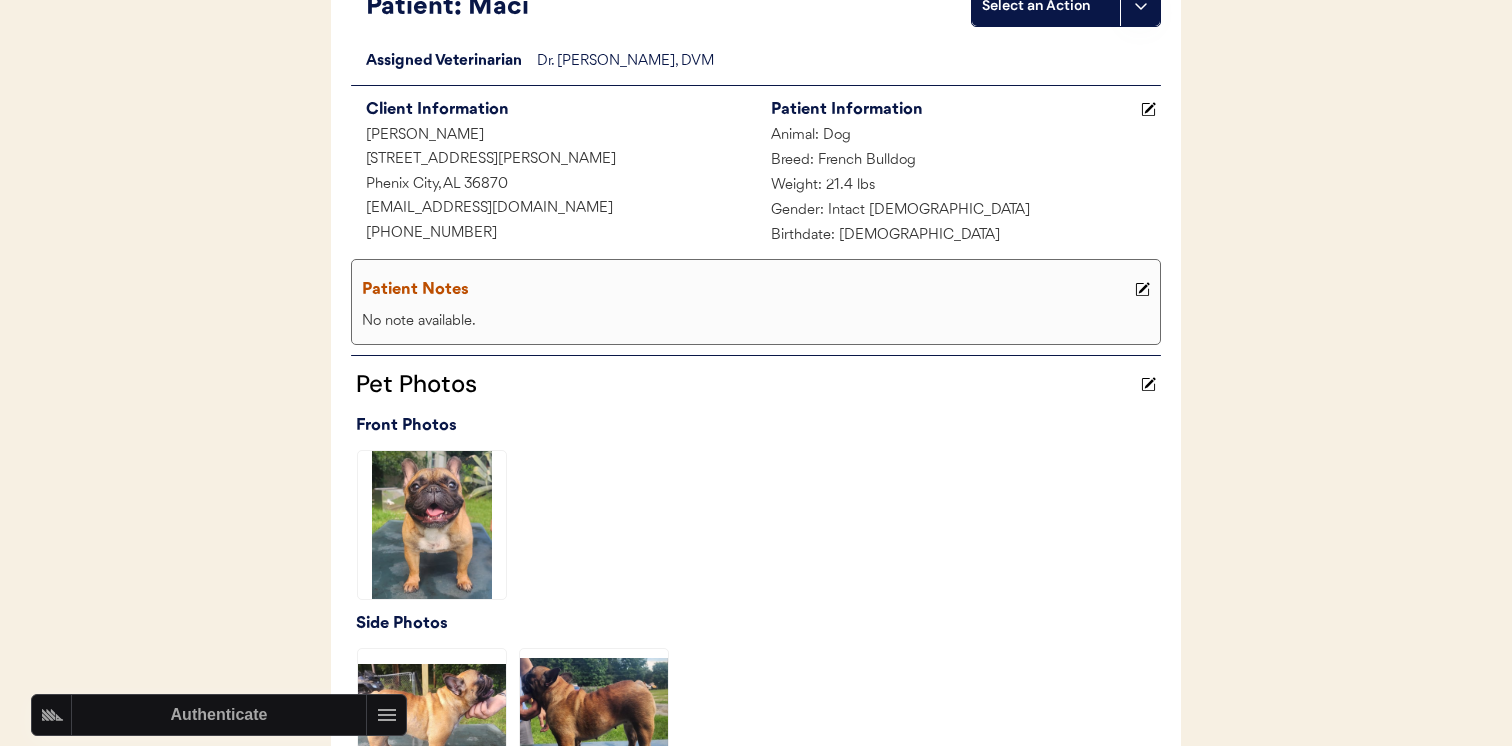 scroll, scrollTop: 0, scrollLeft: 0, axis: both 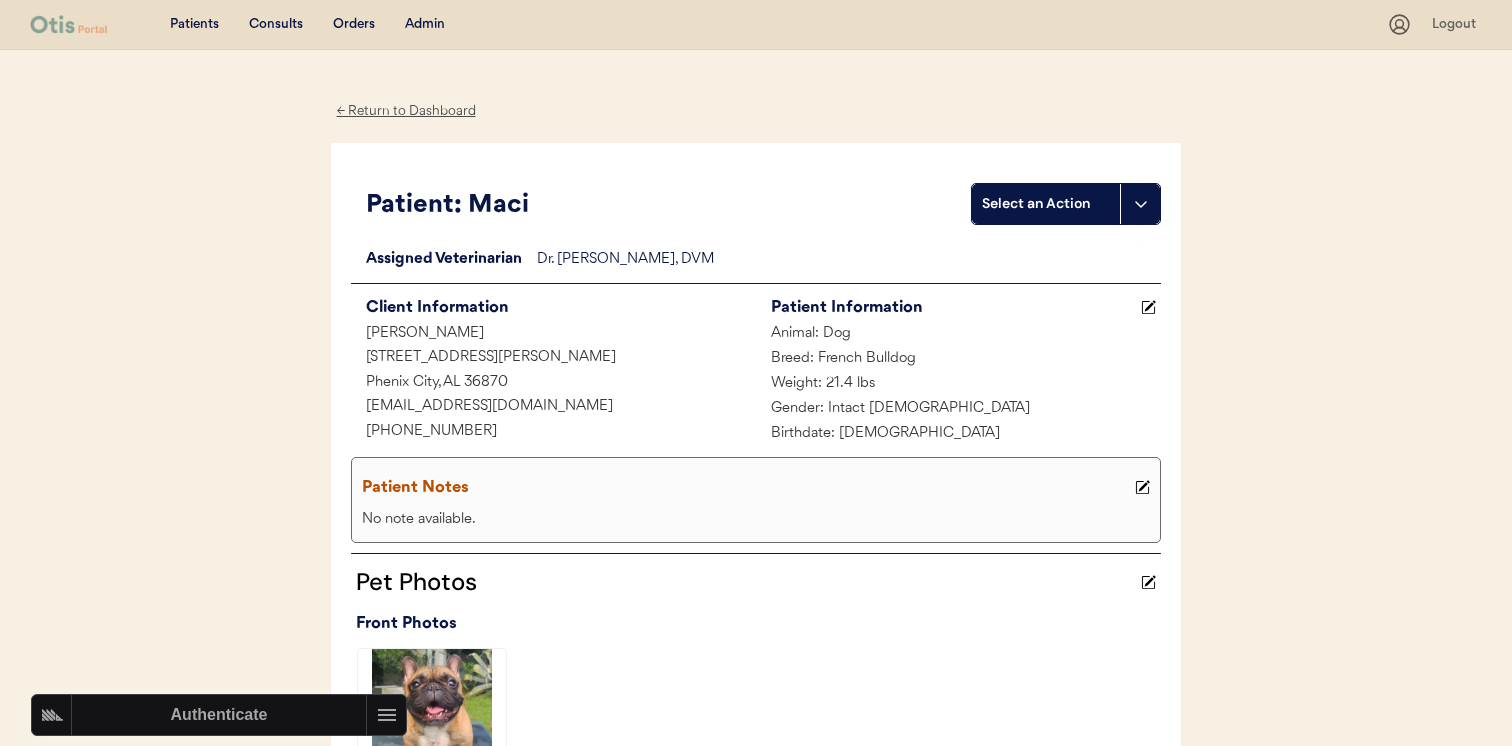 click on "Patients Consults Orders Admin Logout ← Return to Dashboard Patient: Maci Select an Action
Loading...
Assigned Veterinarian Dr. [PERSON_NAME], DVM Client Information [PERSON_NAME] [STREET_ADDRESS][PERSON_NAME] [EMAIL_ADDRESS][DOMAIN_NAME] [PHONE_NUMBER] Patient Information Animal: Dog Breed: French Bulldog Weight: 21.4 lbs Gender: Intact [DEMOGRAPHIC_DATA] Birthdate: [DEMOGRAPHIC_DATA] Patient Notes No note available. Pet Photos
Front Photos
Side Photos
Medical History Consults Consult Weight
Submitted Reviewed Status Flea infestation treatment 21.4lbs [DATE] [DATE] Approved Prescriptions Medications Prescribed Quantity Refills Remaining NexGard Plus, 17.1 - 33lbs [DATE] 1 11.0 11.0" at bounding box center (756, 751) 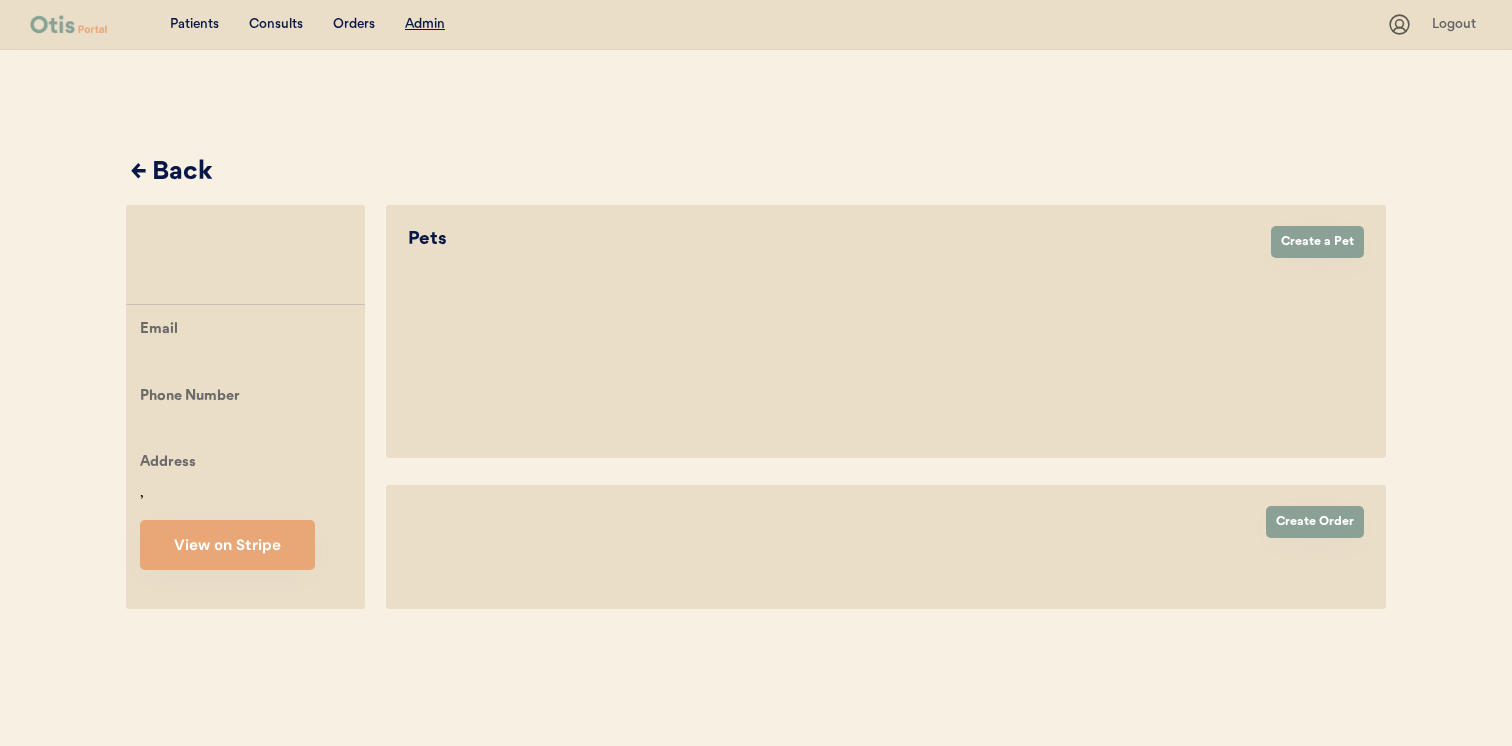 scroll, scrollTop: 21, scrollLeft: 0, axis: vertical 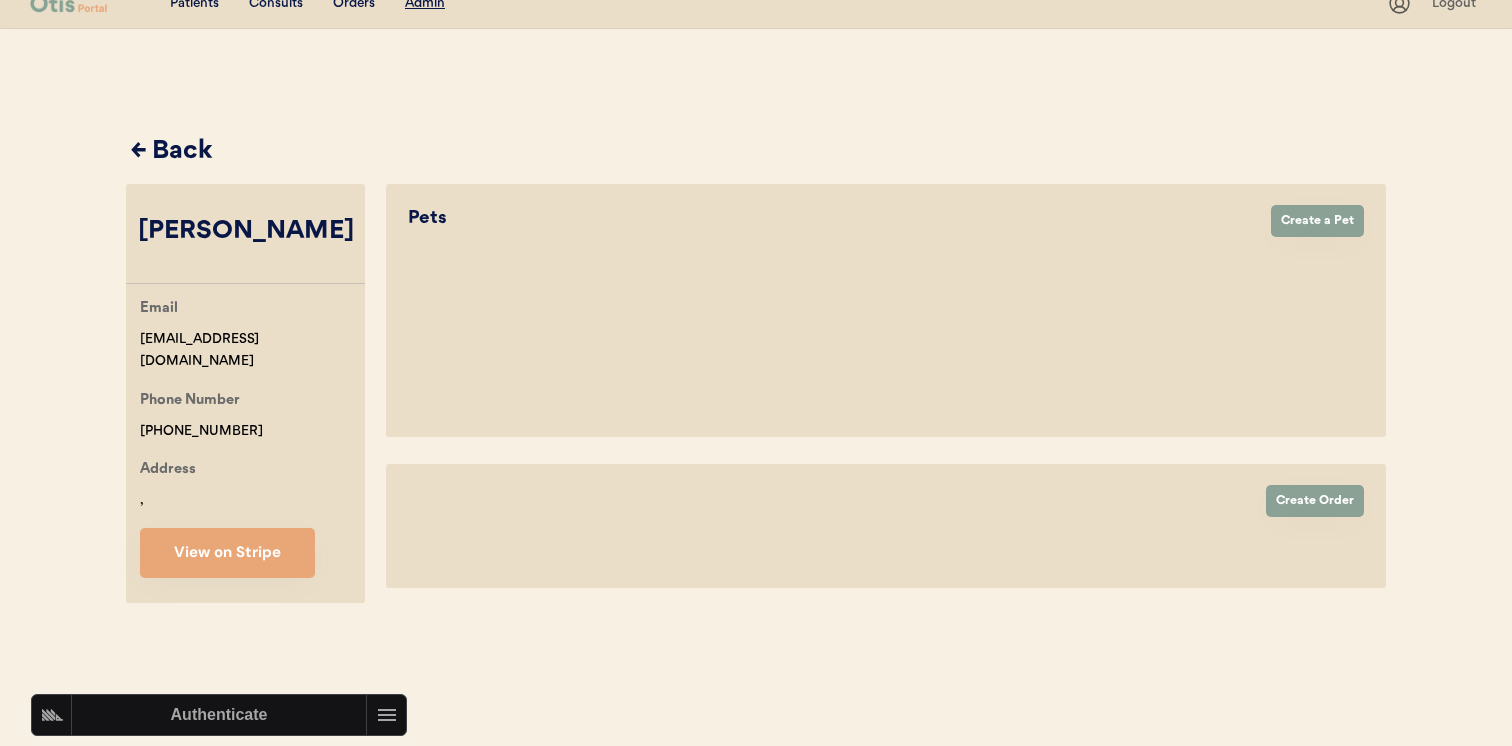 select on "true" 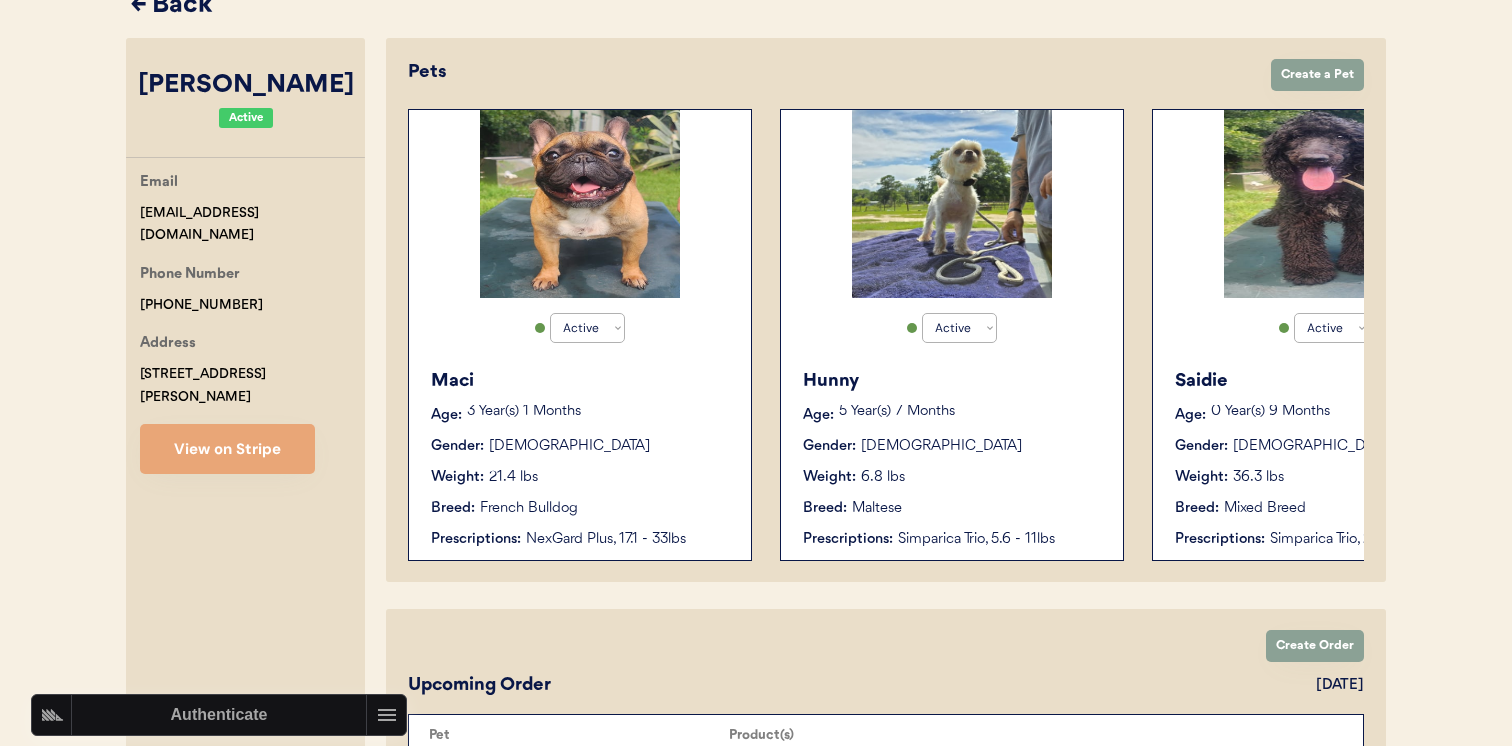 scroll, scrollTop: 0, scrollLeft: 0, axis: both 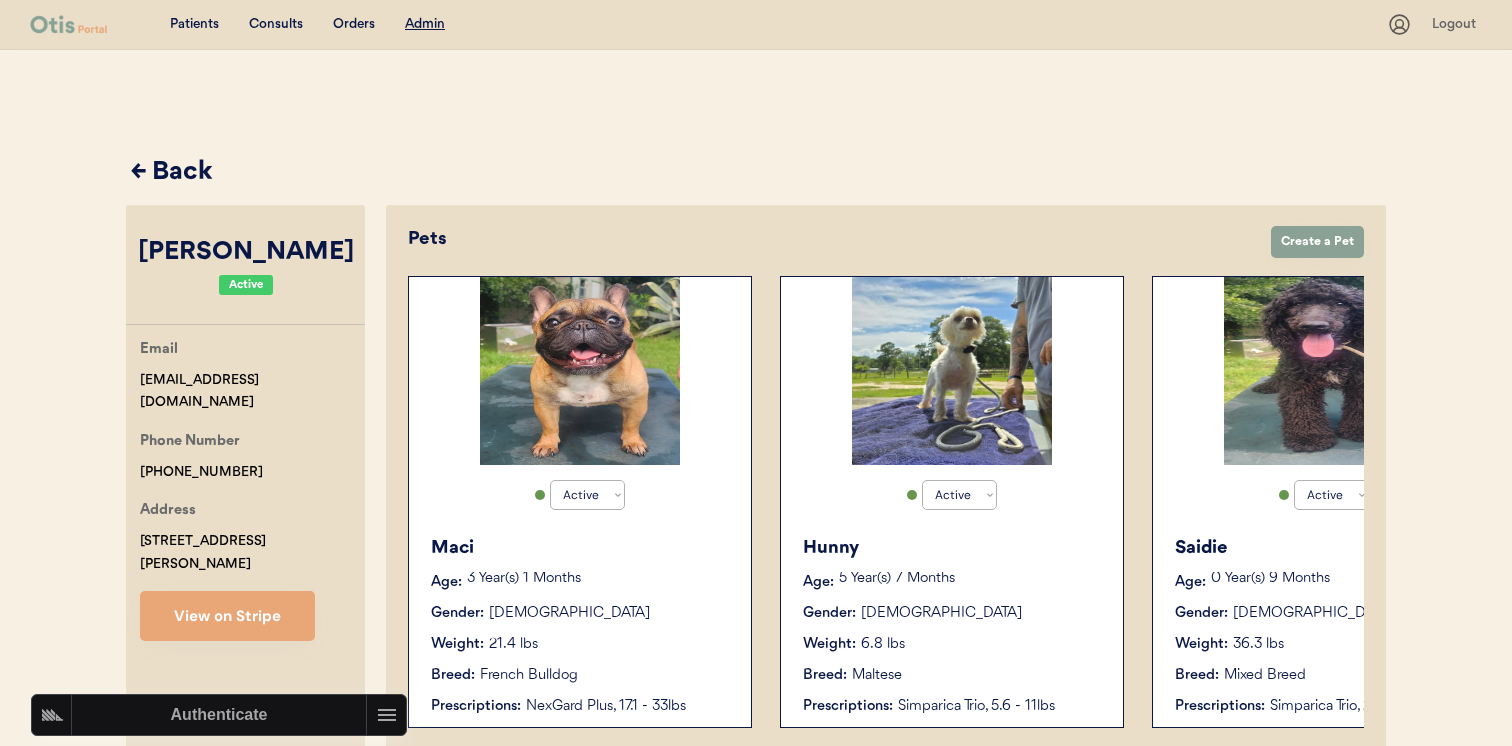 click on "Consults" at bounding box center [276, 25] 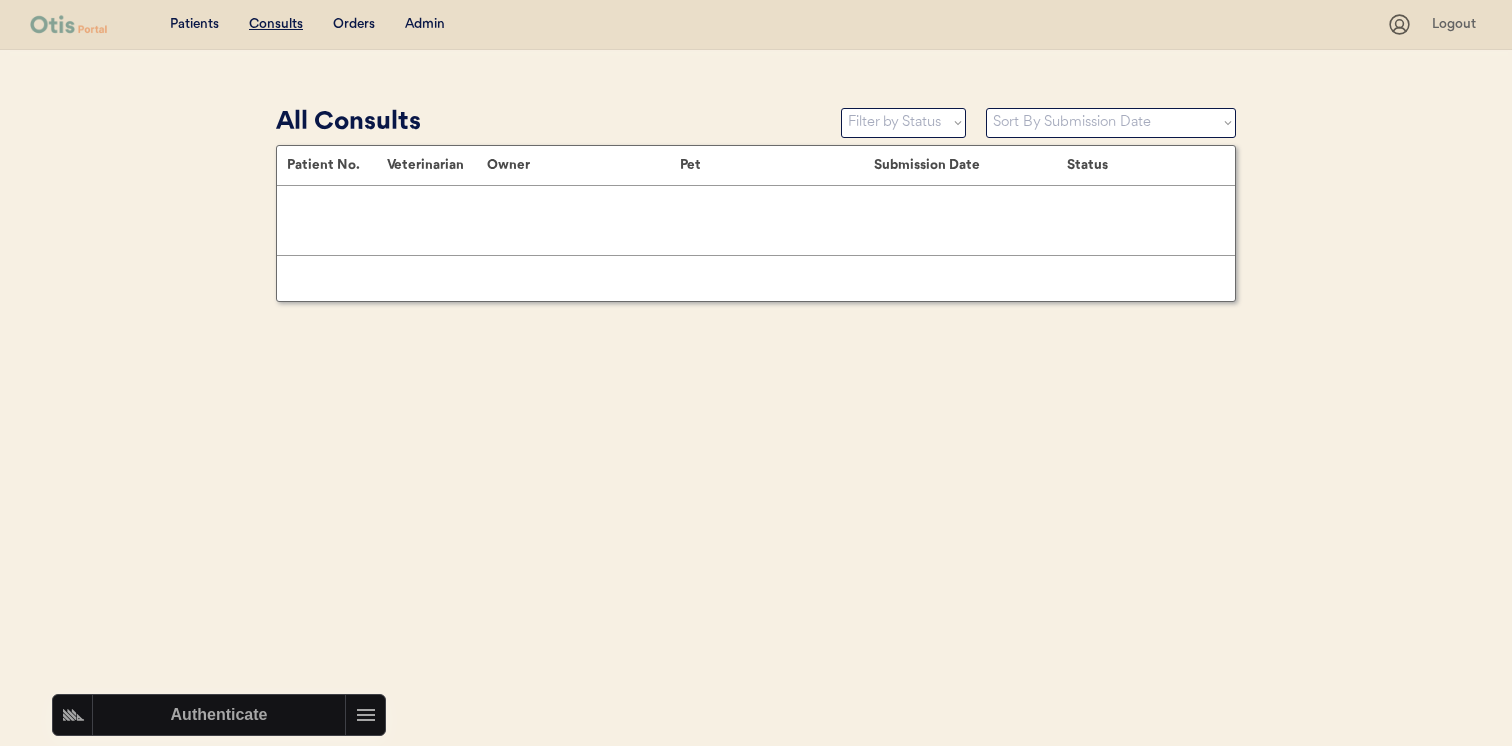 scroll, scrollTop: 0, scrollLeft: 0, axis: both 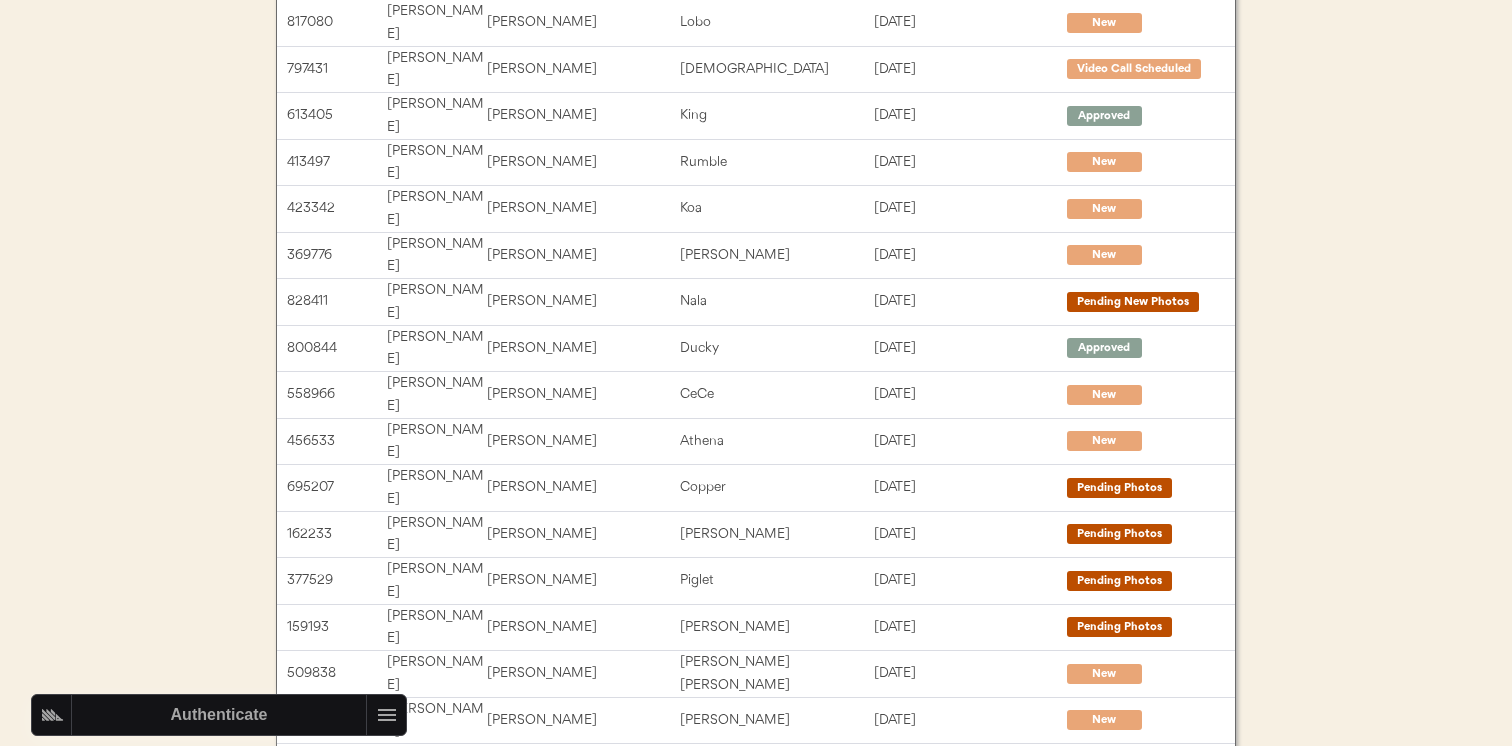 click on "Next →" at bounding box center (906, 1084) 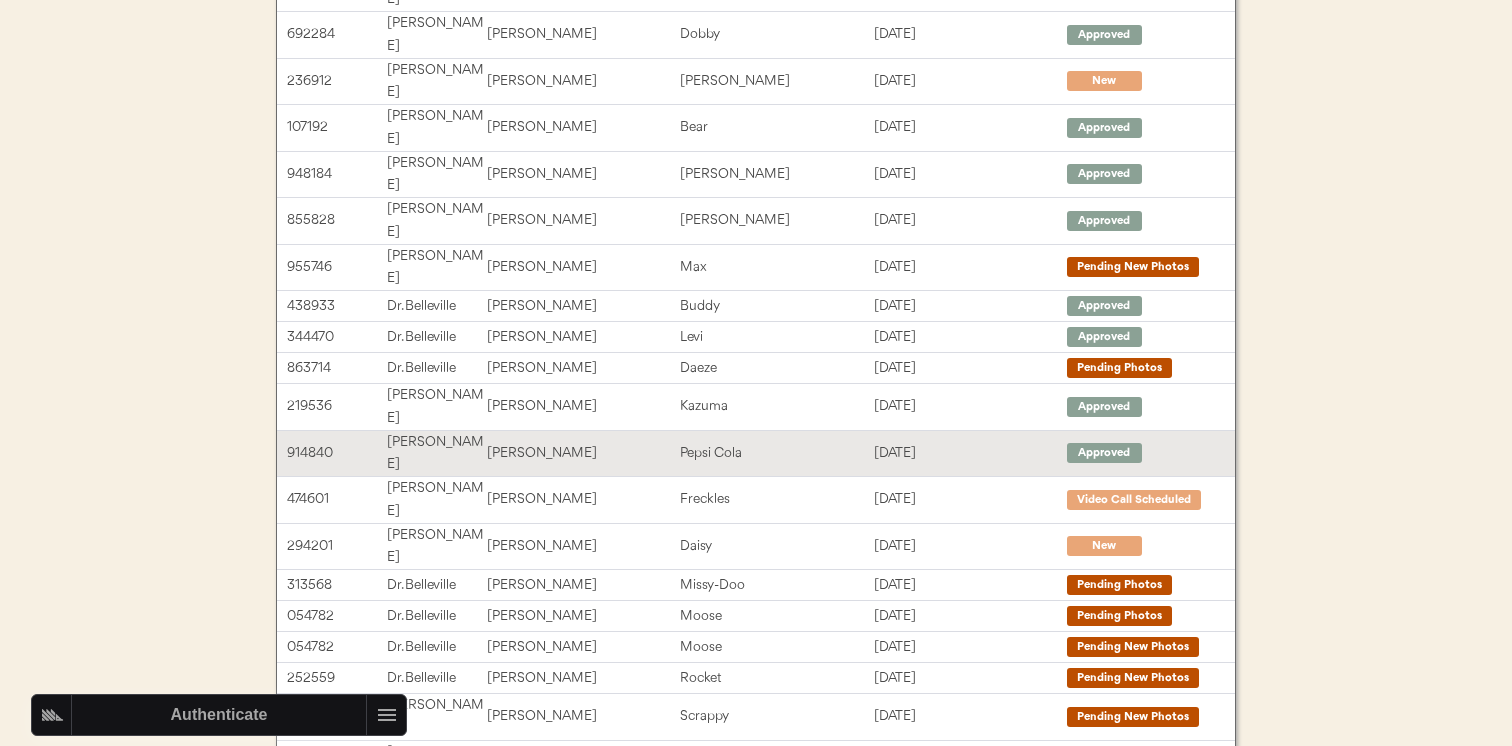 scroll, scrollTop: 310, scrollLeft: 0, axis: vertical 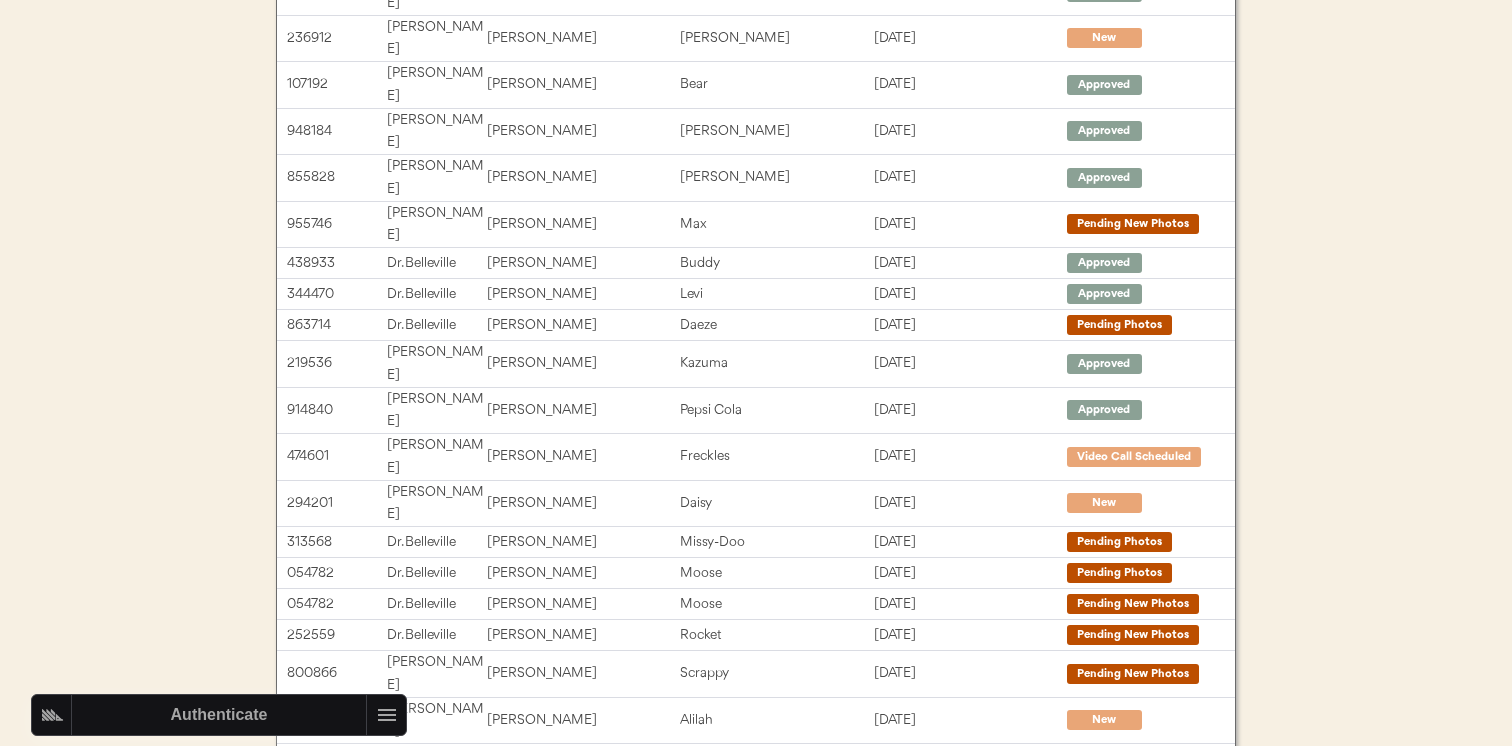 click on "Next →" at bounding box center [906, 991] 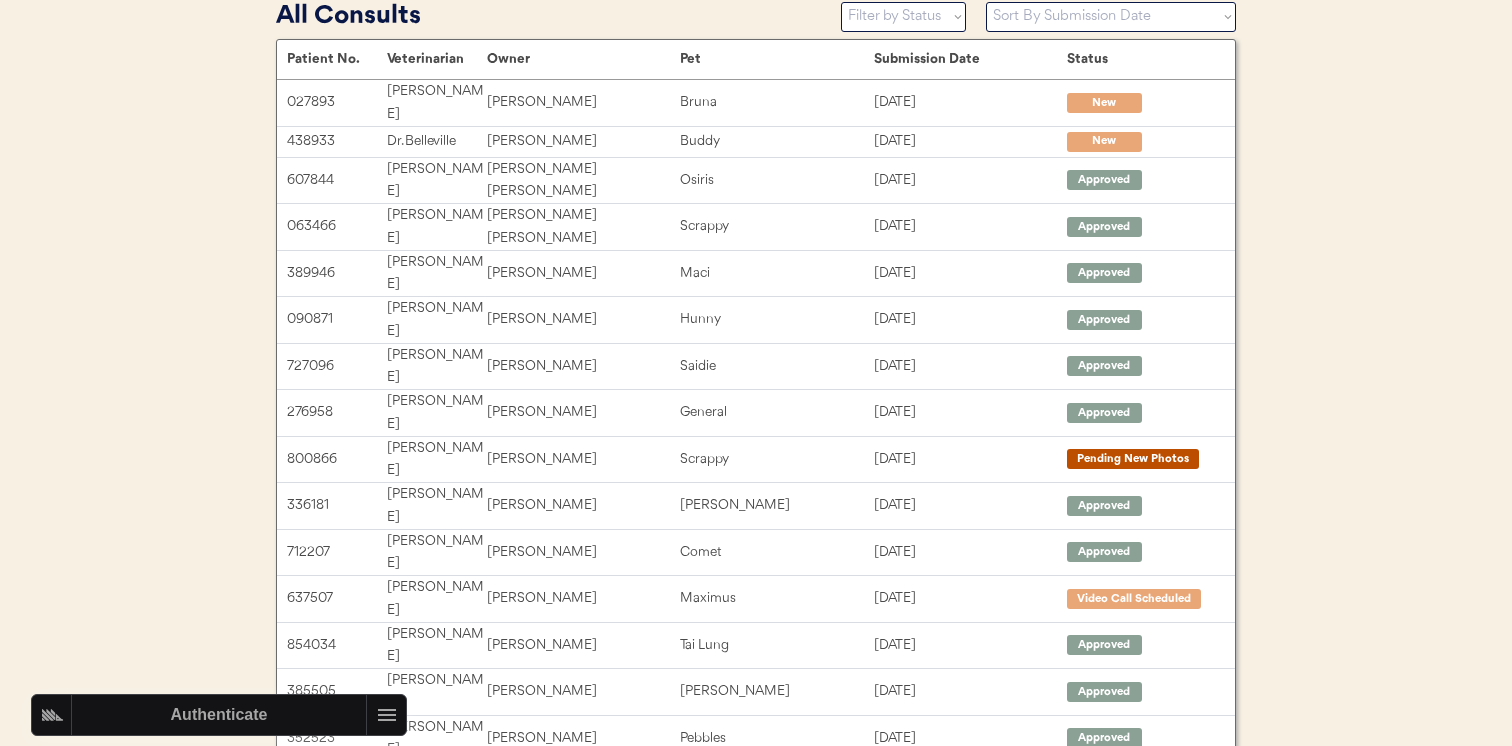 scroll, scrollTop: 105, scrollLeft: 0, axis: vertical 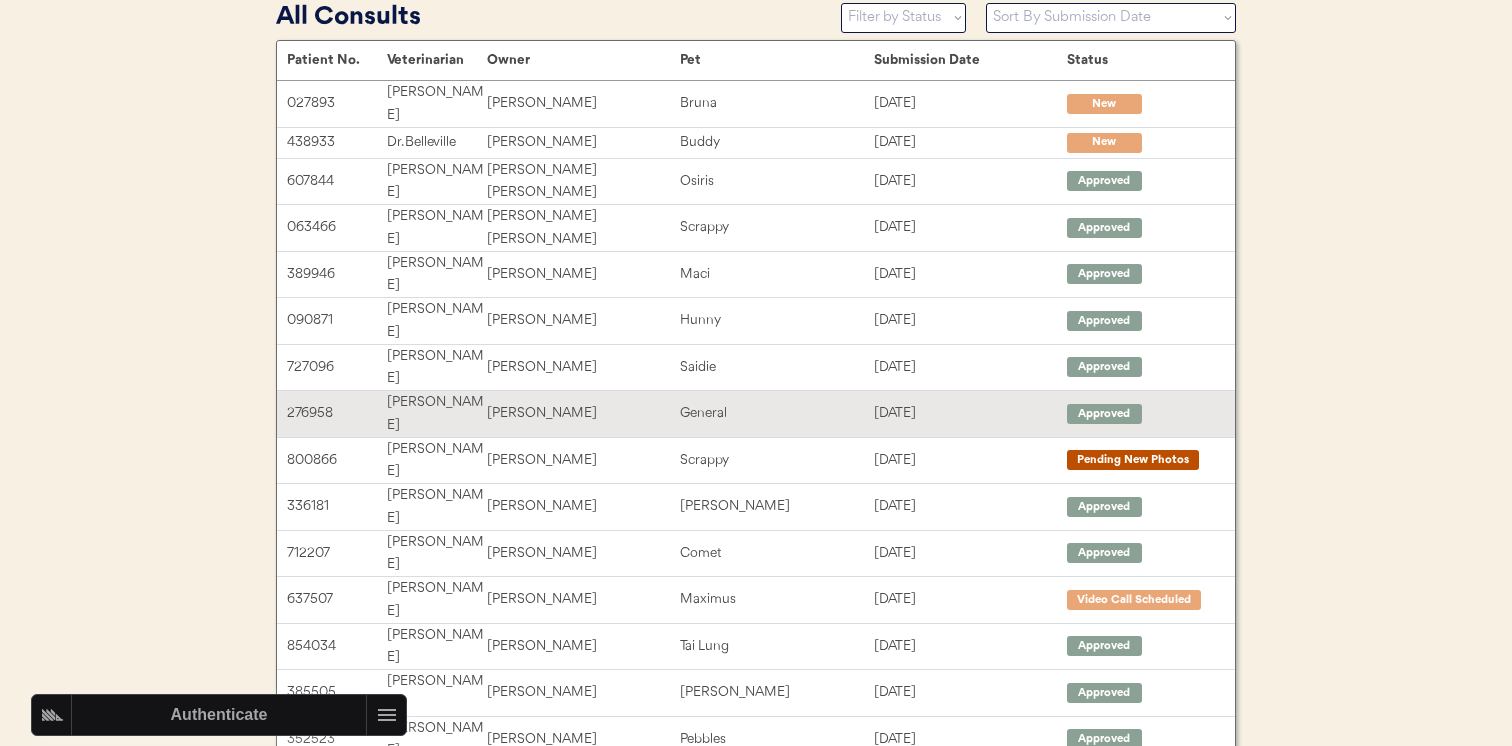 click on "General" at bounding box center [776, 413] 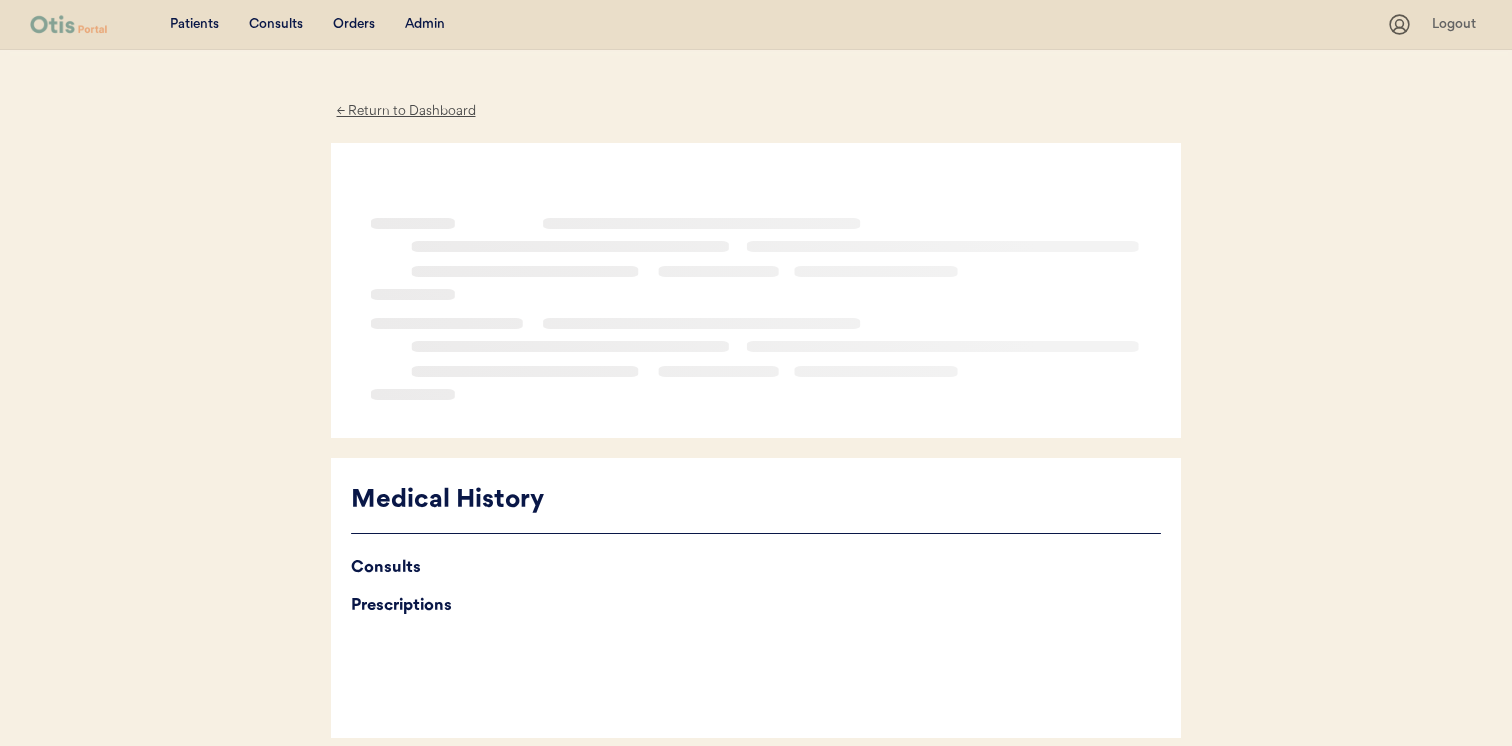 scroll, scrollTop: 0, scrollLeft: 0, axis: both 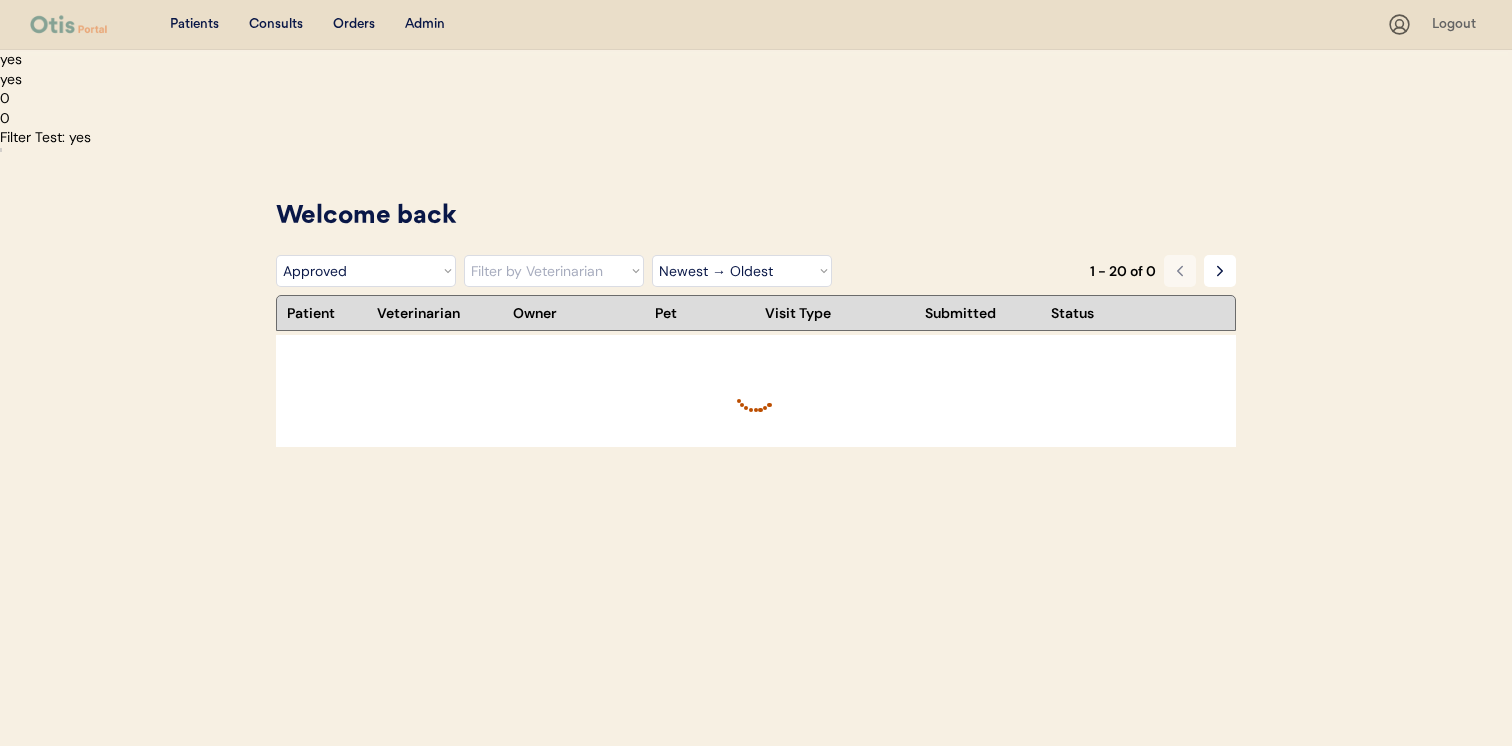 select on ""rejected"" 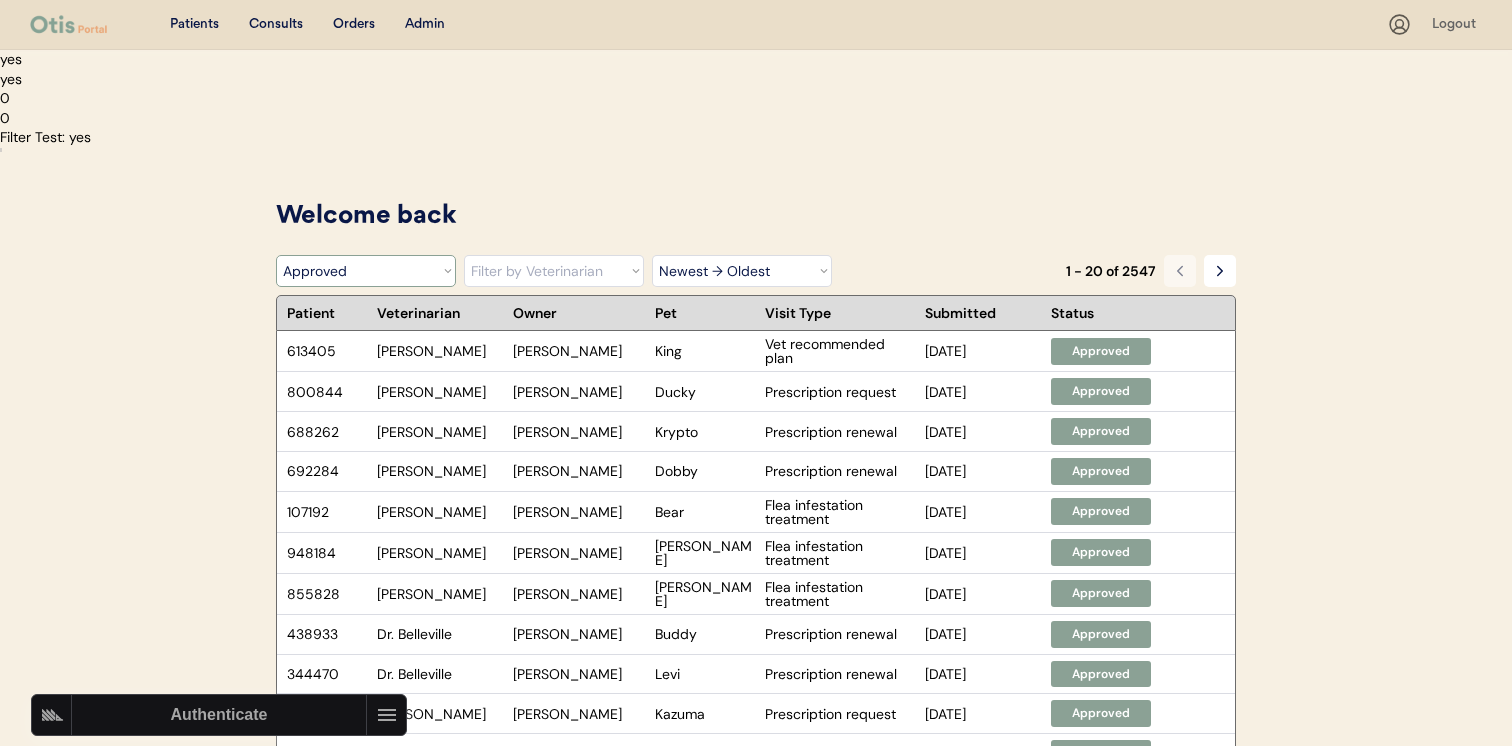 click on "Filter by Status Pending Photos Under Review Pending Video Call Video Call Scheduled Pending New Photos Approved Rejected Canceled" at bounding box center [366, 271] 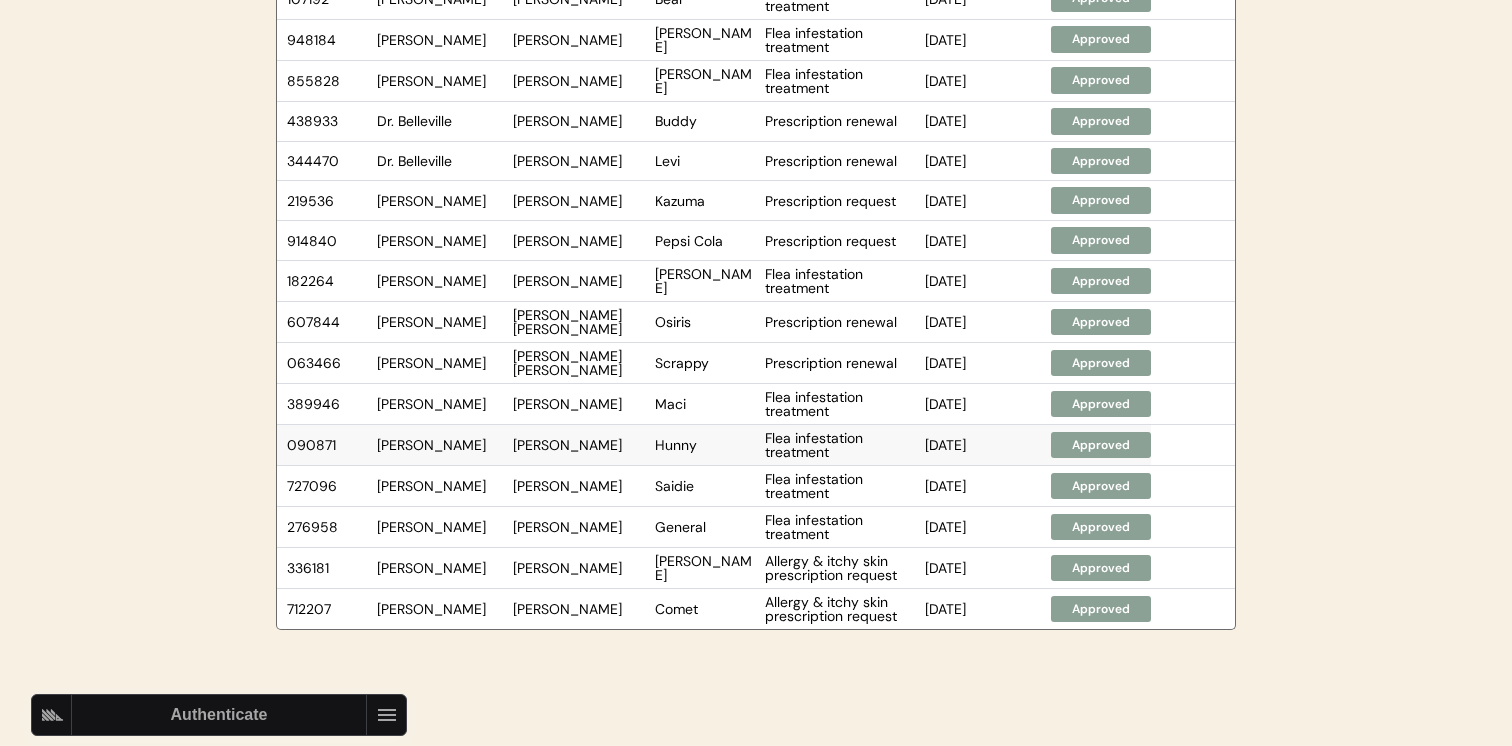 scroll, scrollTop: 515, scrollLeft: 0, axis: vertical 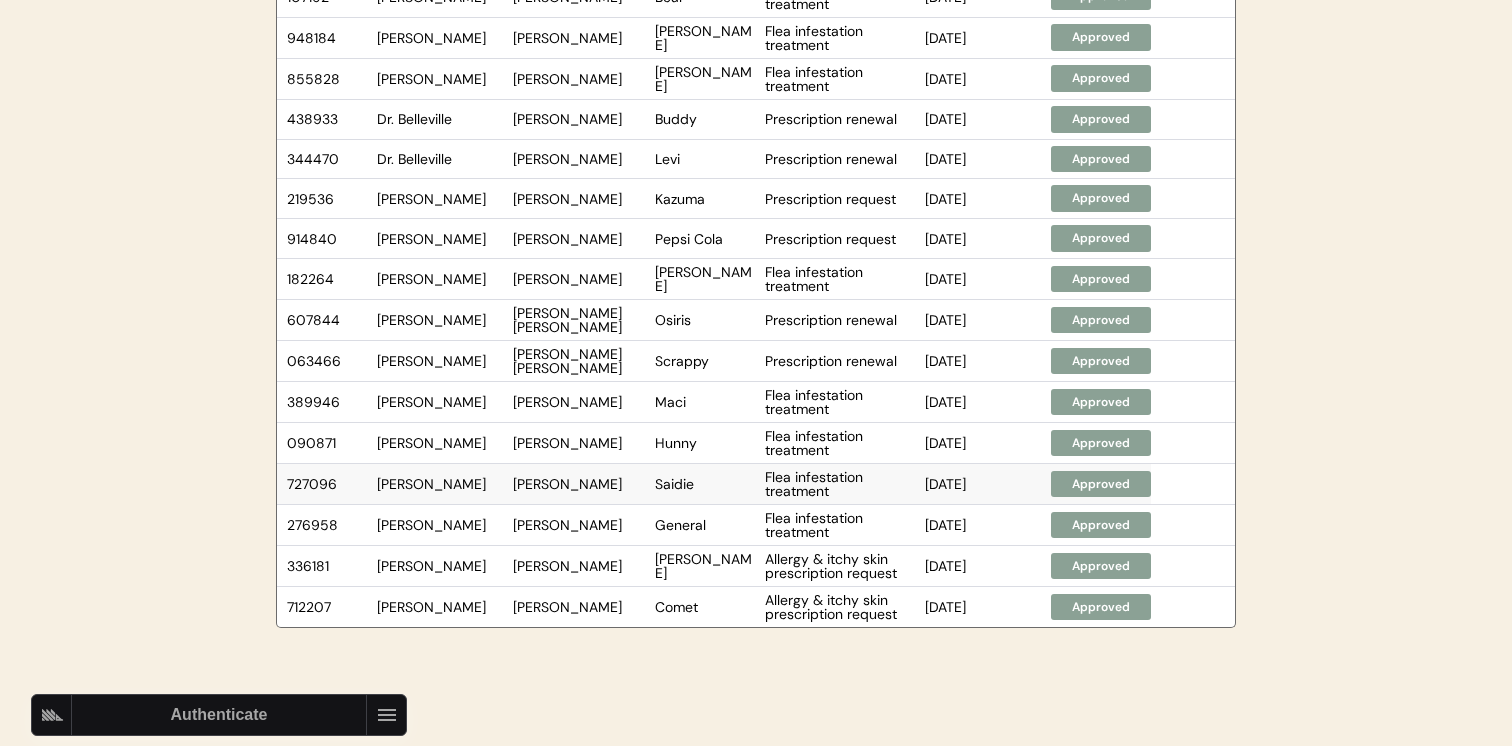 click on "Ashley Morrison" at bounding box center [579, 484] 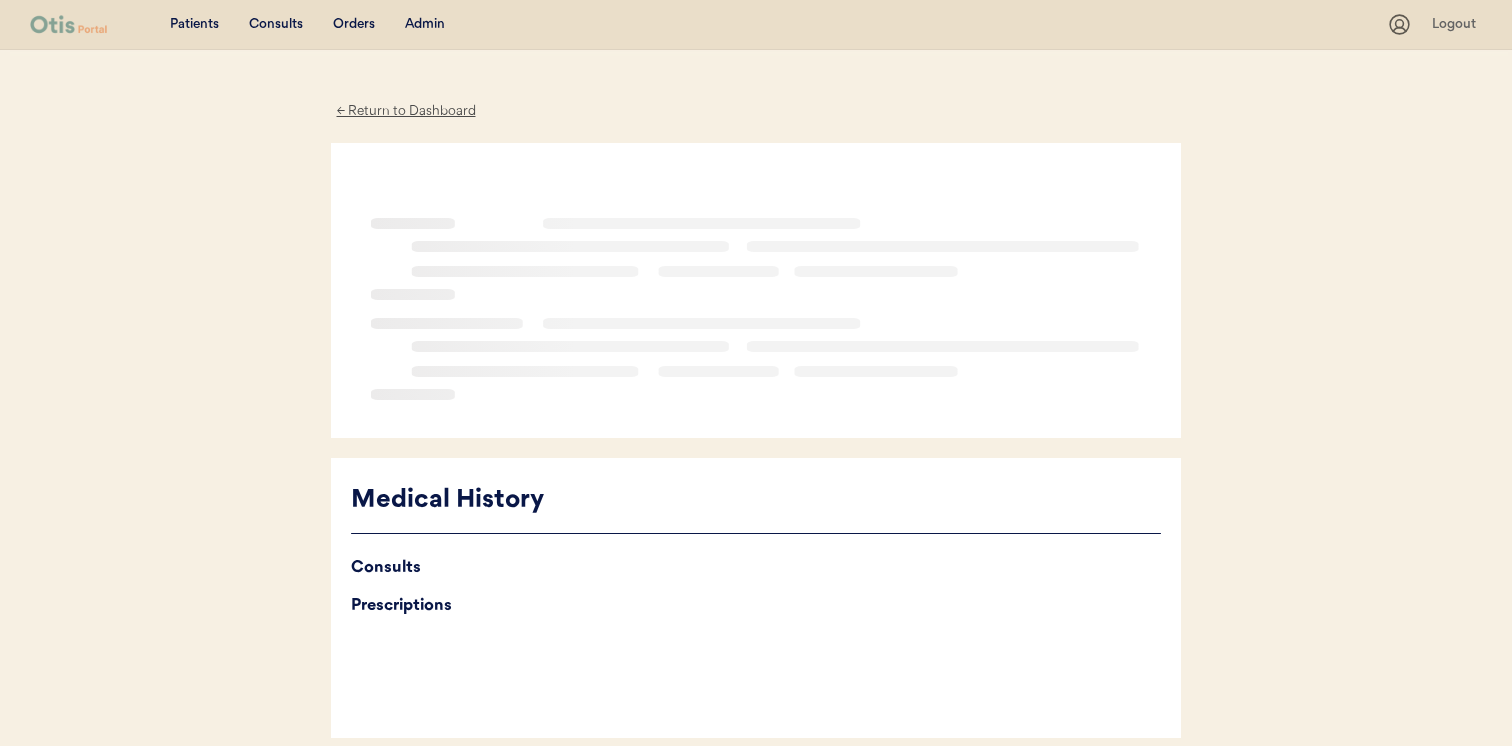 scroll, scrollTop: 0, scrollLeft: 0, axis: both 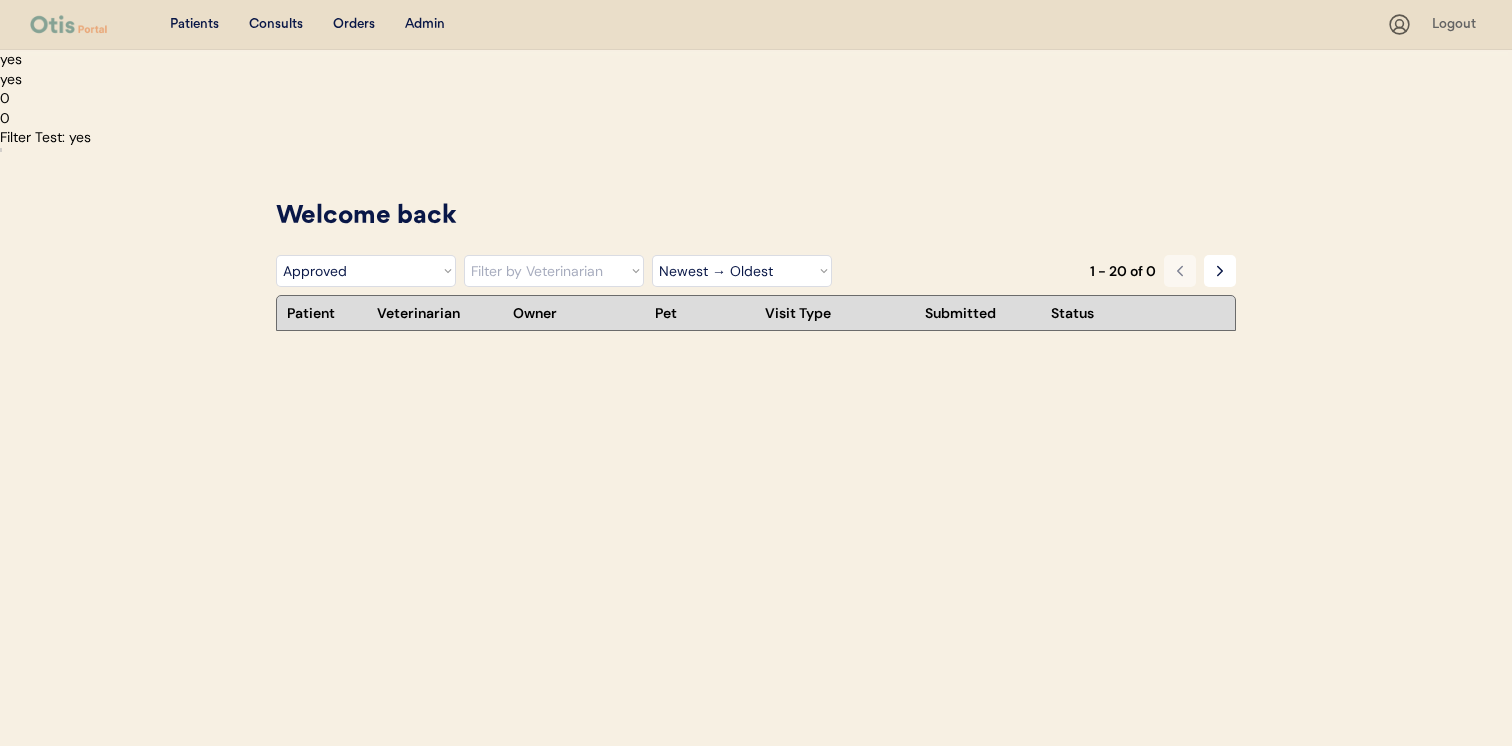 select on ""rejected"" 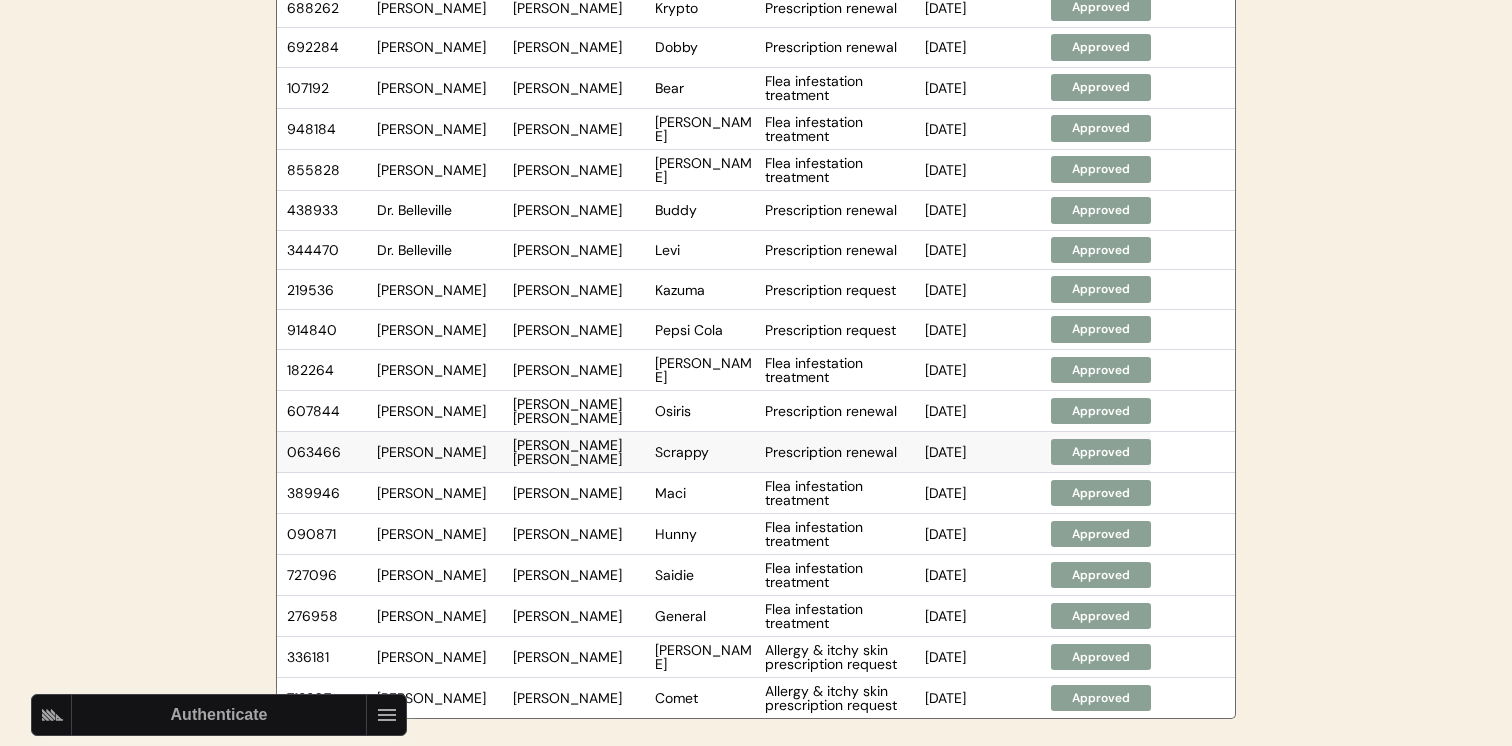 scroll, scrollTop: 453, scrollLeft: 0, axis: vertical 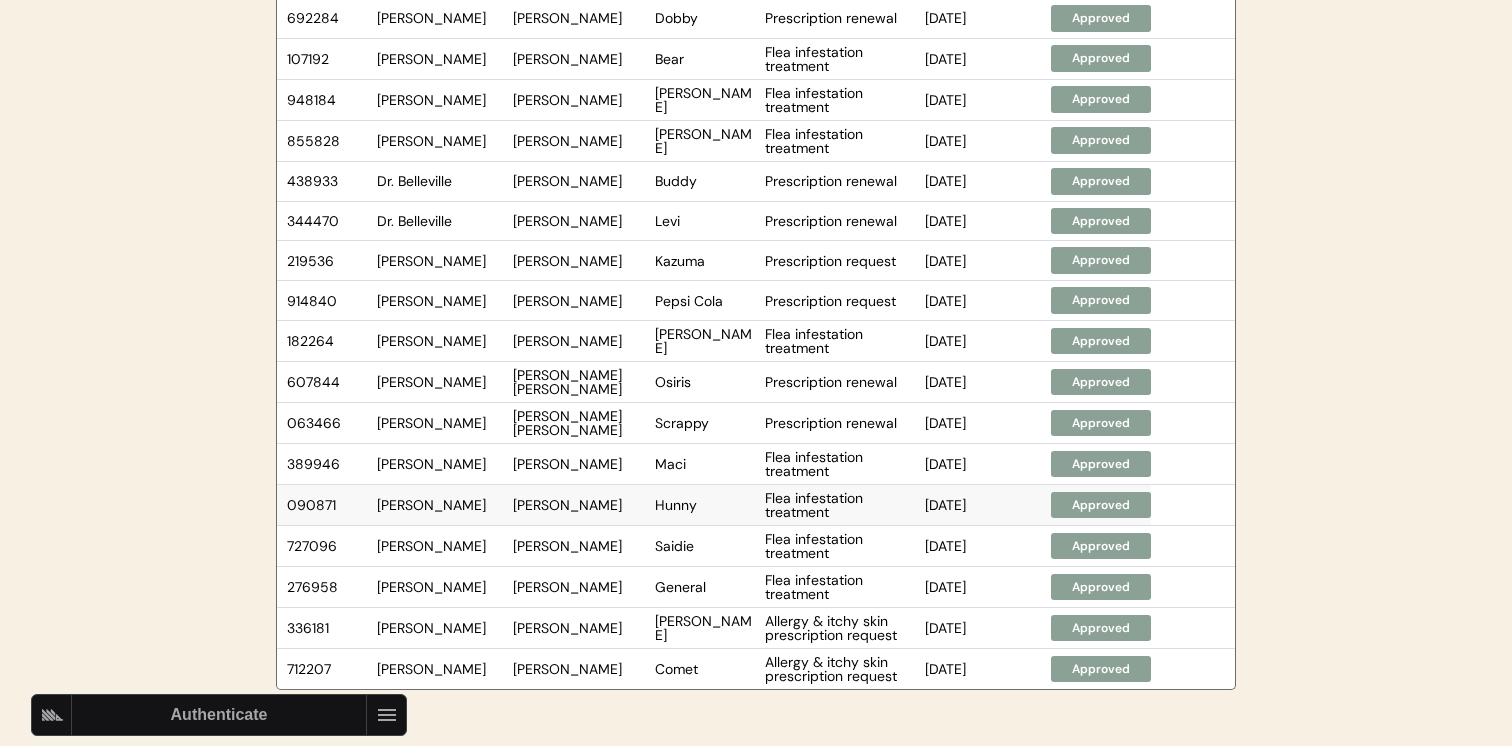 click on "Hunny" at bounding box center [705, 505] 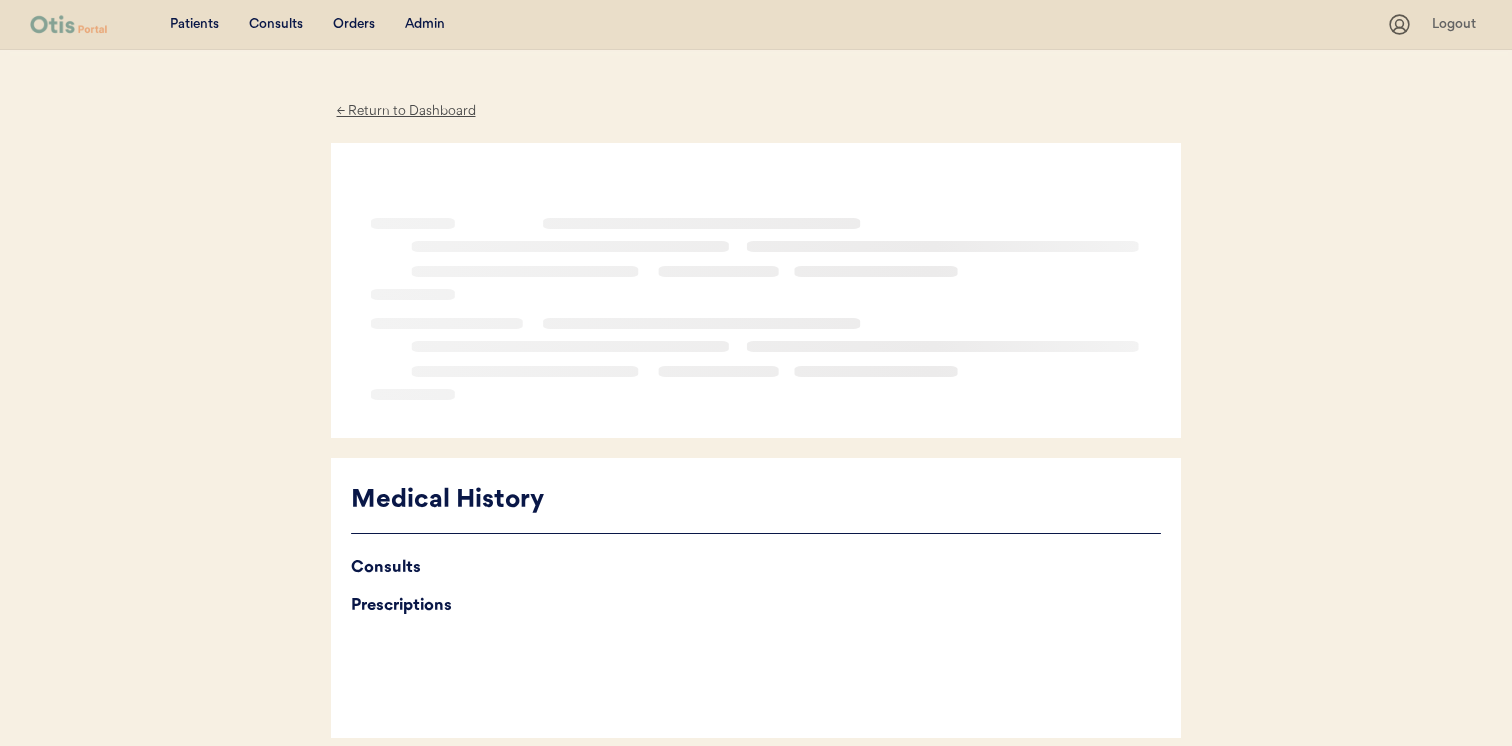 scroll, scrollTop: 0, scrollLeft: 0, axis: both 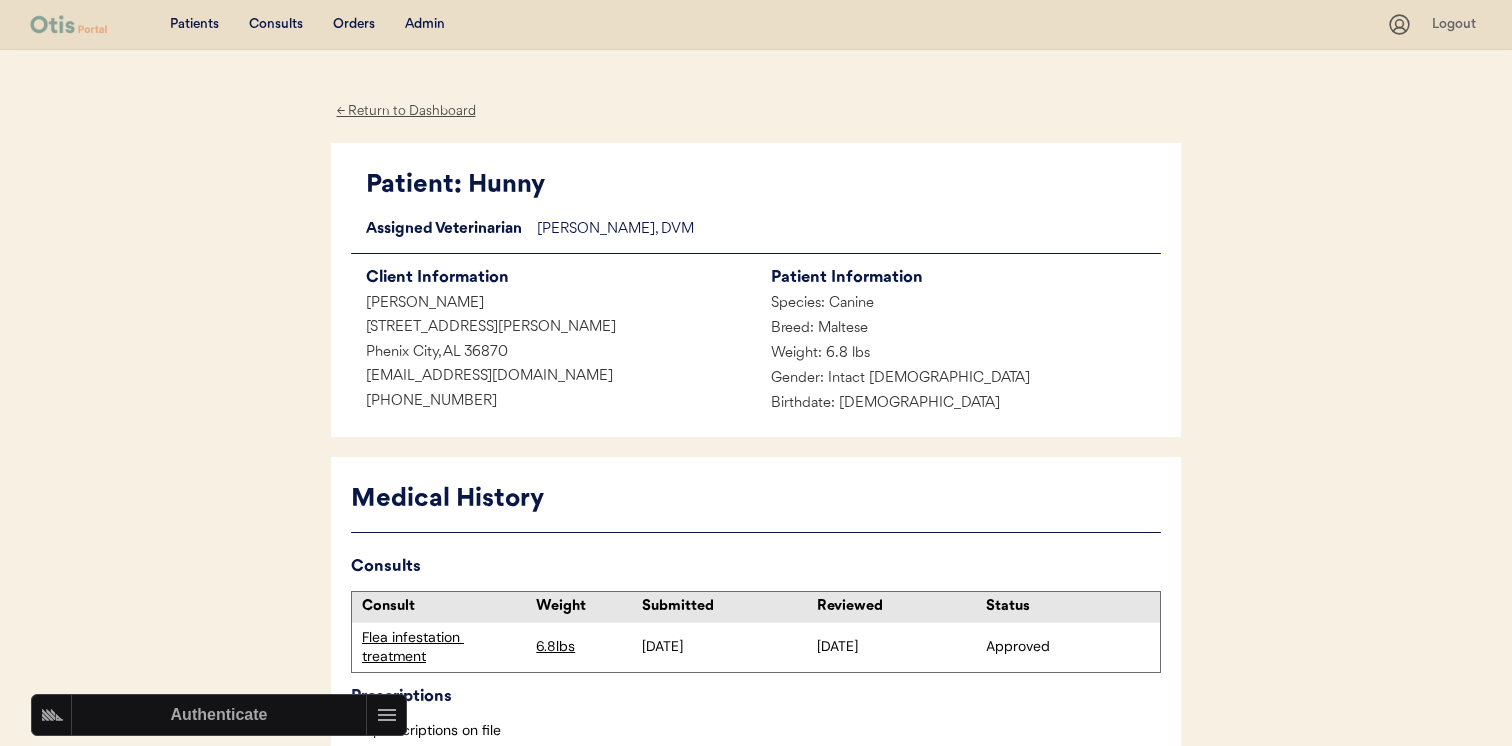 click on "Breed: Maltese" at bounding box center [958, 329] 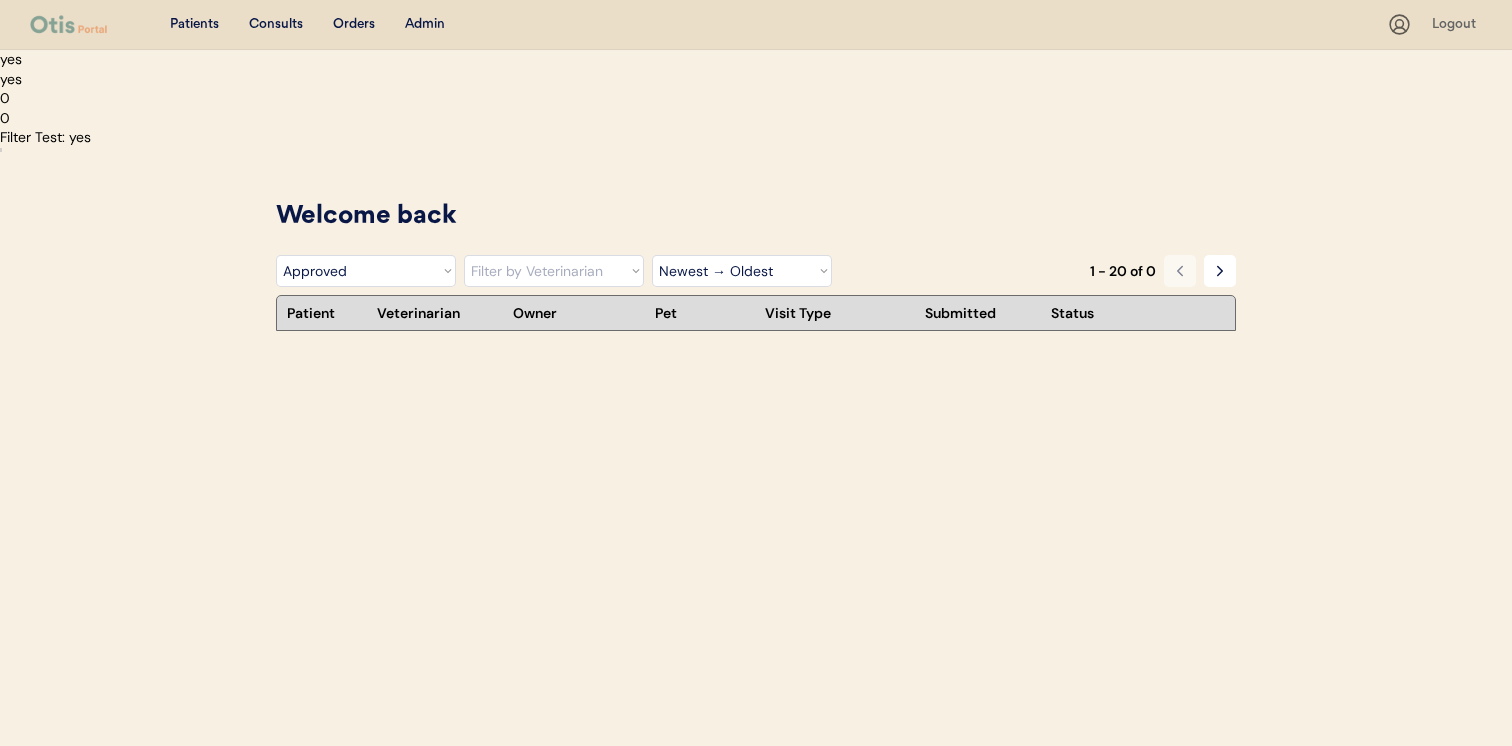 select on ""rejected"" 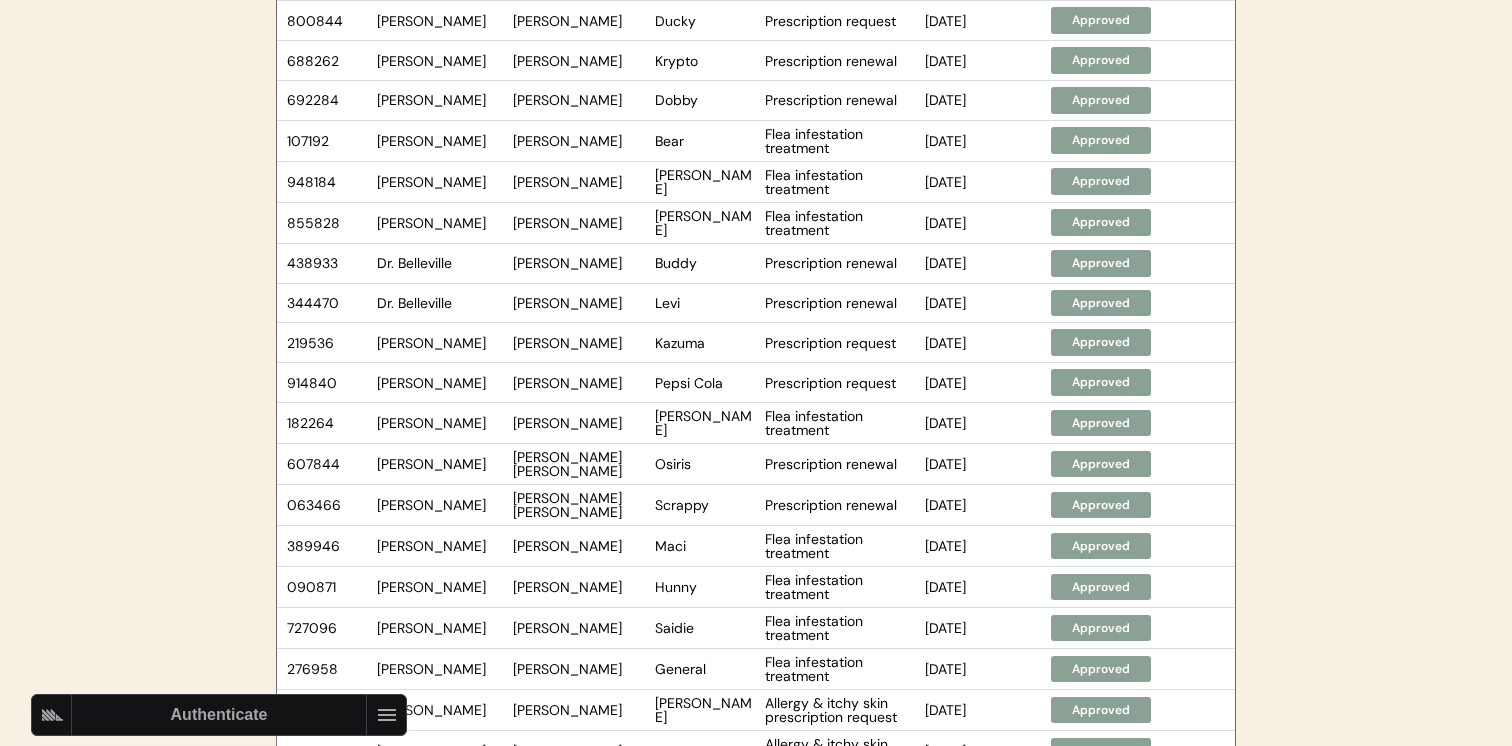 scroll, scrollTop: 363, scrollLeft: 0, axis: vertical 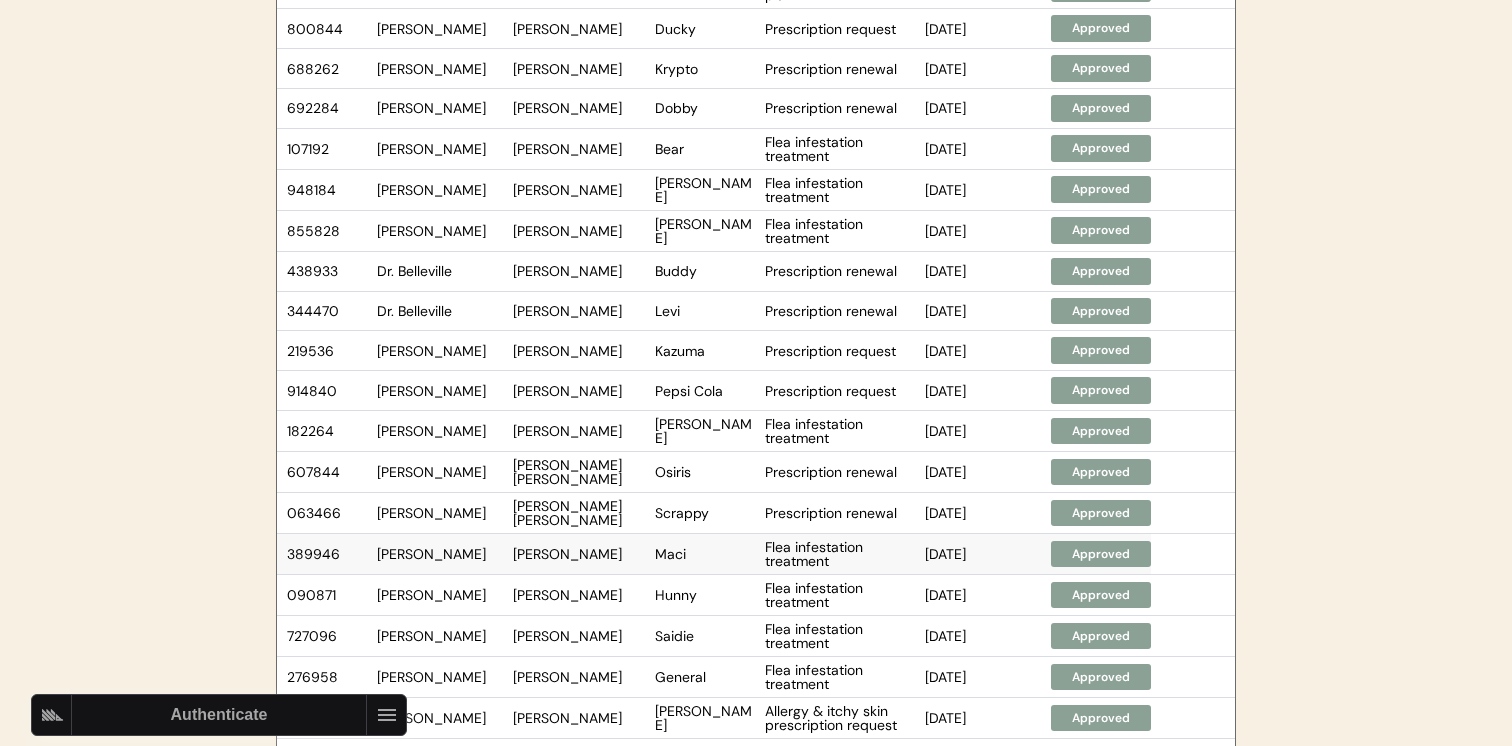 click on "389946 [PERSON_NAME] [PERSON_NAME] Maci Flea infestation treatment [DATE] Approved" at bounding box center (714, 554) 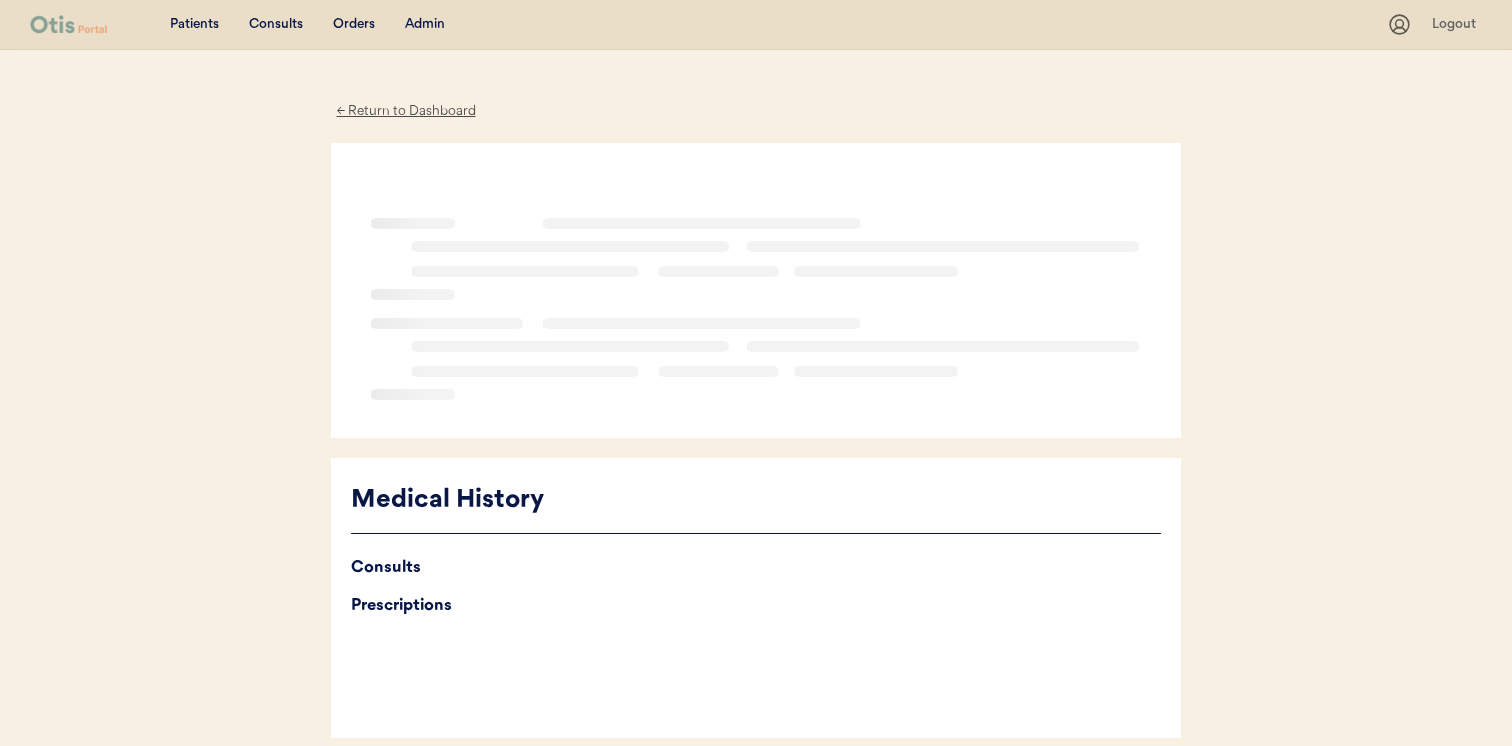scroll, scrollTop: 0, scrollLeft: 0, axis: both 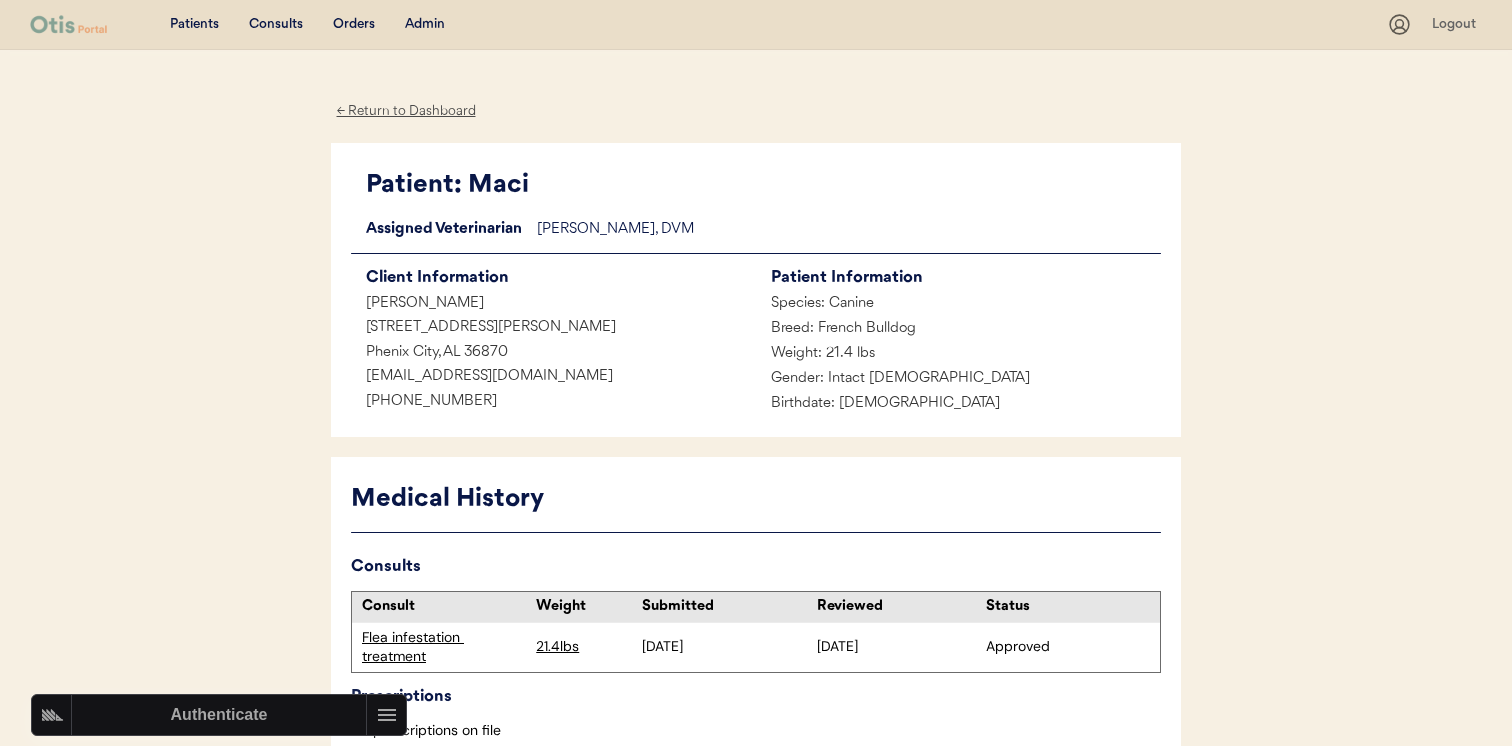 click on "← Return to Dashboard Patient: Maci
Loading...
Assigned Veterinarian Dr. Warren, DVM Client Information Ashley Morrison 806 Lee Road 238 Phenix City, AL 36870 mbrooke2528@gmail.com +16016861160 Patient Information Species: Canine Breed: French Bulldog Weight: 21.4 lbs Gender: Intact Female Birthdate: June 1, 2022 Medical History Consults Consult Weight
Submitted Reviewed Status Flea infestation treatment 21.4lbs July 3, 2025 July 3, 2025 Approved Prescriptions No prescriptions on file Medications Prescribed Quantity Refills Remaining 1.0 Consult Overview Submitted July 3, 2025 Reviewed July 3, 2025 View Consult History Request: Flea Infestation Treatment with Heartworm Prevention Medical History Flea Infestation Symptoms" at bounding box center (756, 1392) 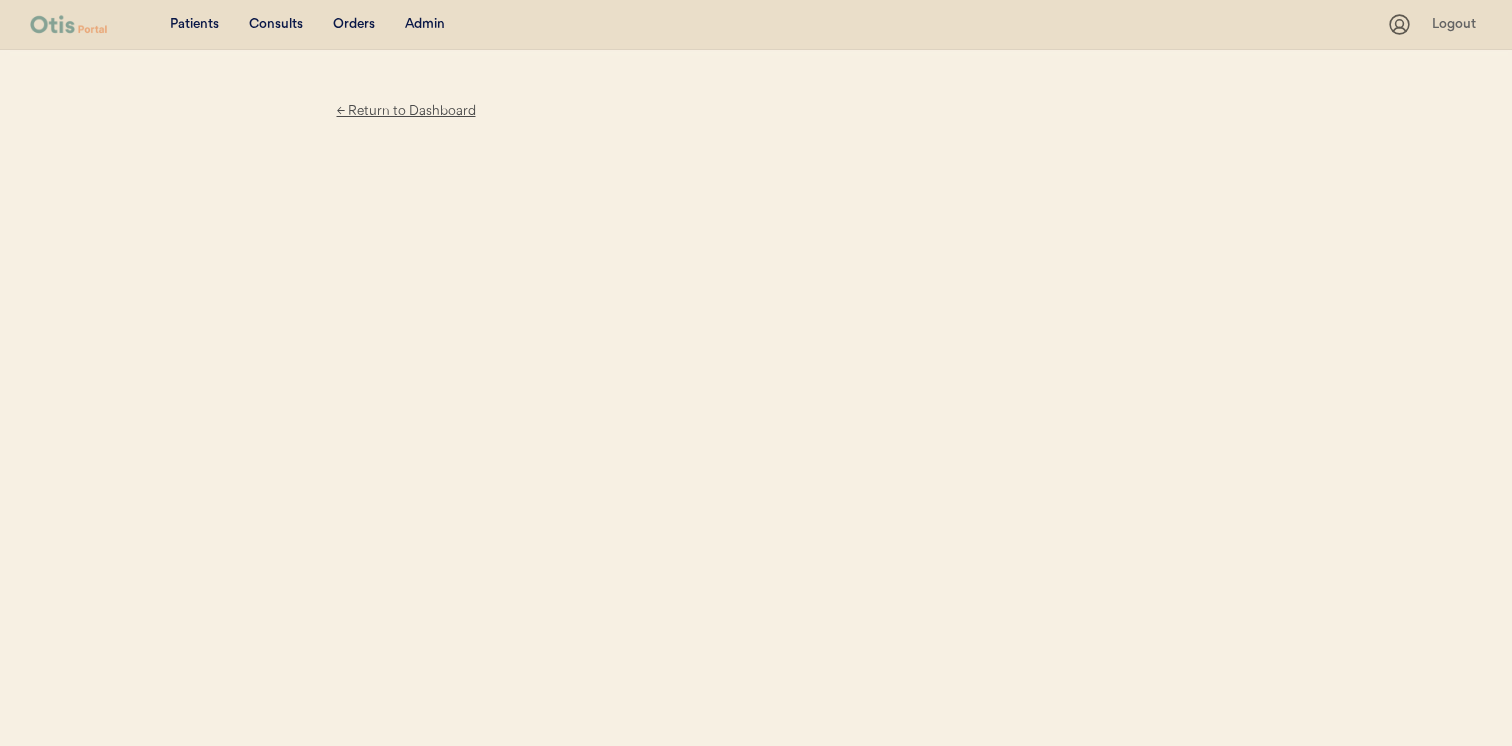 scroll, scrollTop: 0, scrollLeft: 0, axis: both 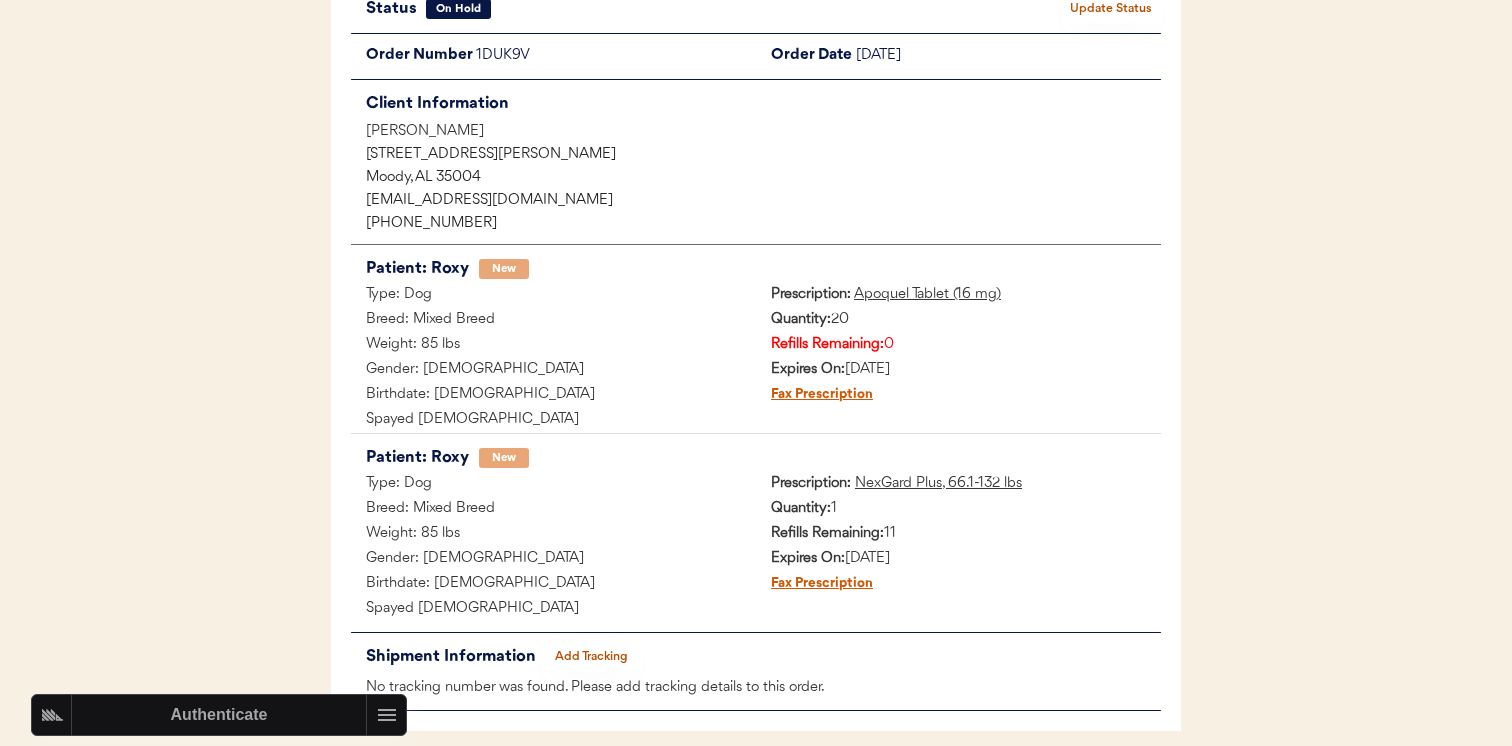 click on "Apoquel Tablet (16 mg)" at bounding box center (927, 294) 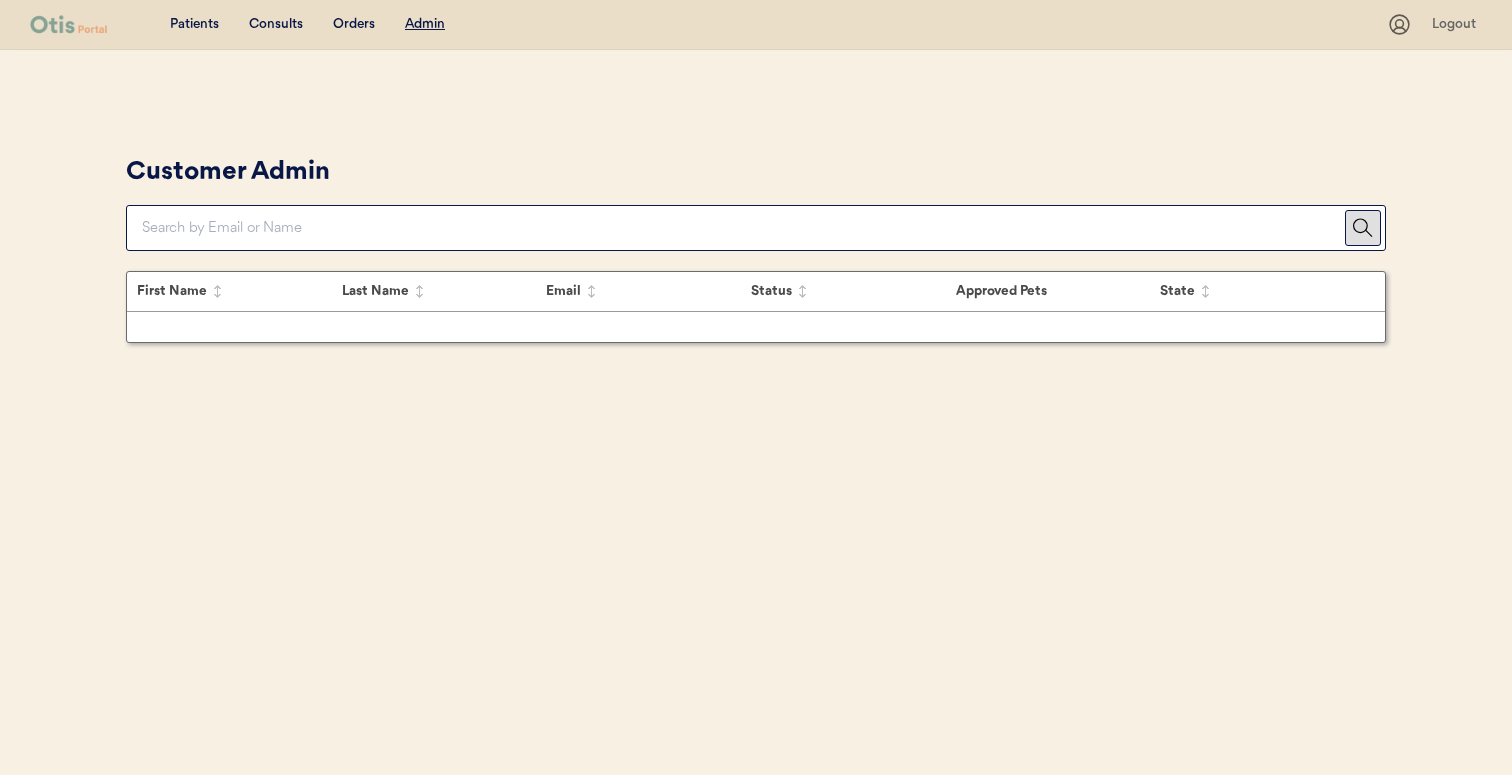 scroll, scrollTop: 0, scrollLeft: 0, axis: both 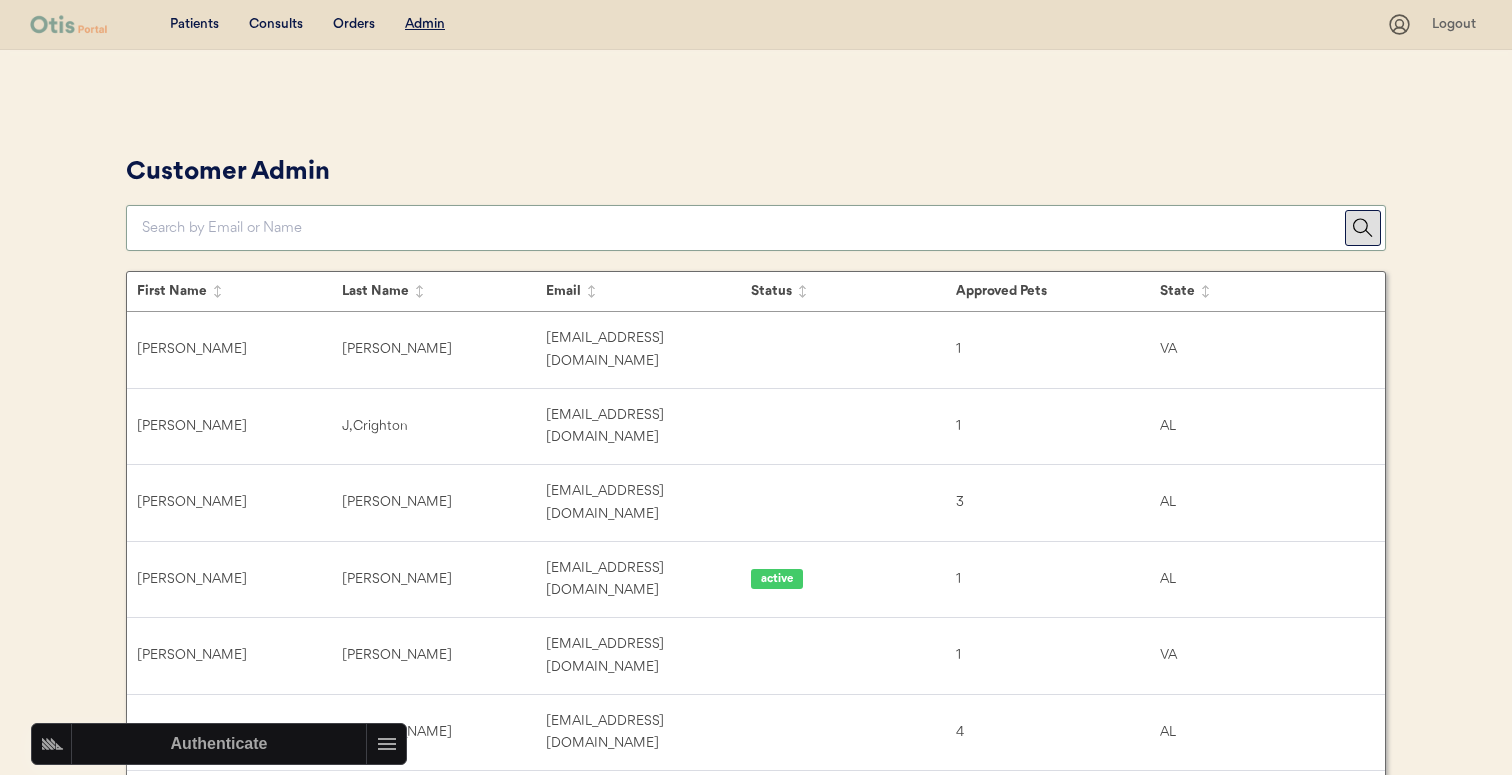 click at bounding box center (743, 228) 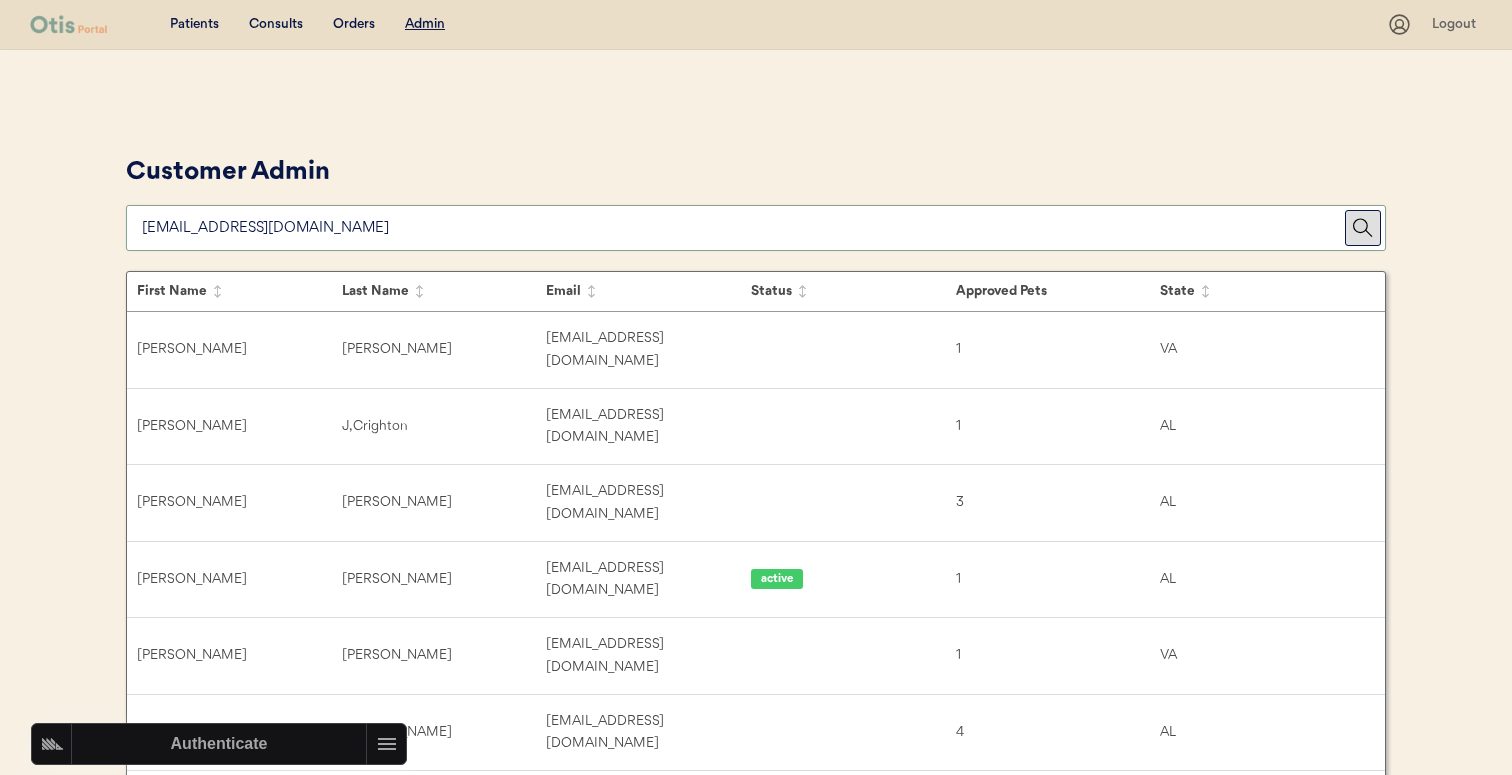 click on "Customer Admin" at bounding box center (756, 200) 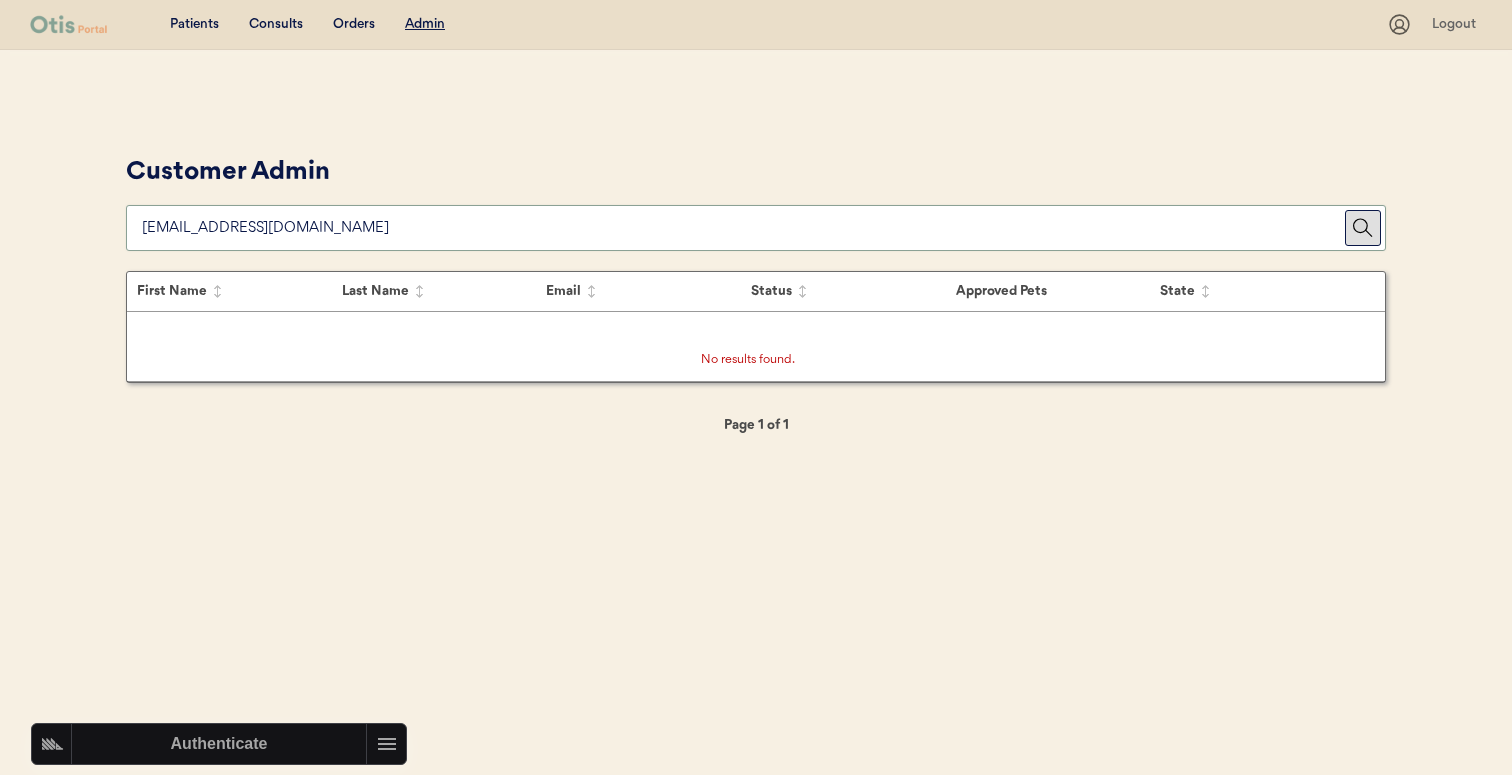 click at bounding box center (743, 228) 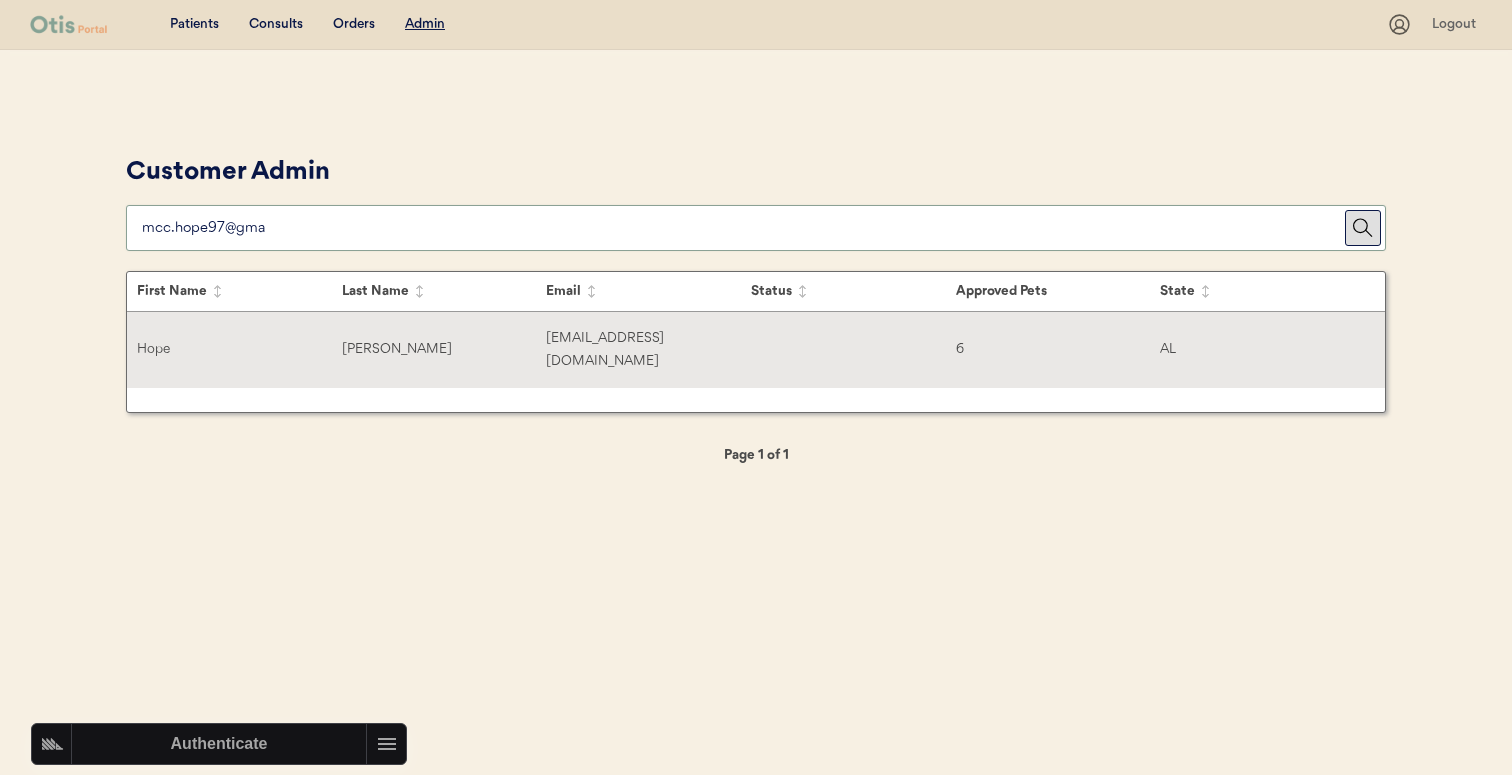 type on "mcc.hope97@gma" 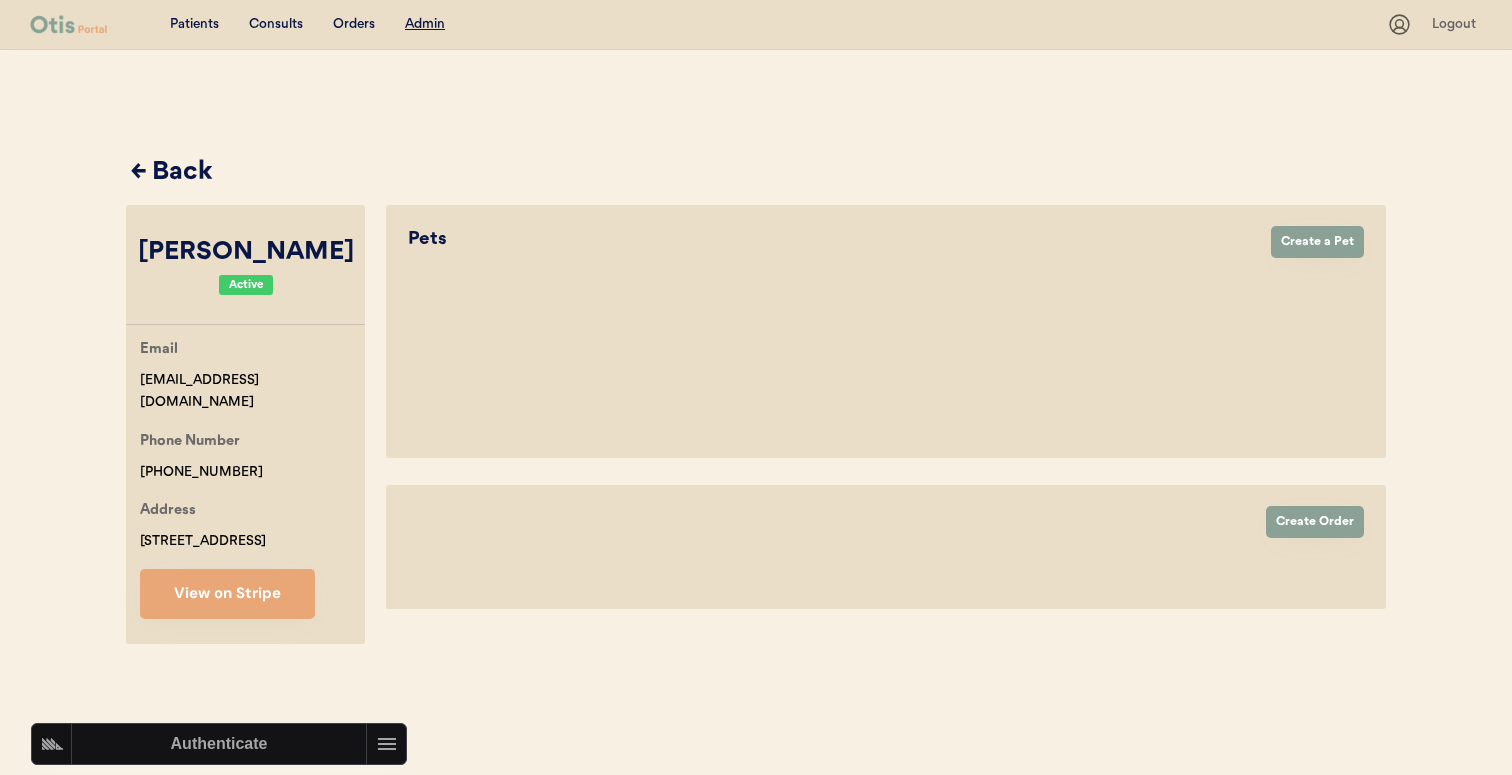 select on "true" 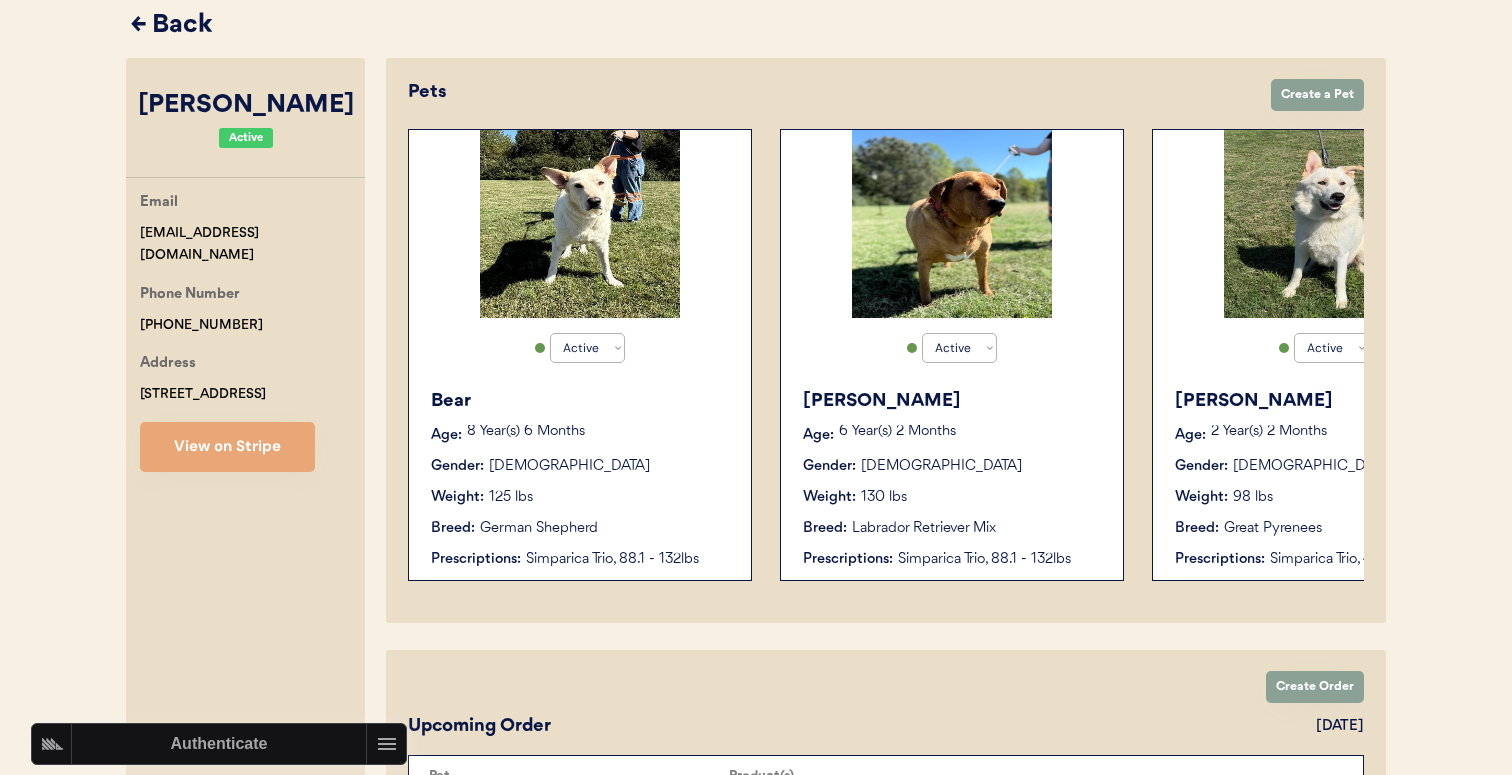 scroll, scrollTop: 151, scrollLeft: 0, axis: vertical 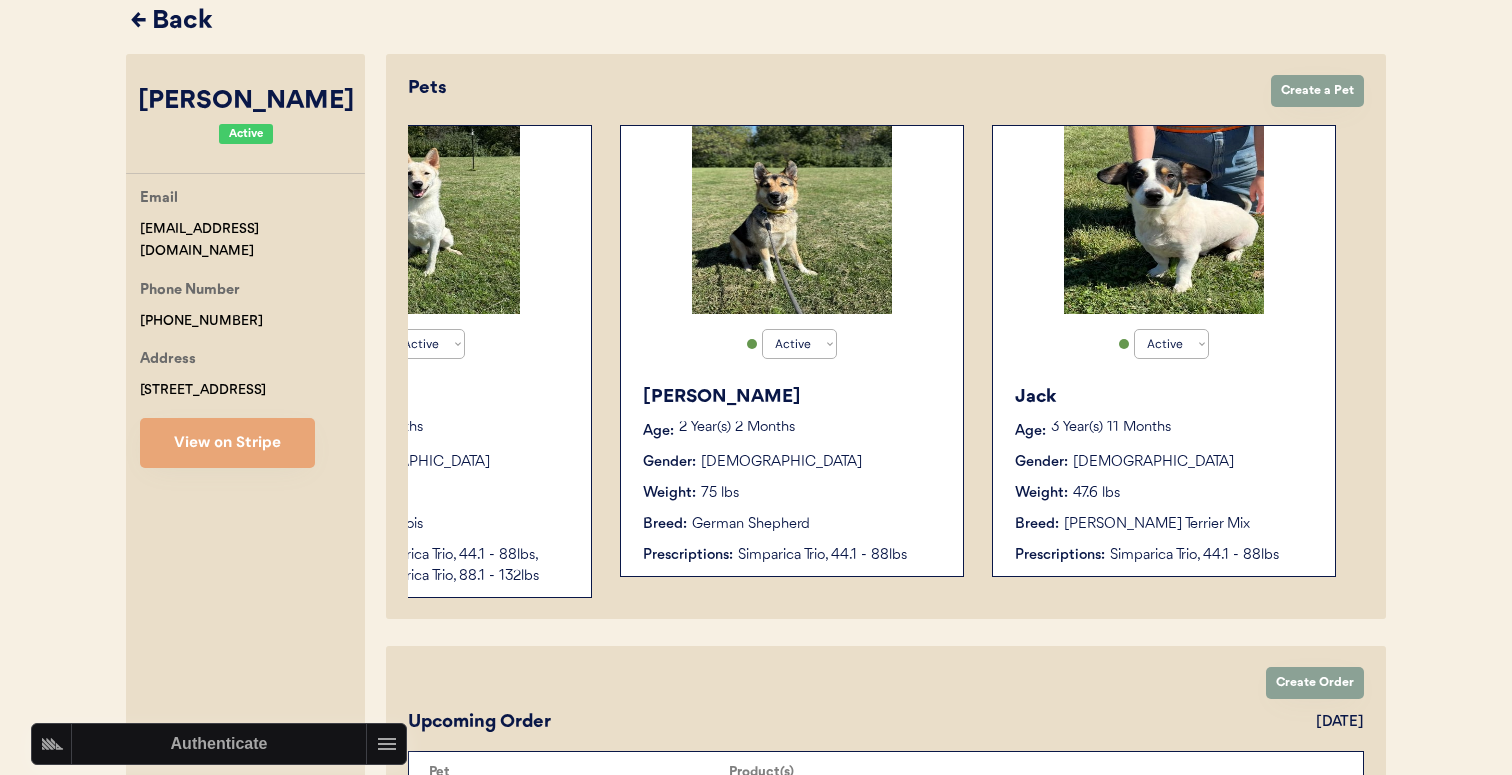 click at bounding box center [1164, 220] 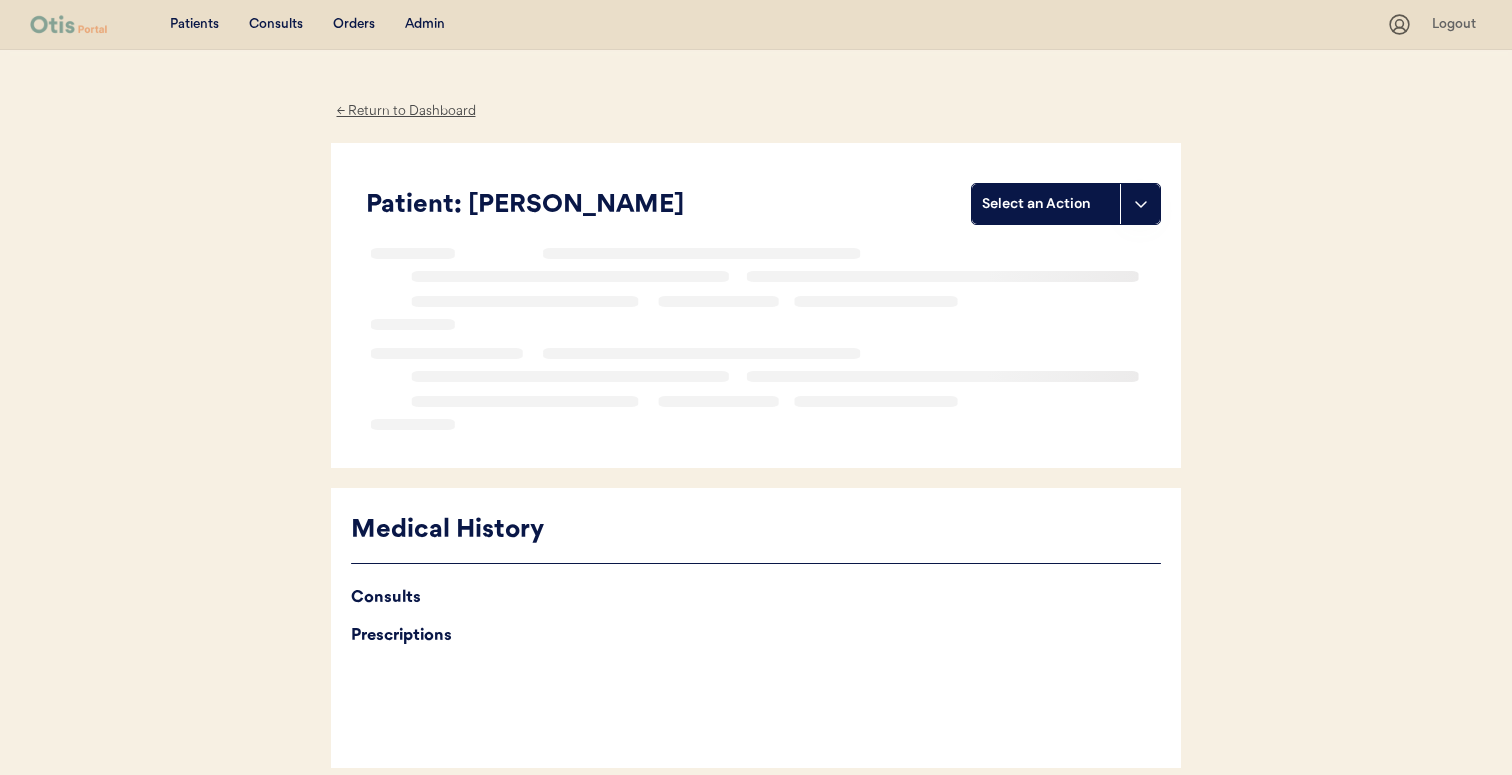 scroll, scrollTop: 0, scrollLeft: 0, axis: both 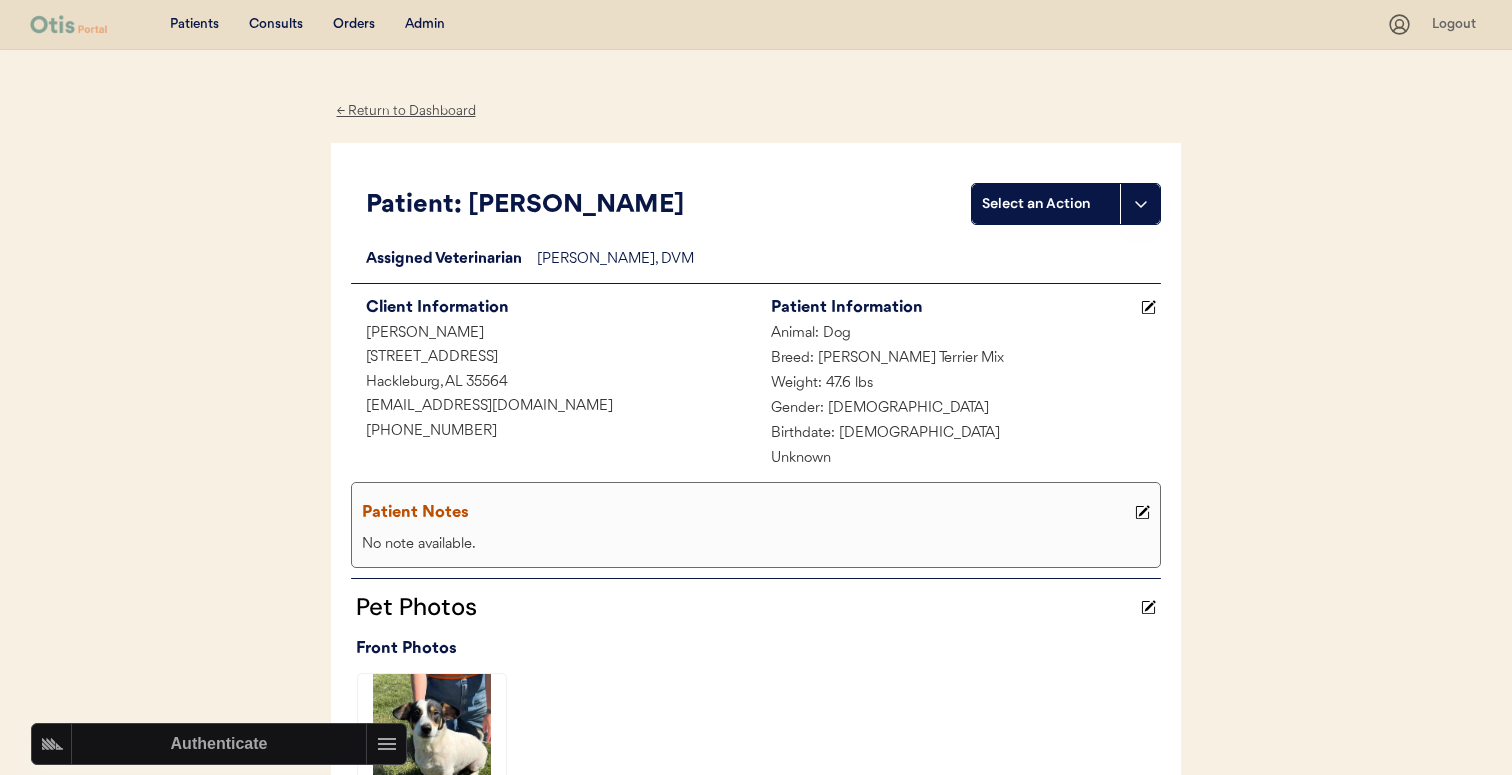 click on "Orders" at bounding box center [354, 25] 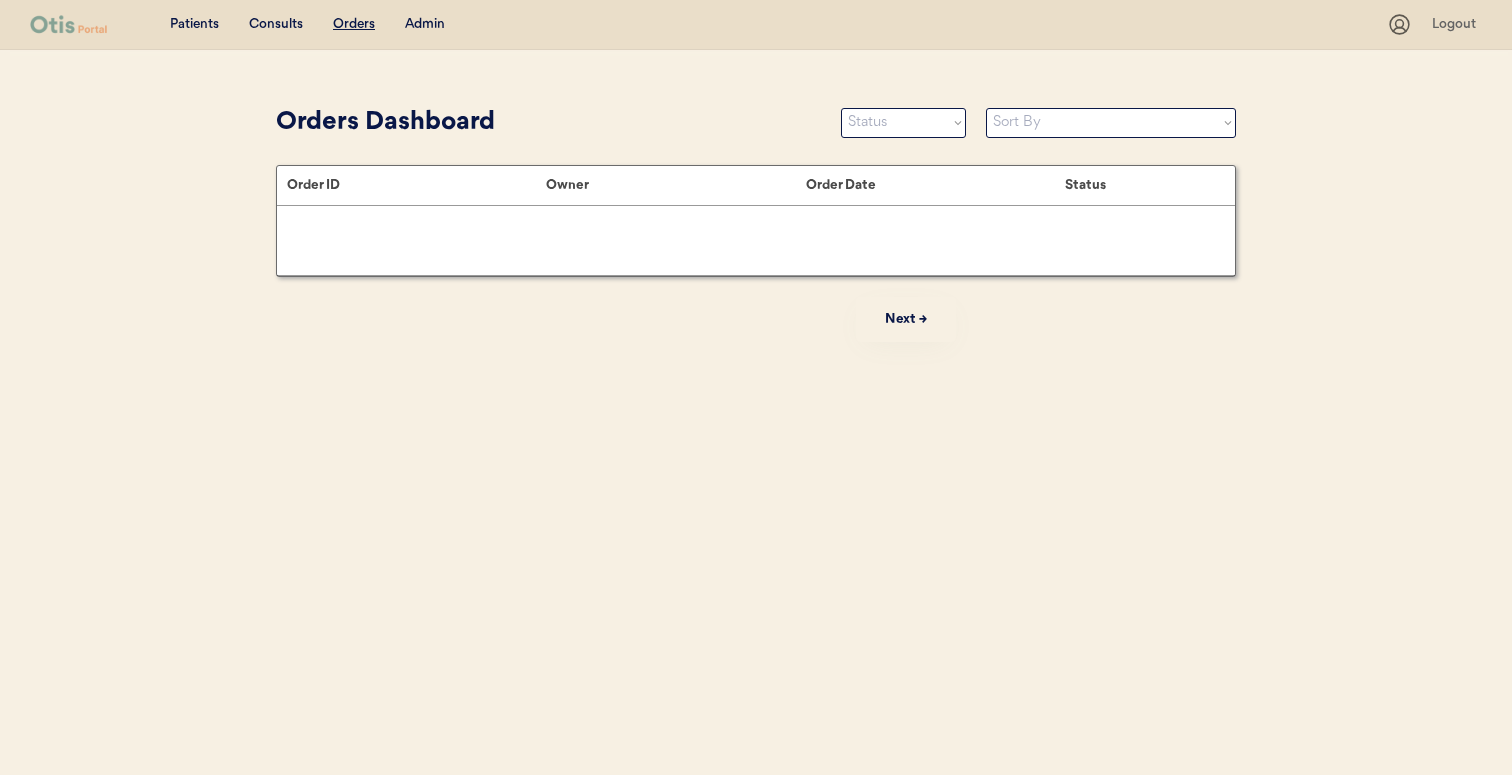 scroll, scrollTop: 0, scrollLeft: 0, axis: both 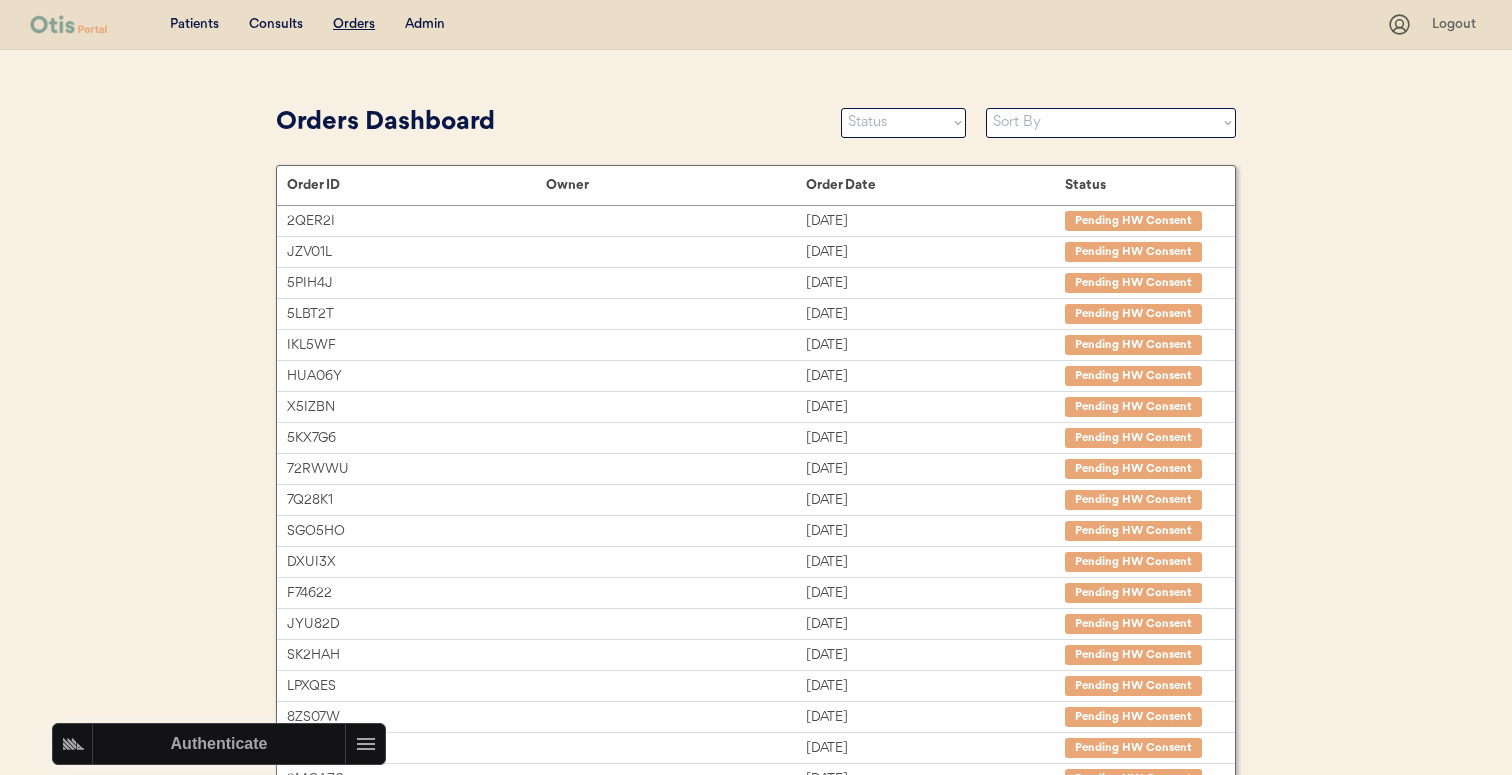 click on "Status On Hold New In Progress Complete Pending HW Consent Cancelled" 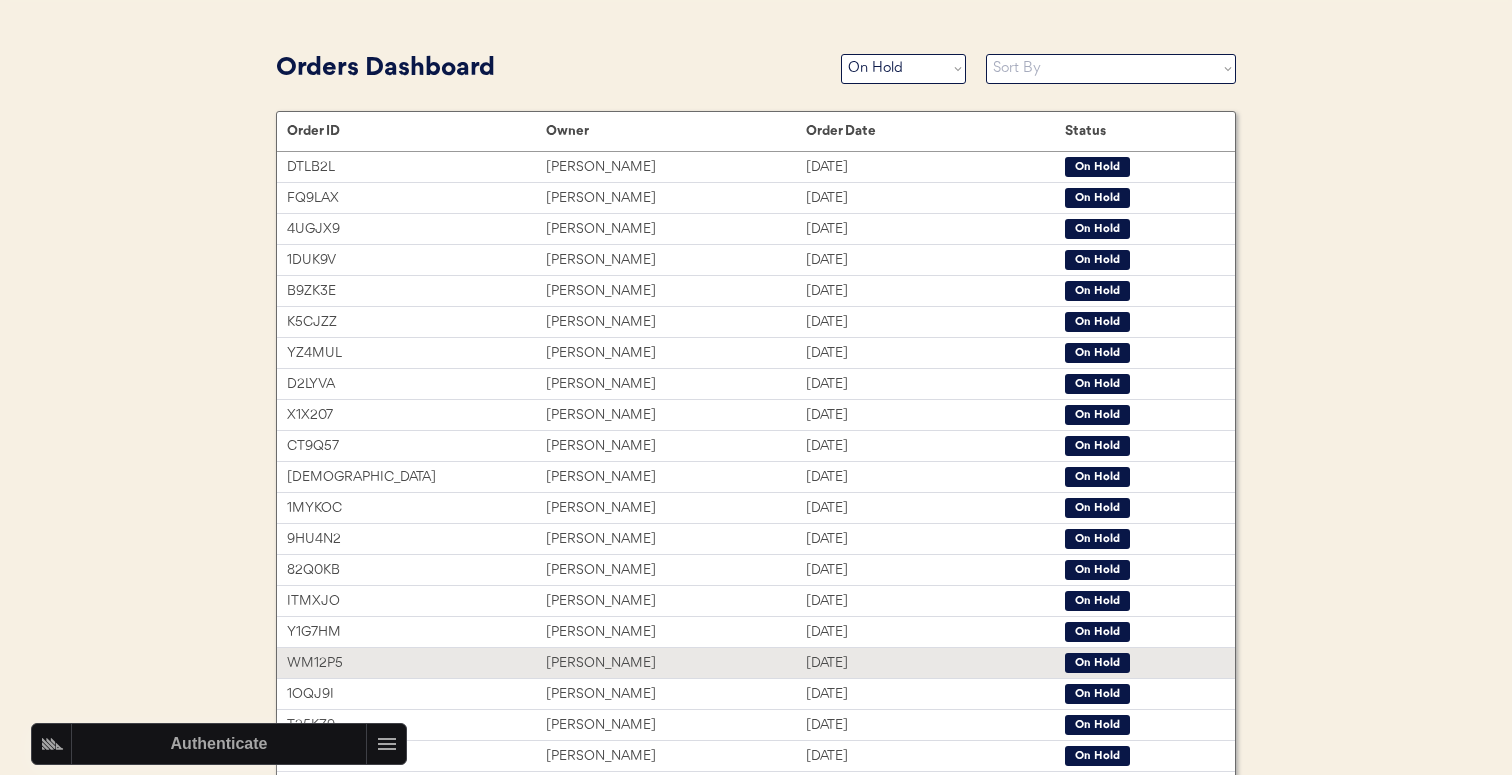 scroll, scrollTop: 0, scrollLeft: 0, axis: both 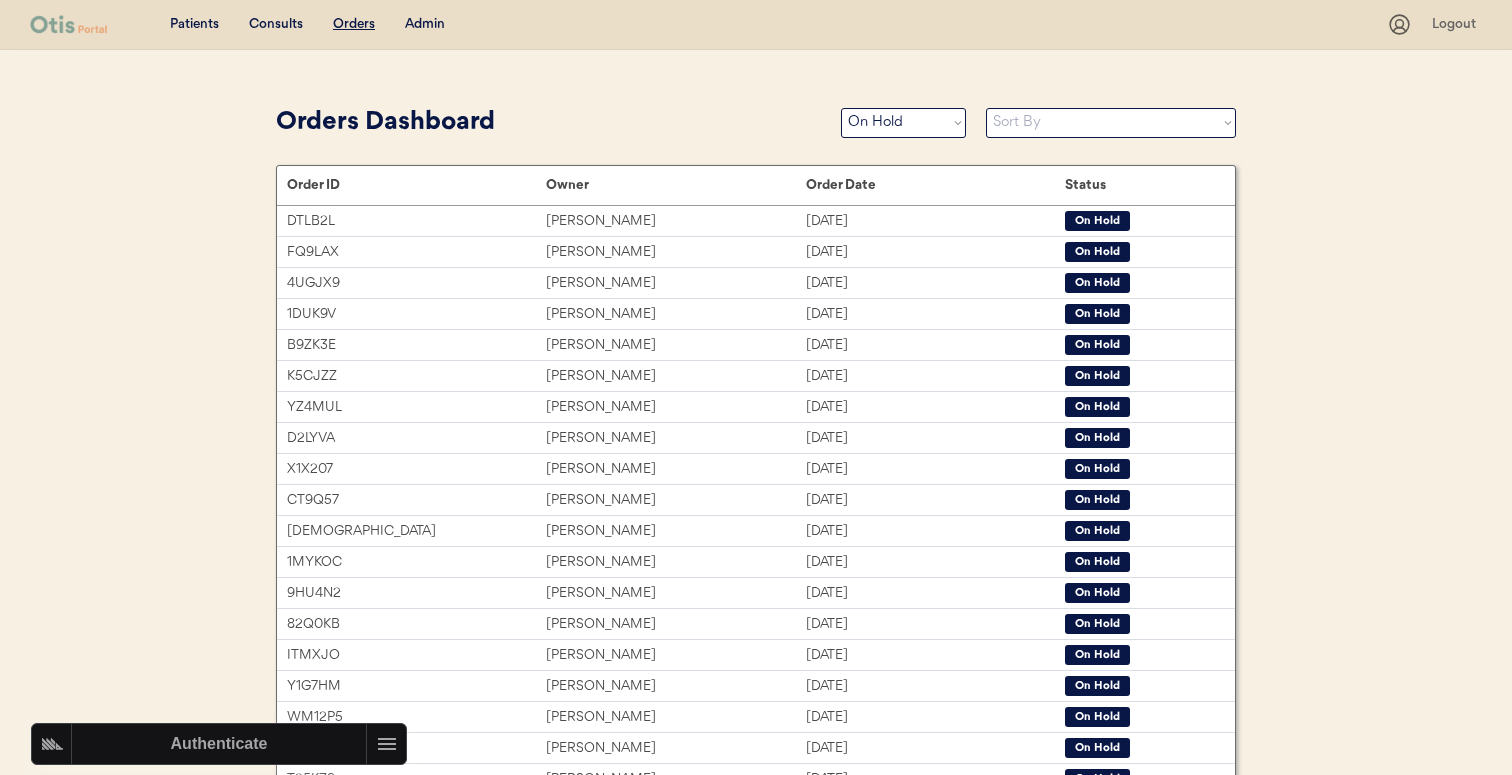 click on "Status On Hold New In Progress Complete Pending HW Consent Cancelled" 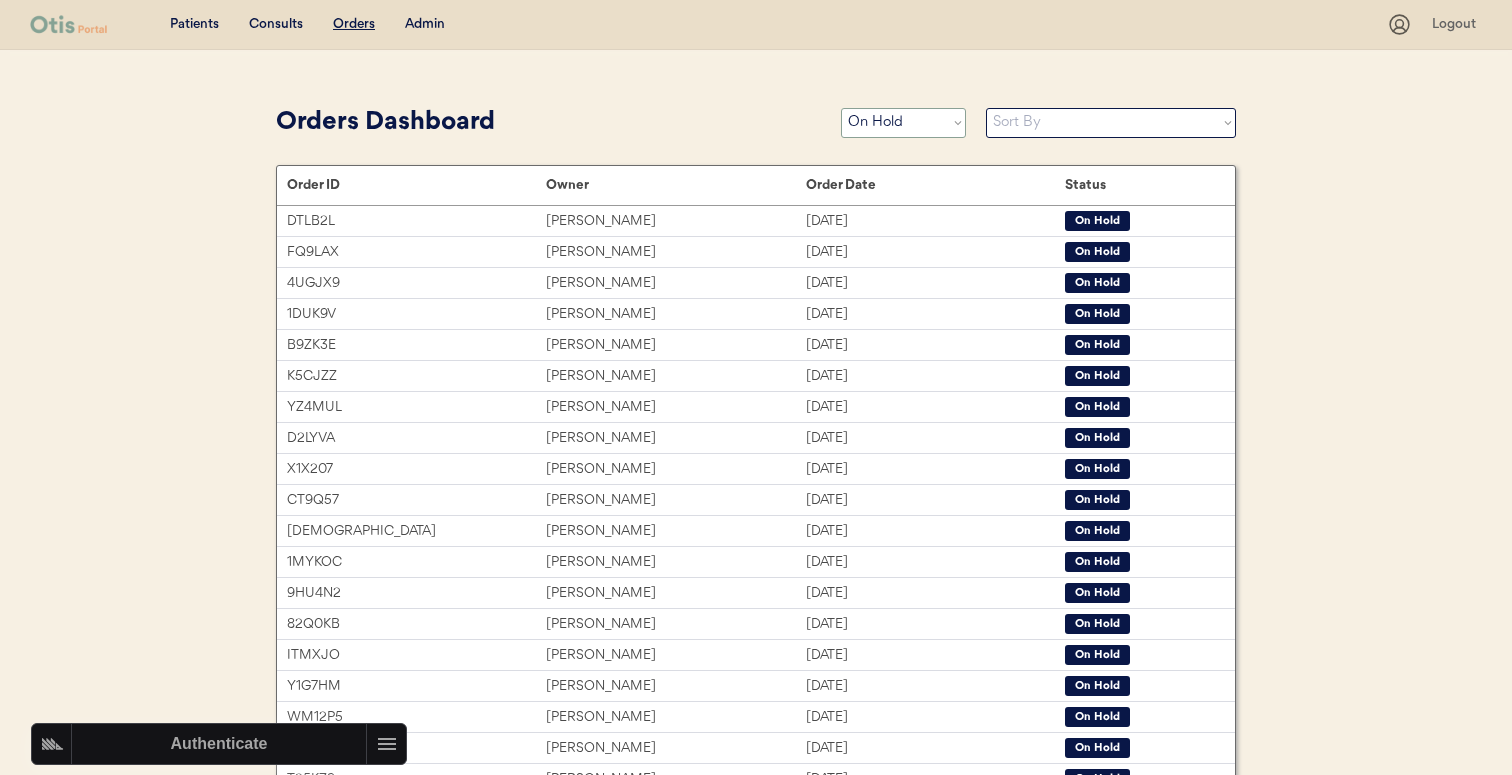 select on ""new"" 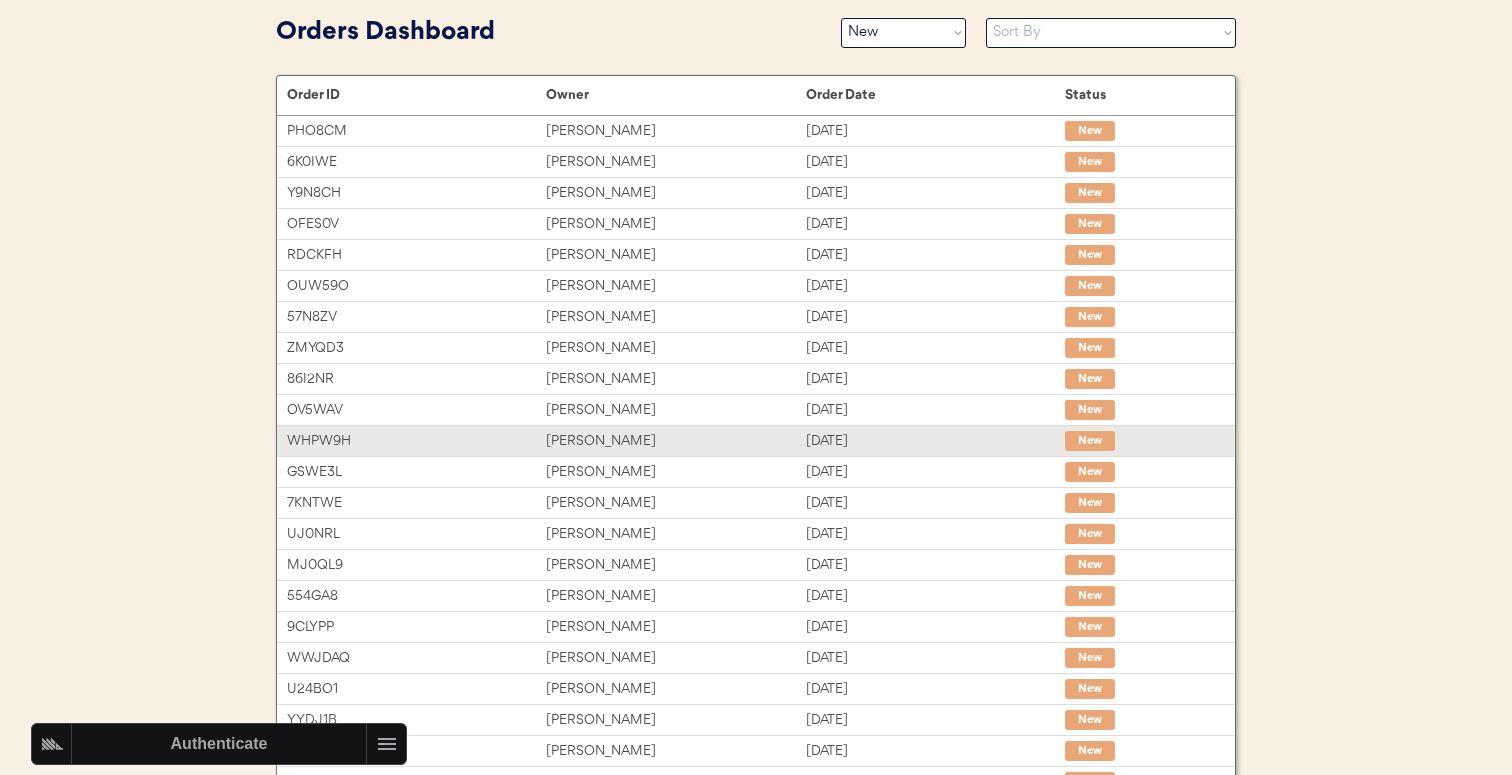 scroll, scrollTop: 91, scrollLeft: 0, axis: vertical 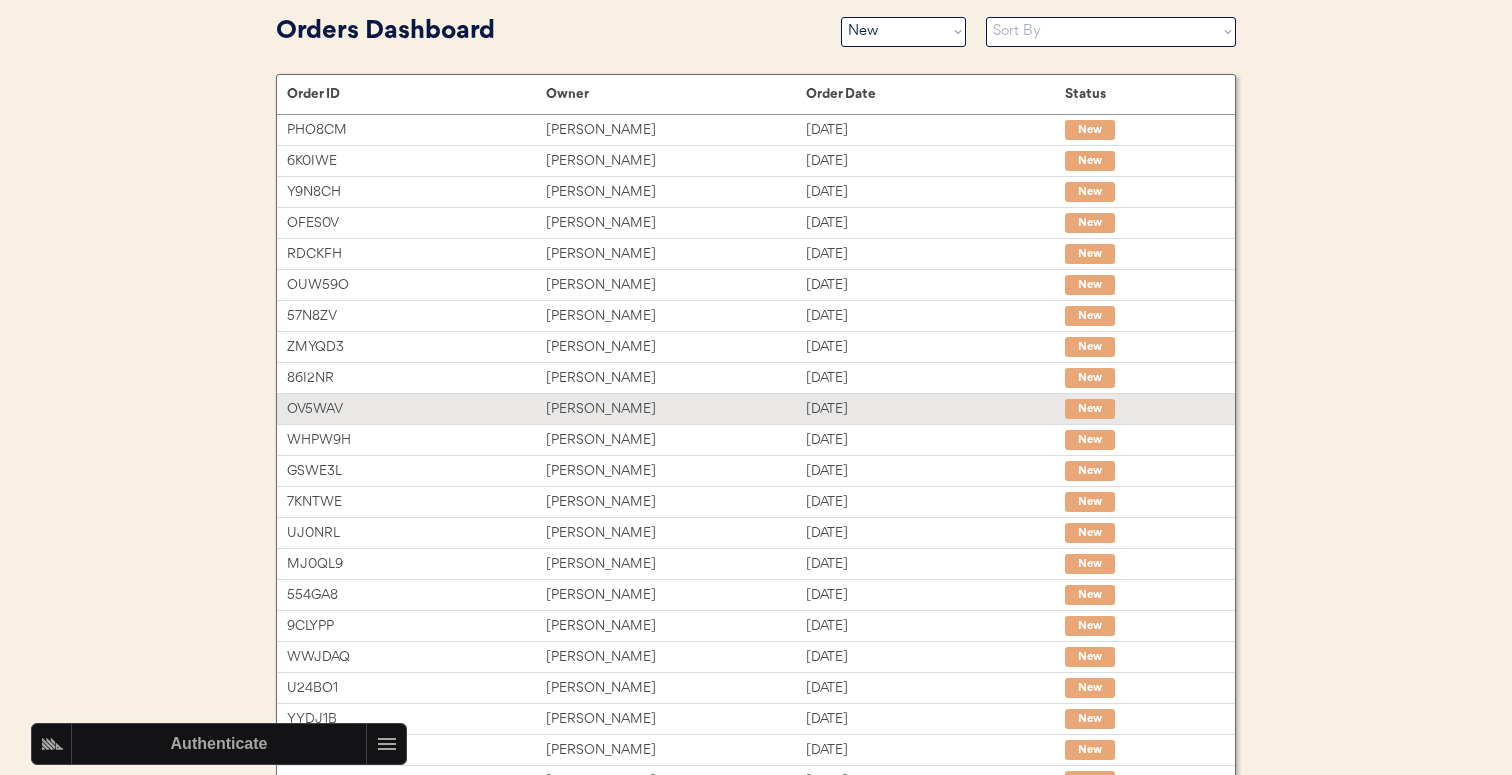 click on "[PERSON_NAME]" 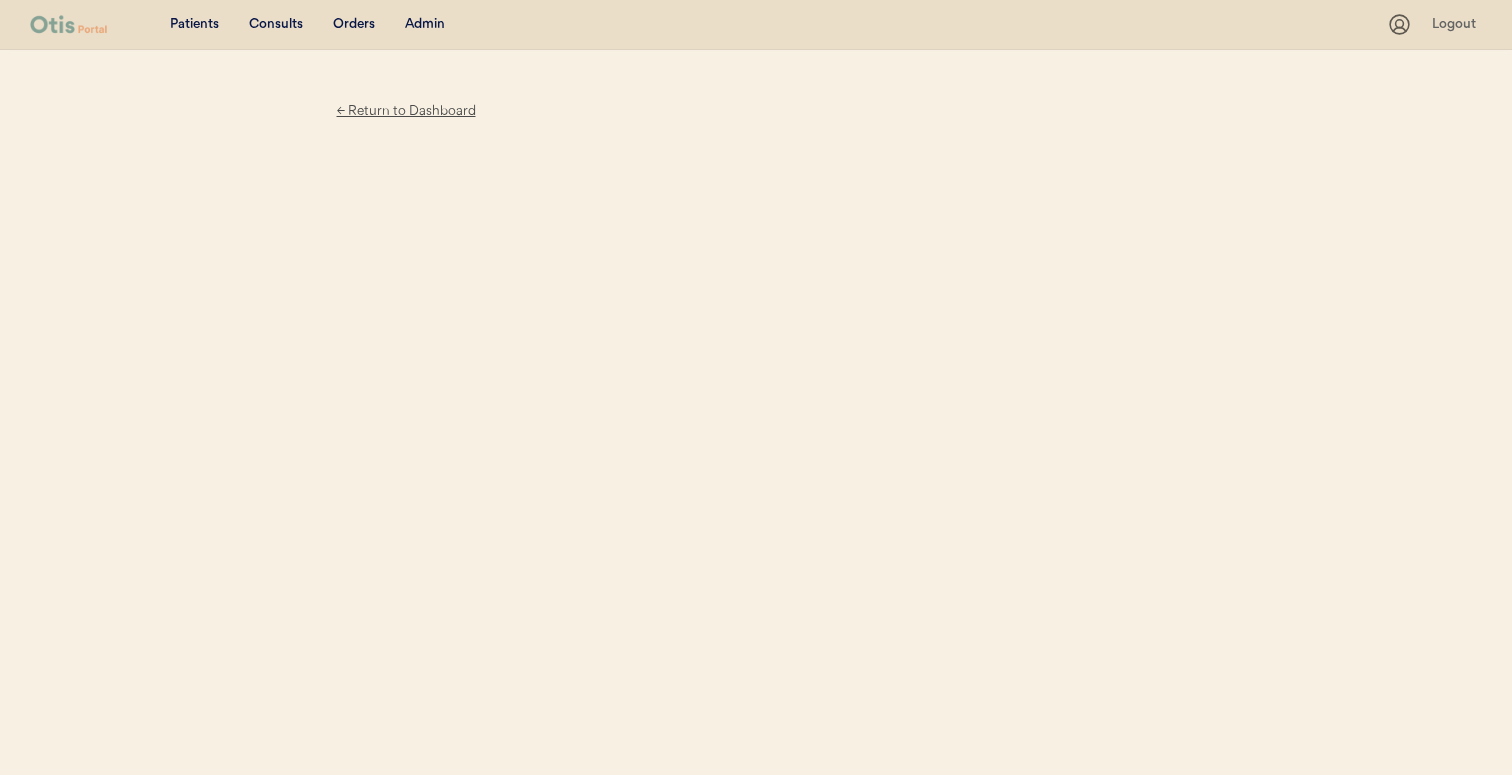scroll, scrollTop: 0, scrollLeft: 0, axis: both 